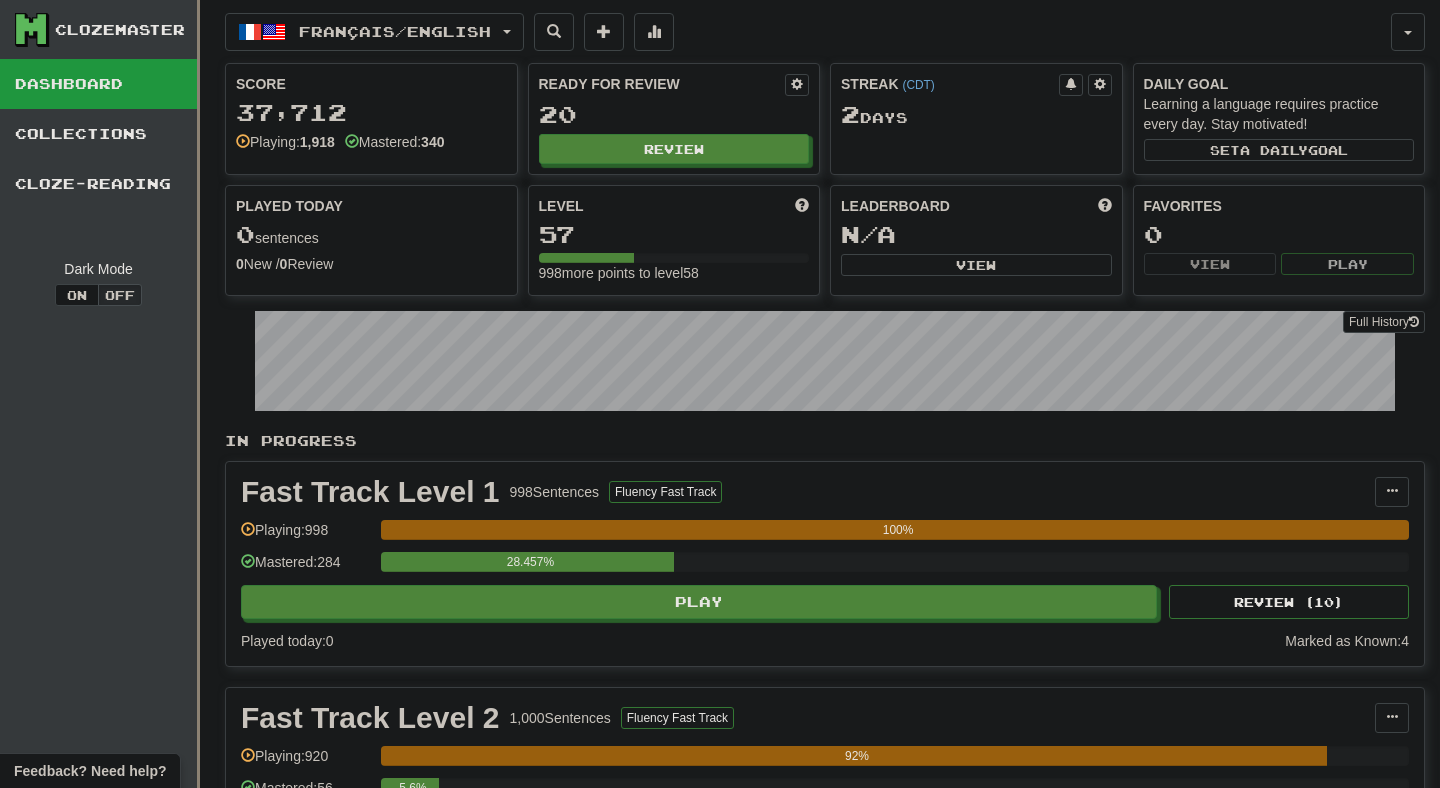 scroll, scrollTop: 0, scrollLeft: 0, axis: both 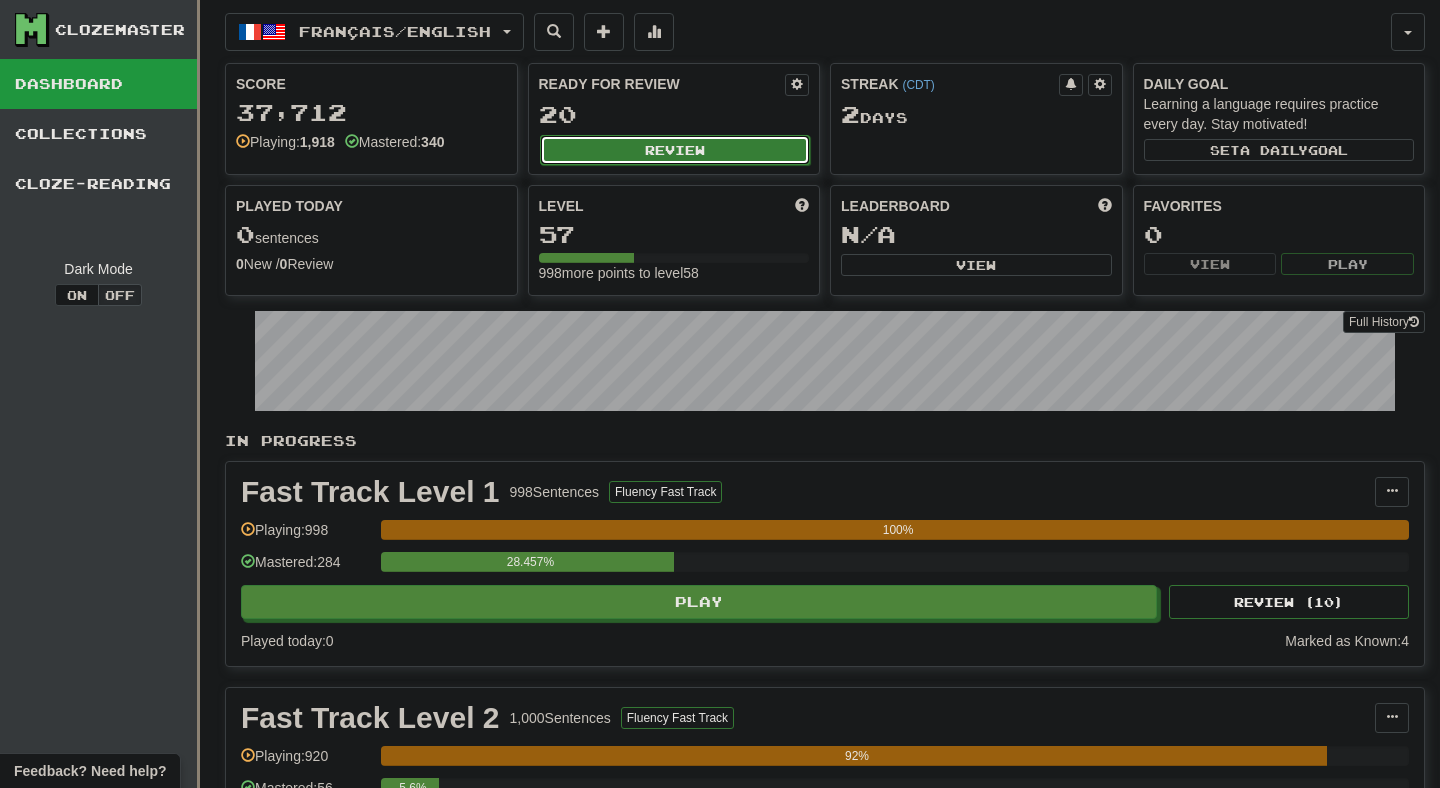 click on "Review" at bounding box center (675, 150) 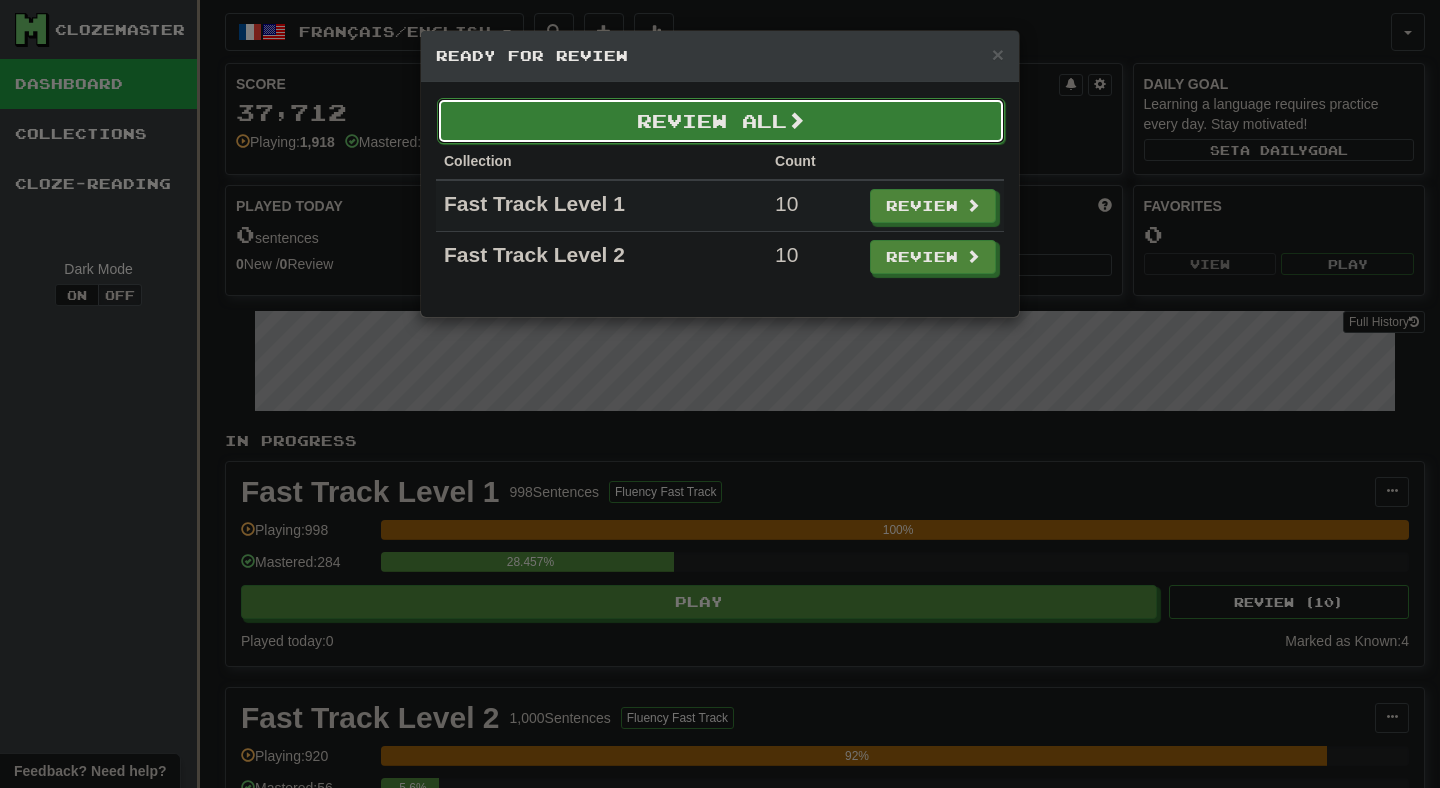 click on "Review All" at bounding box center [721, 121] 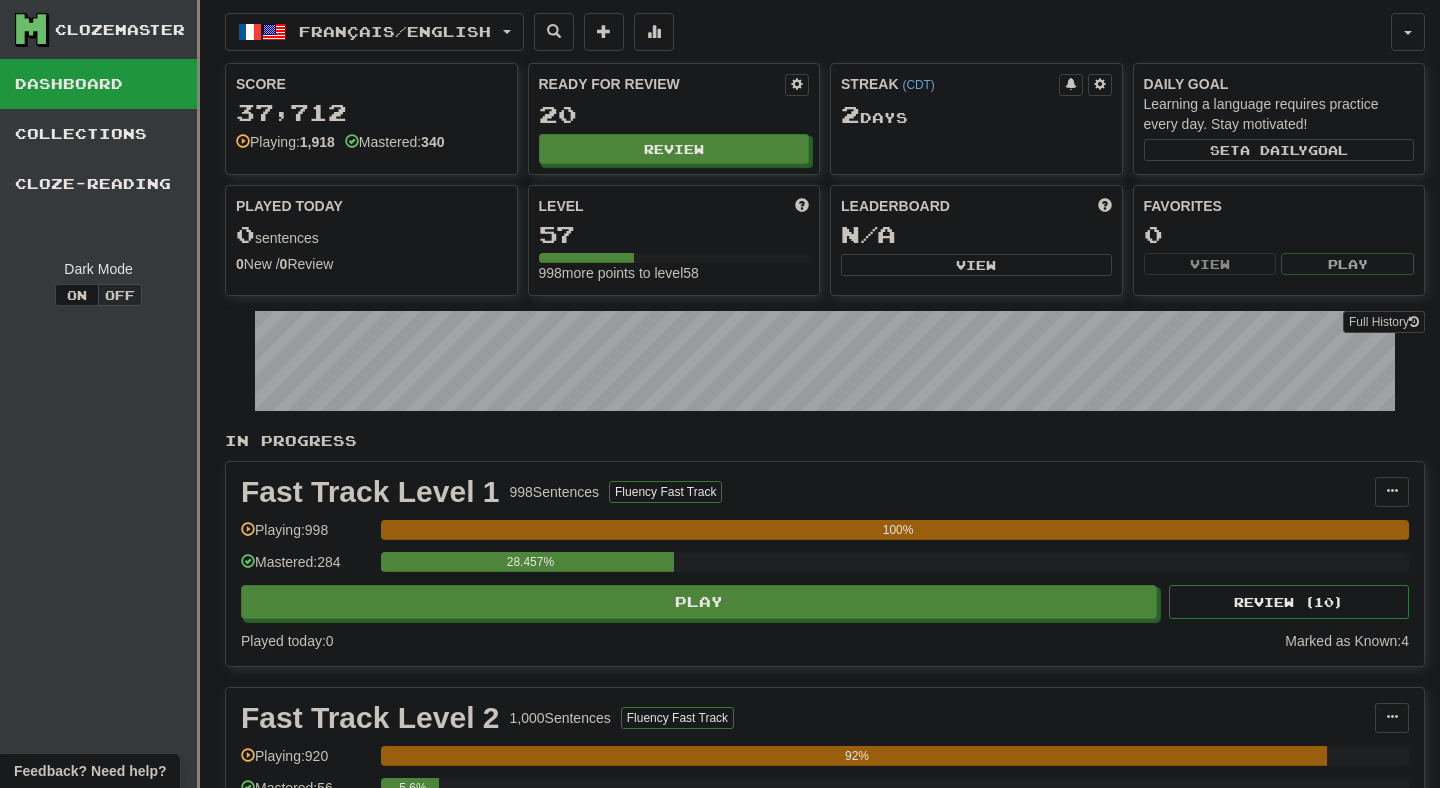 select on "**" 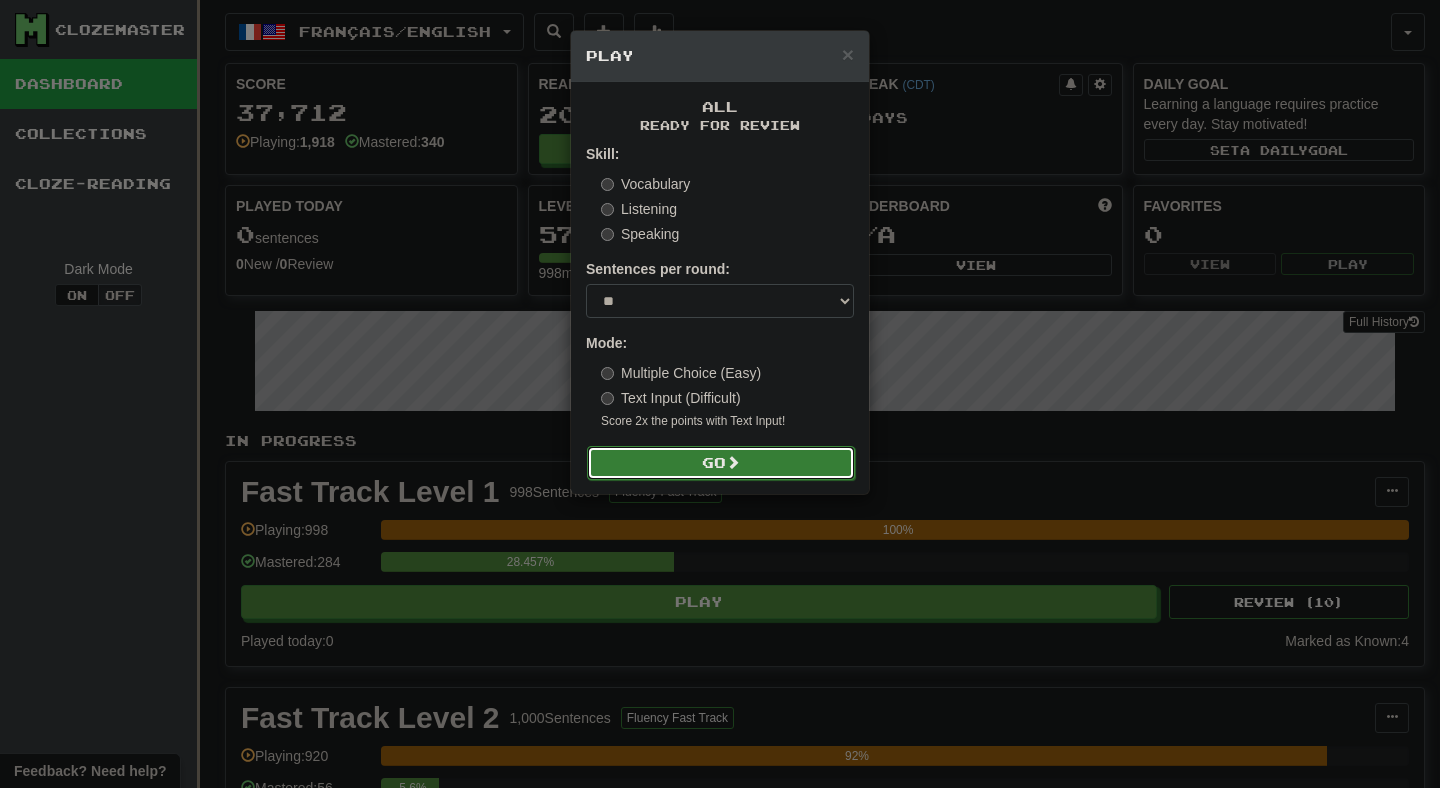 click on "Go" at bounding box center (721, 463) 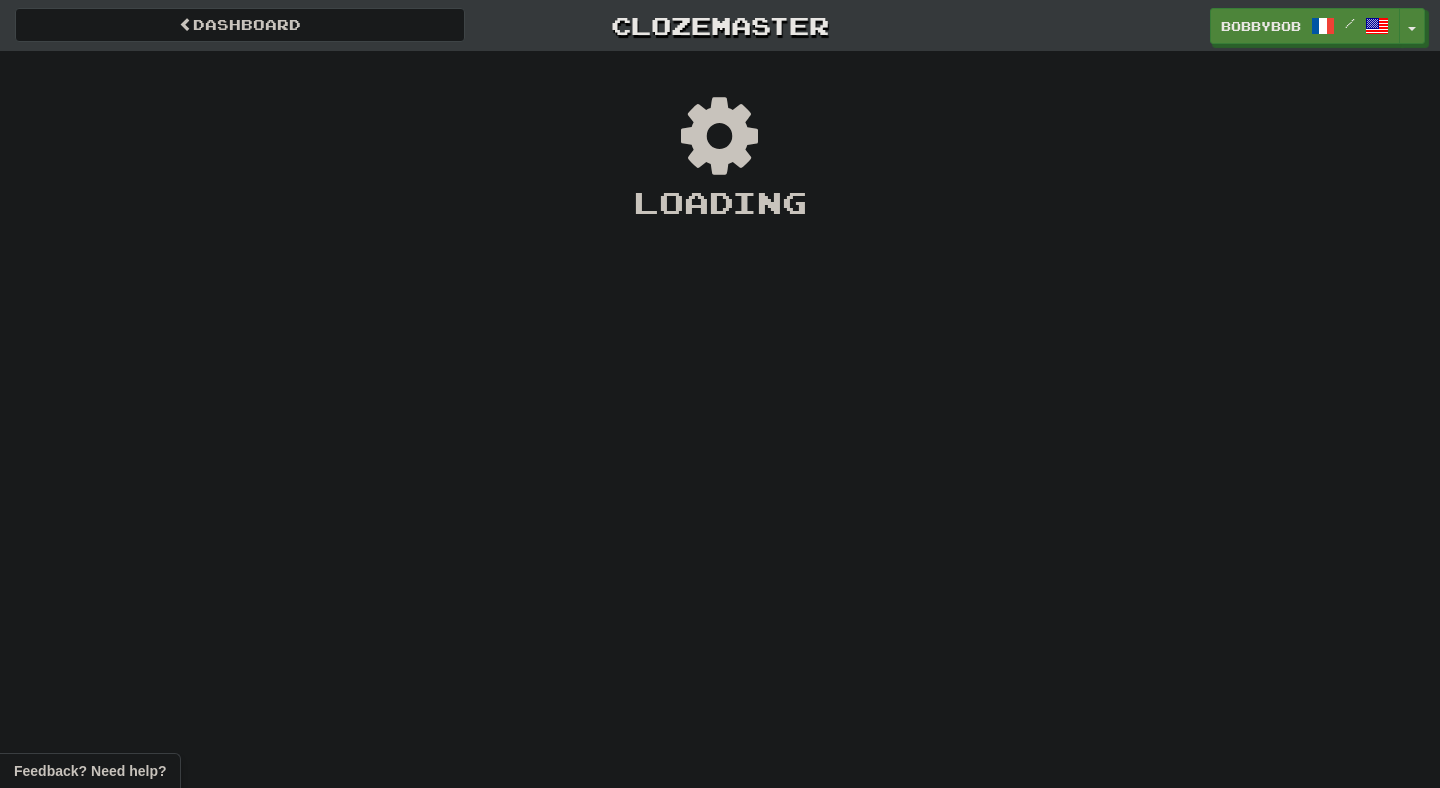 scroll, scrollTop: 0, scrollLeft: 0, axis: both 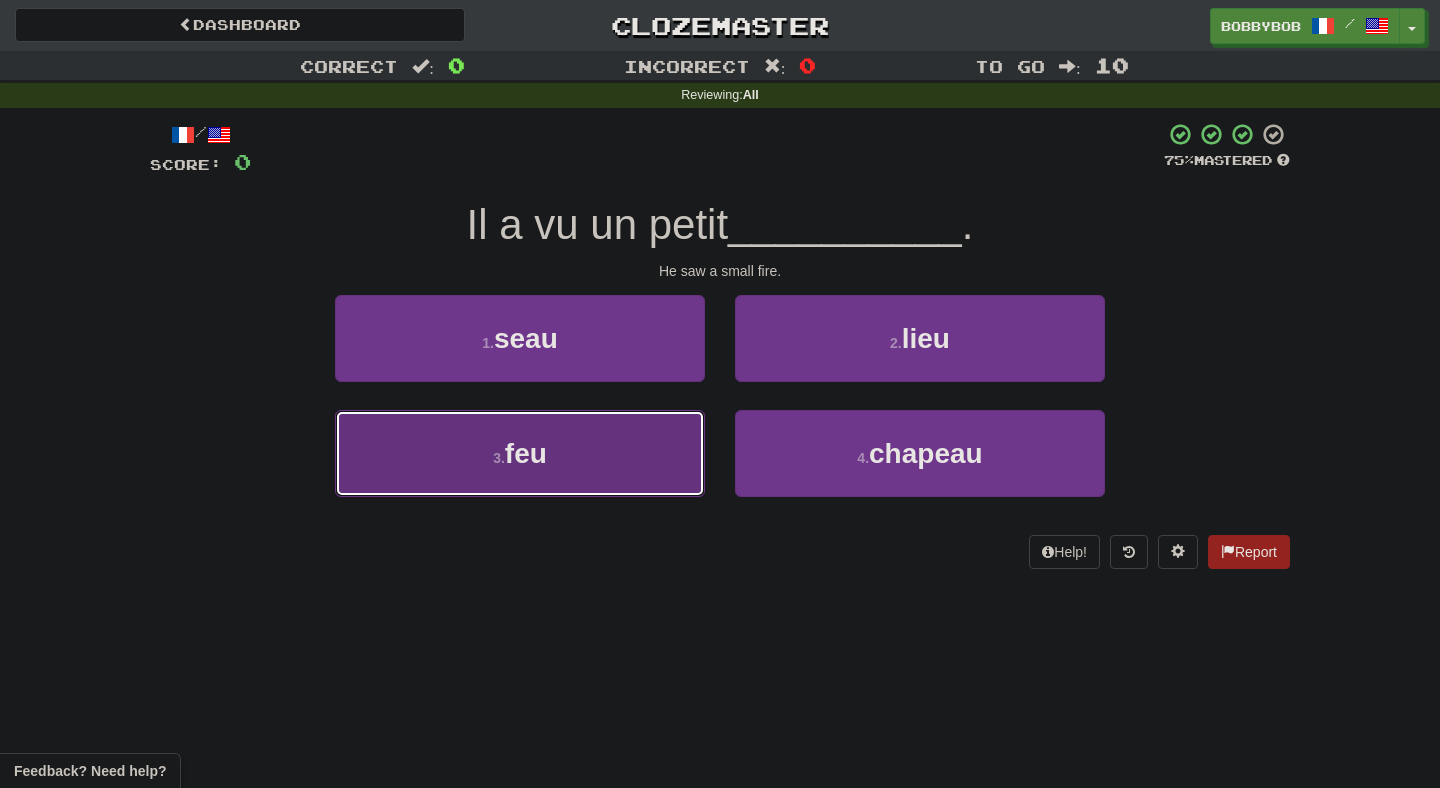 click on "3 .  feu" at bounding box center (520, 453) 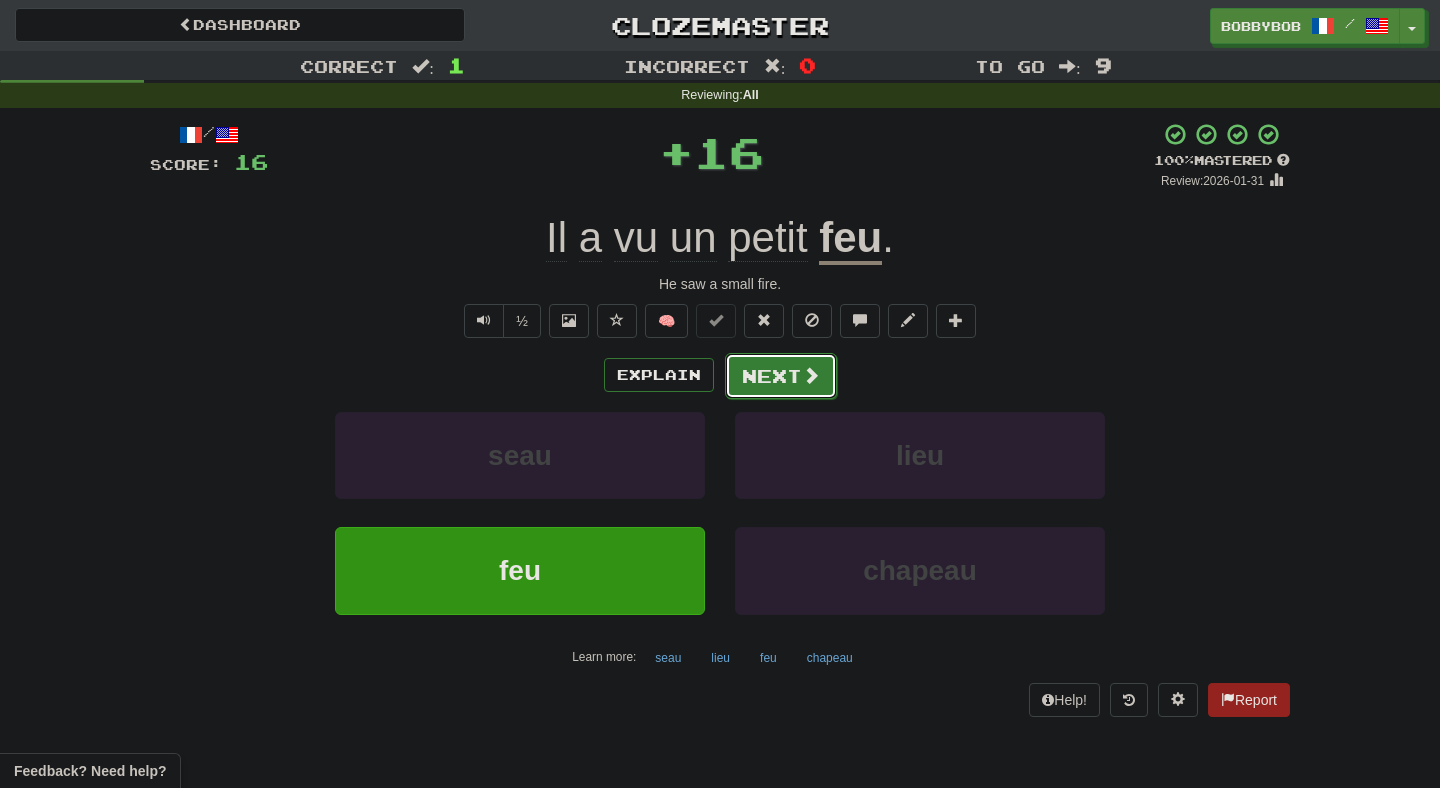 click on "Next" at bounding box center (781, 376) 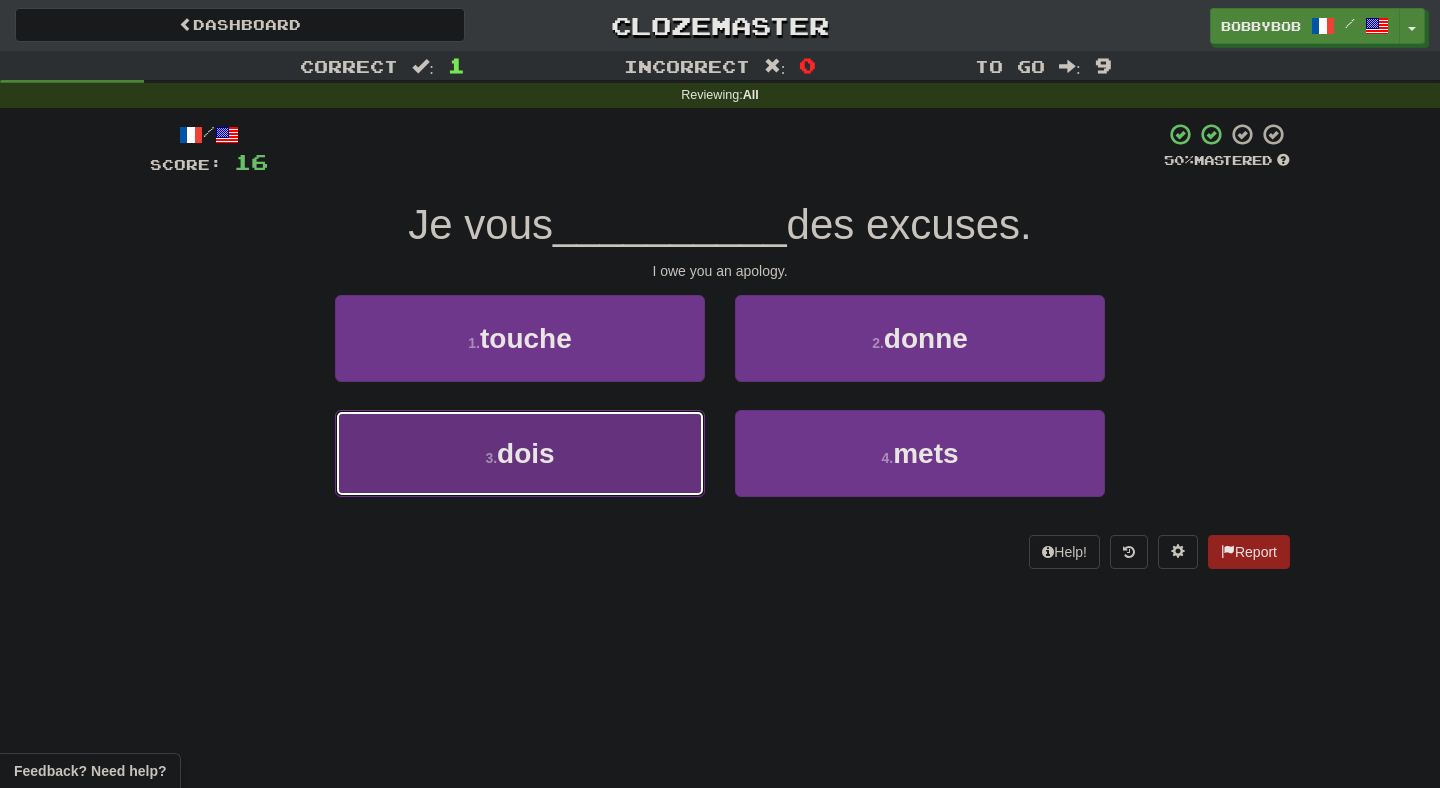 click on "3 .  dois" at bounding box center (520, 453) 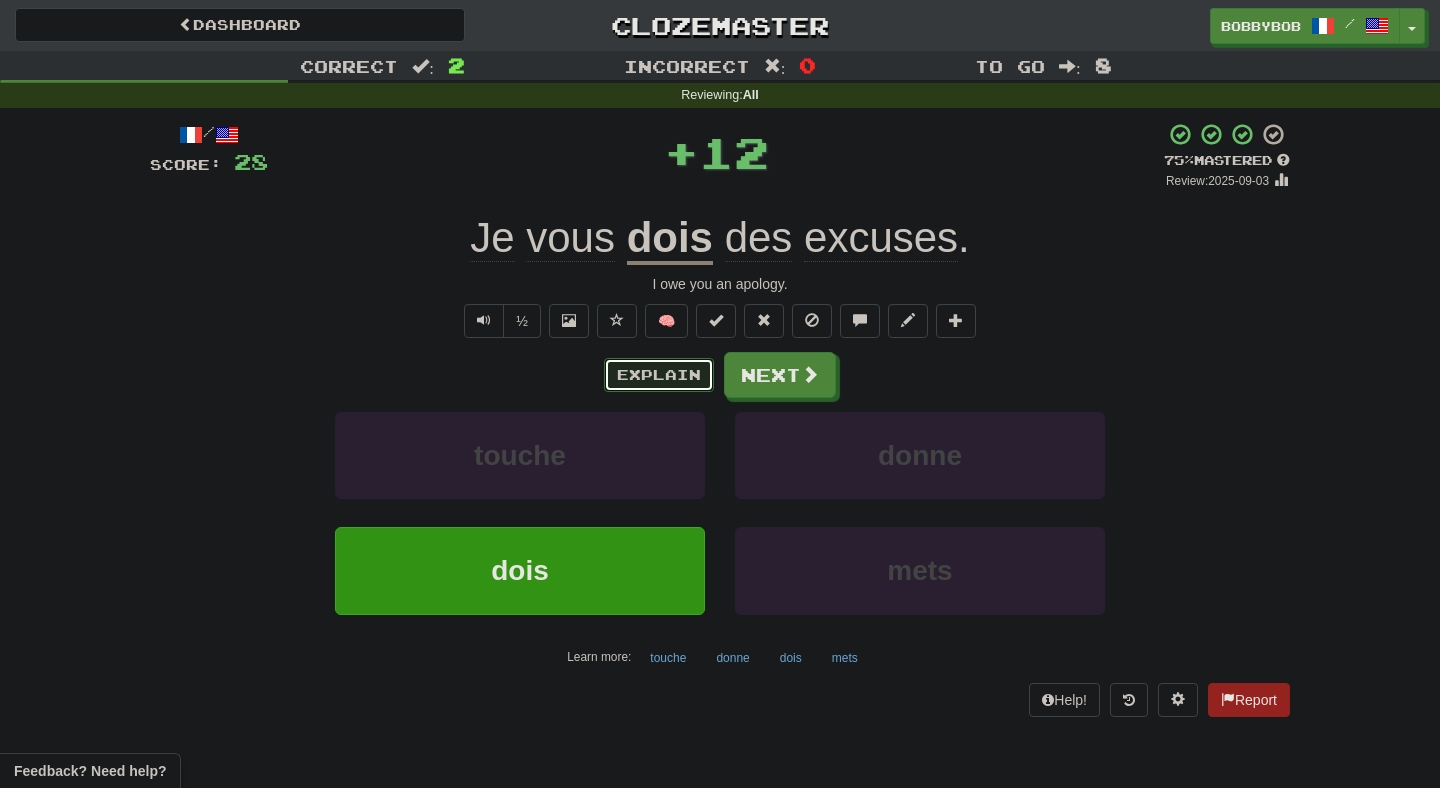 click on "Explain" at bounding box center [659, 375] 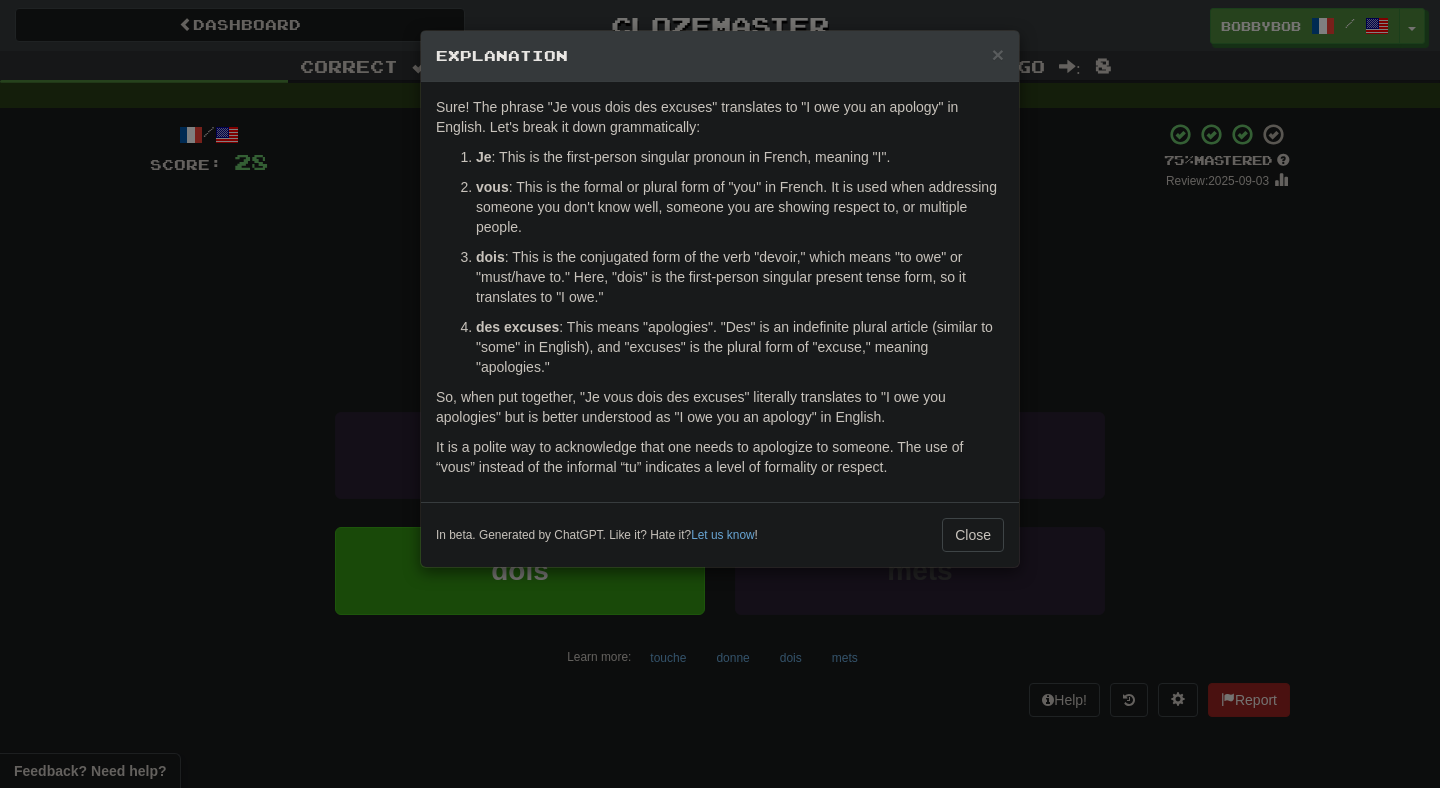 click on "So, when put together, "Je vous dois des excuses" literally translates to "I owe you apologies" but is better understood as "I owe you an apology" in English." at bounding box center (720, 407) 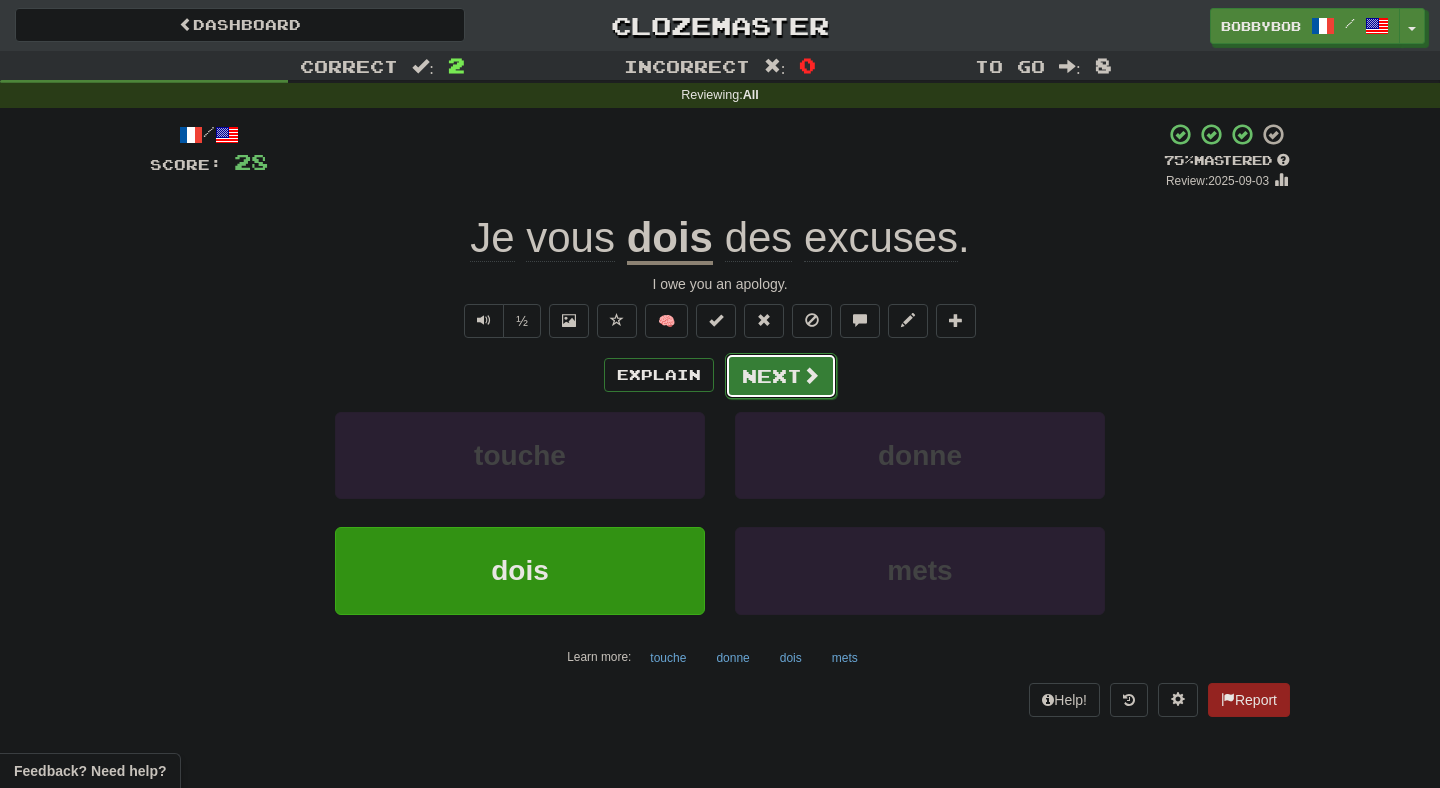 click on "Next" at bounding box center [781, 376] 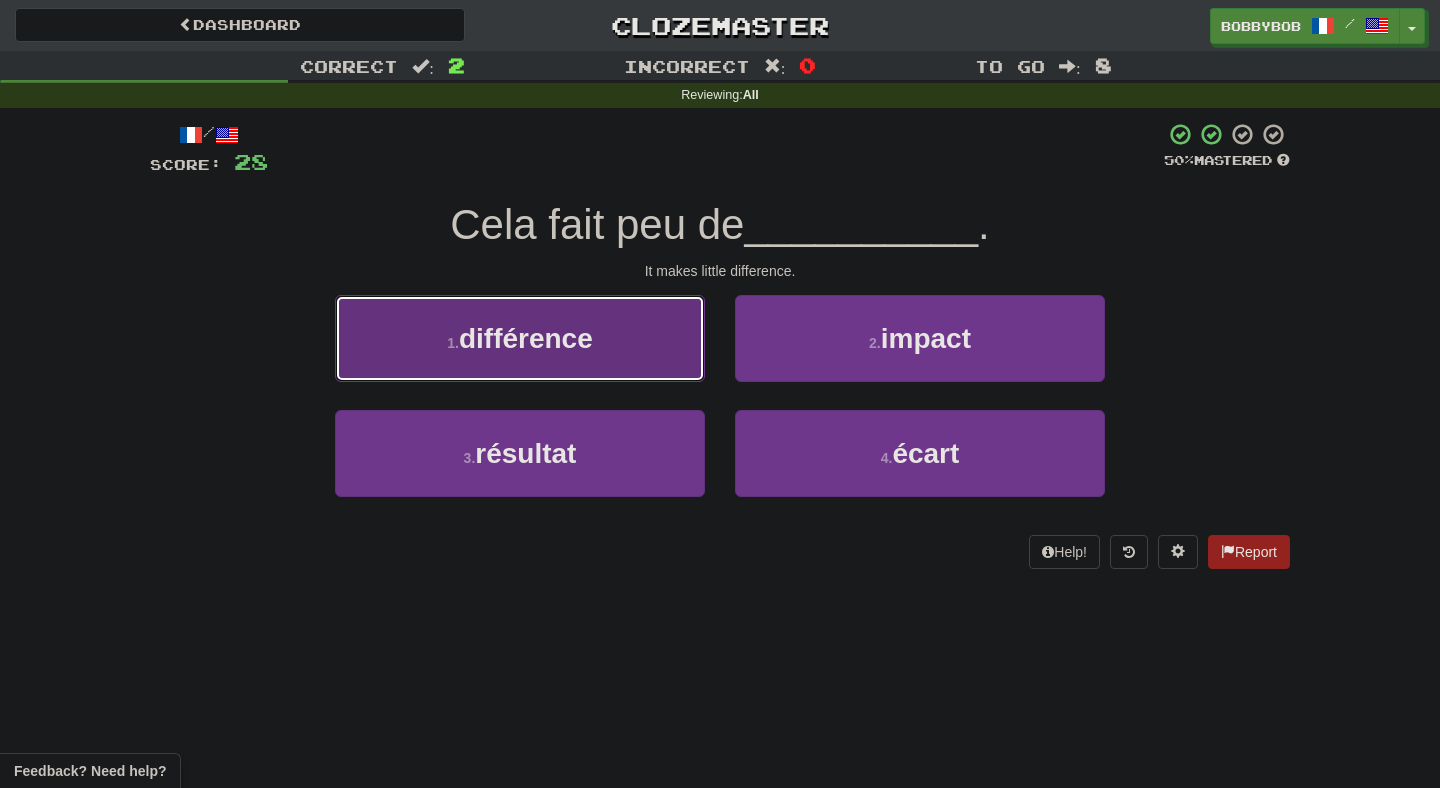 click on "1 .  différence" at bounding box center [520, 338] 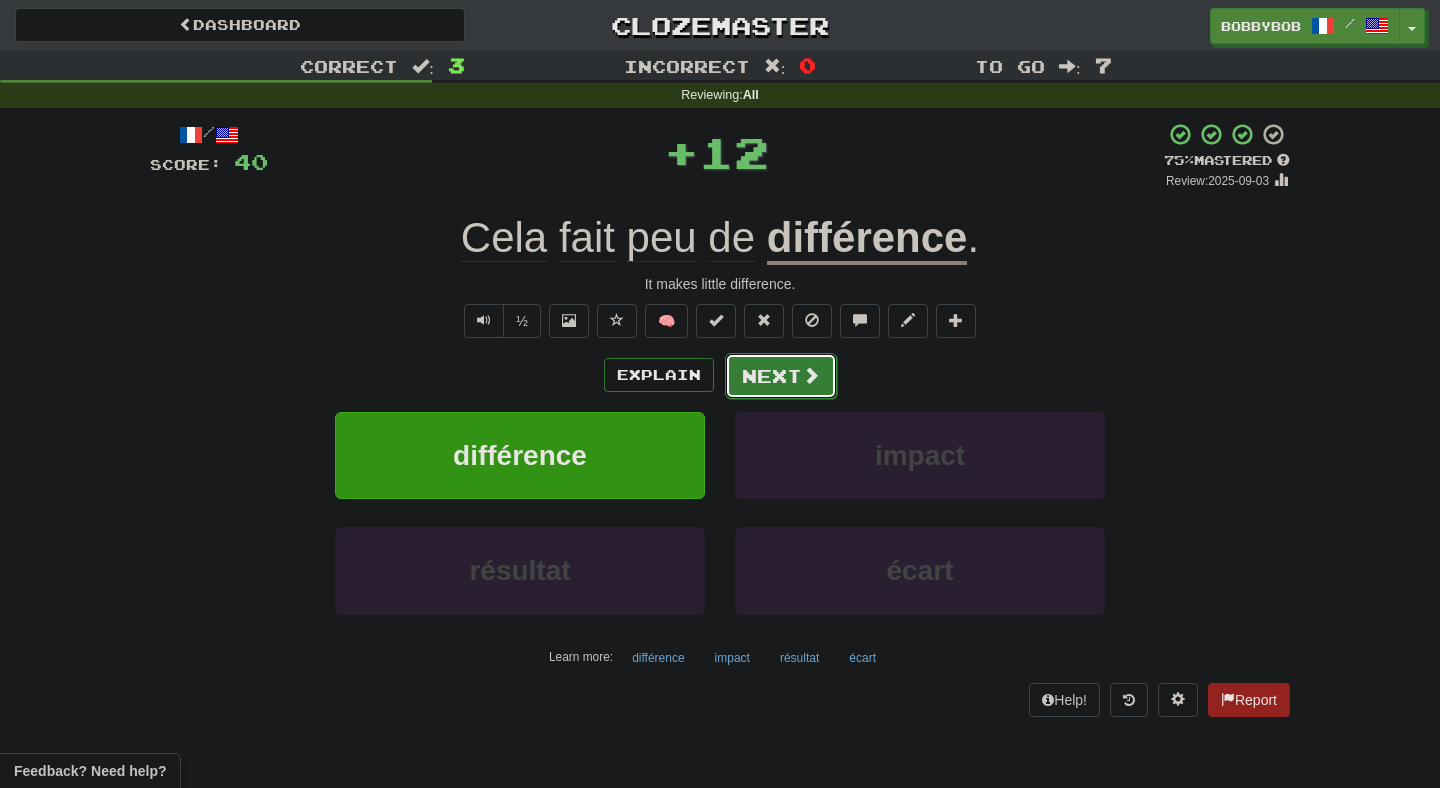 click on "Next" at bounding box center (781, 376) 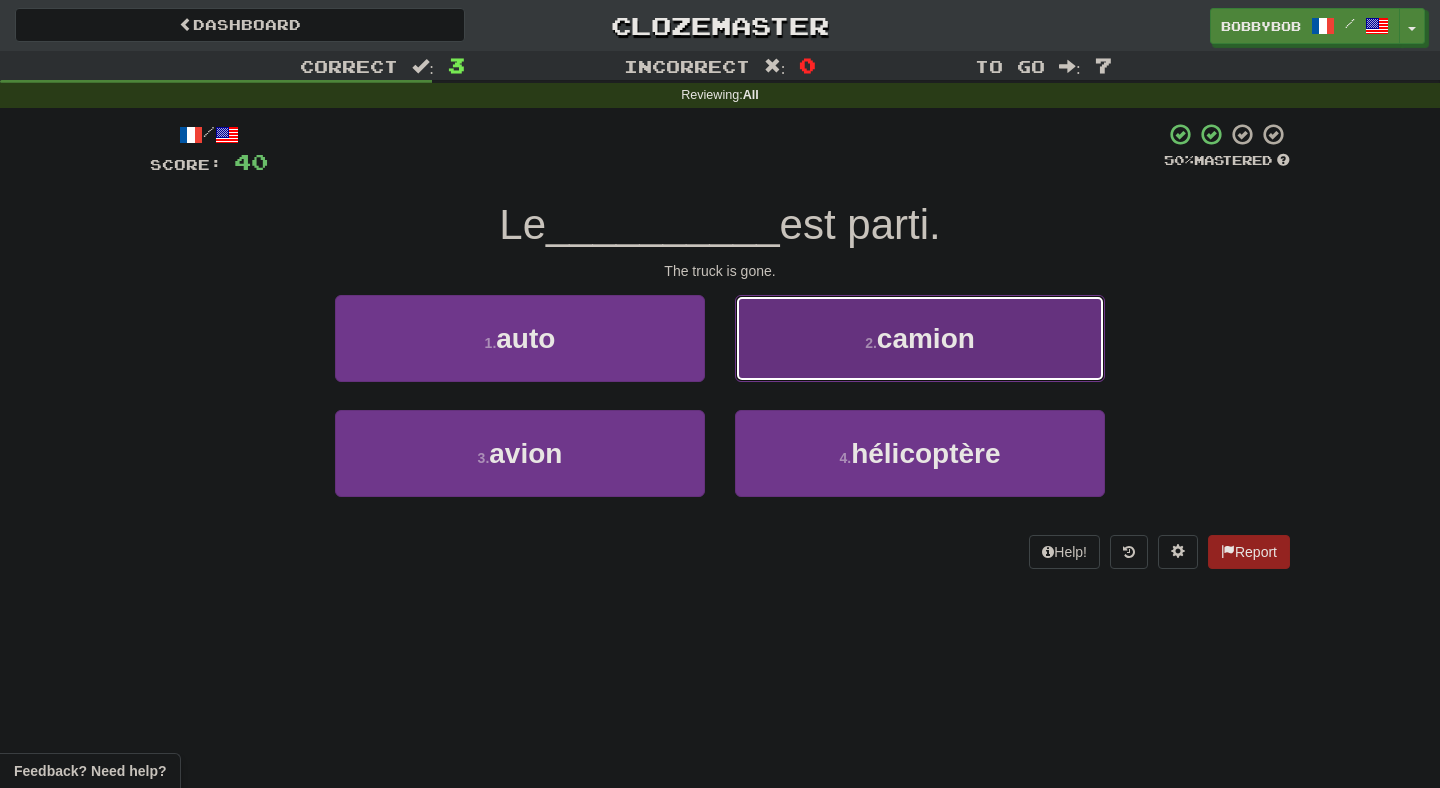 click on "2 .  camion" at bounding box center (920, 338) 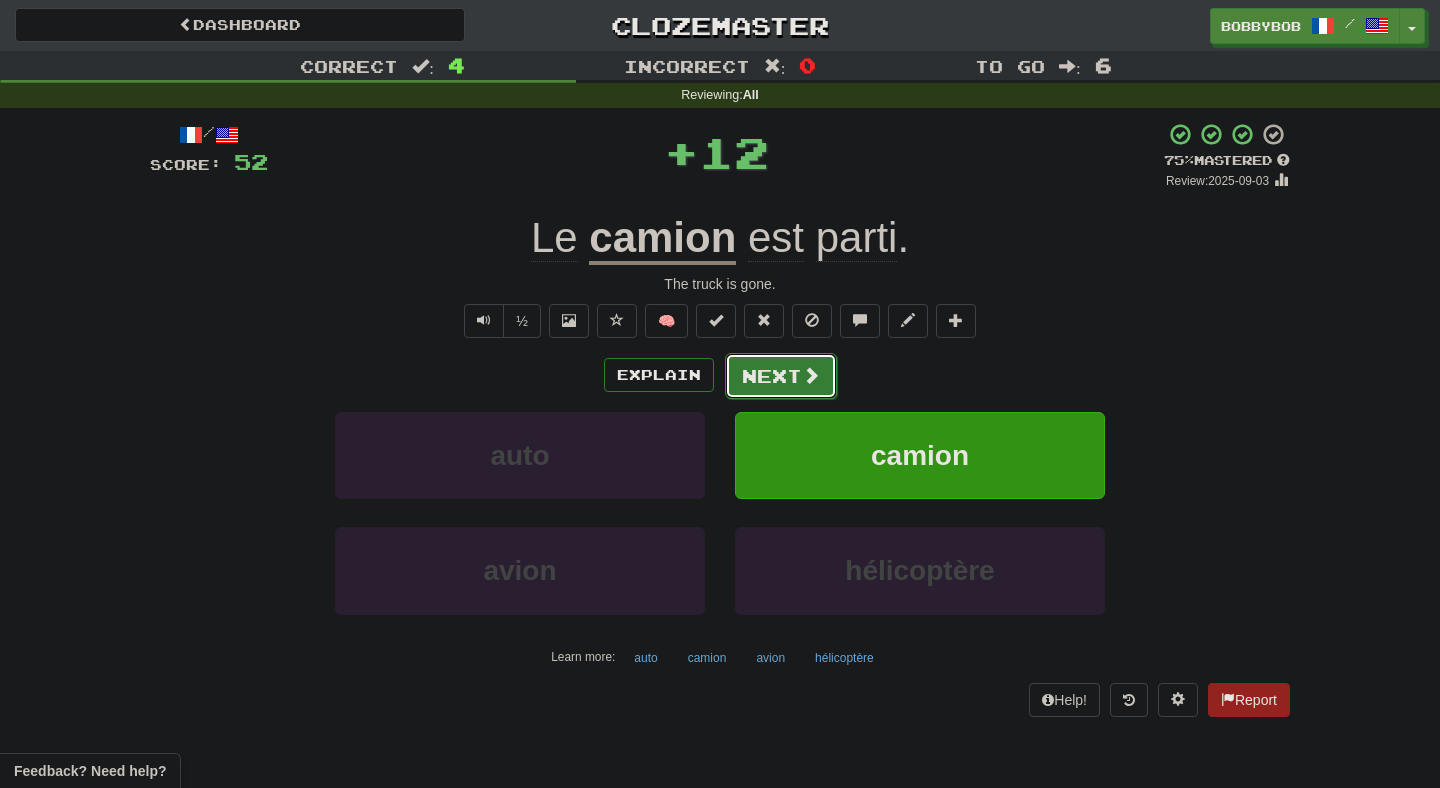 click on "Next" at bounding box center [781, 376] 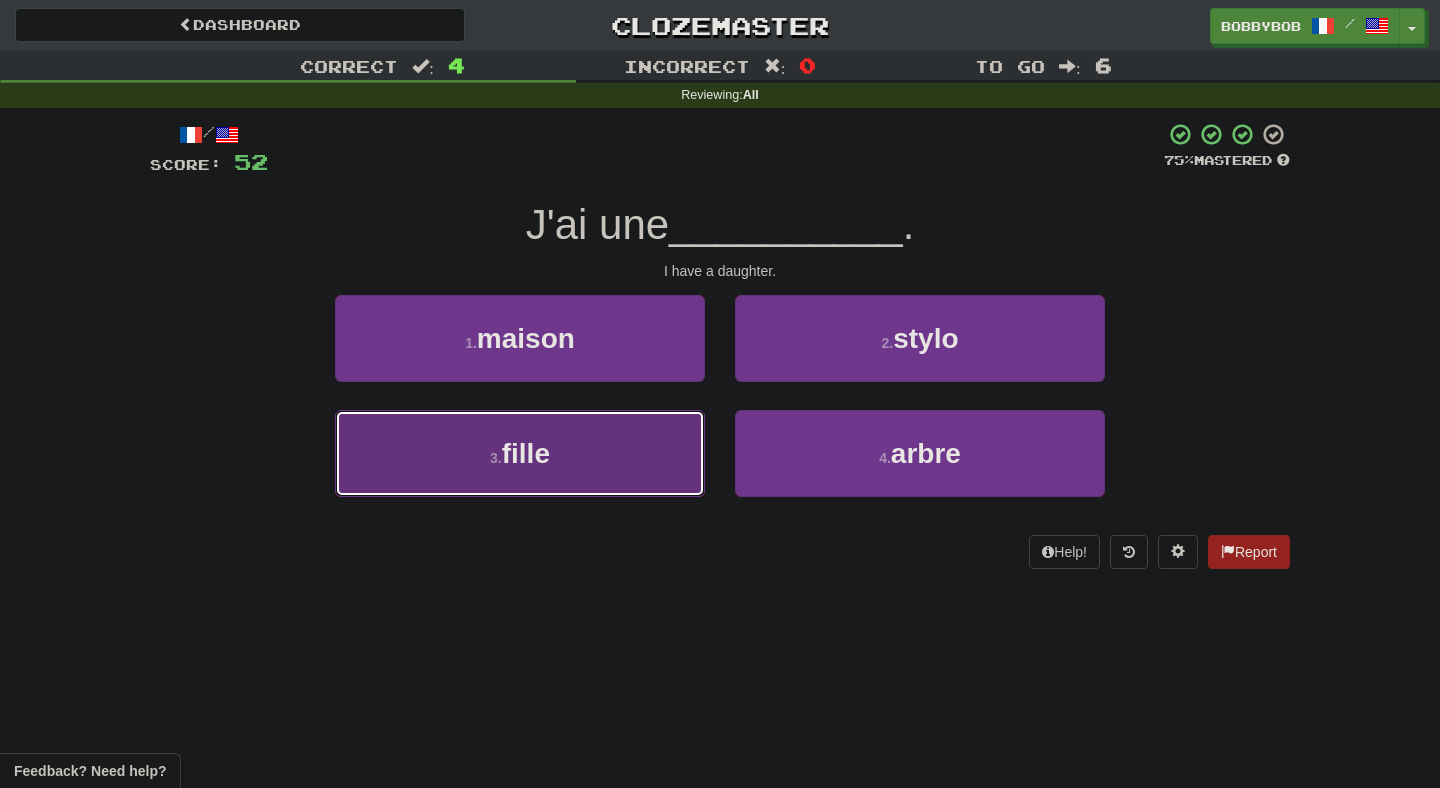 click on "3 .  fille" at bounding box center (520, 453) 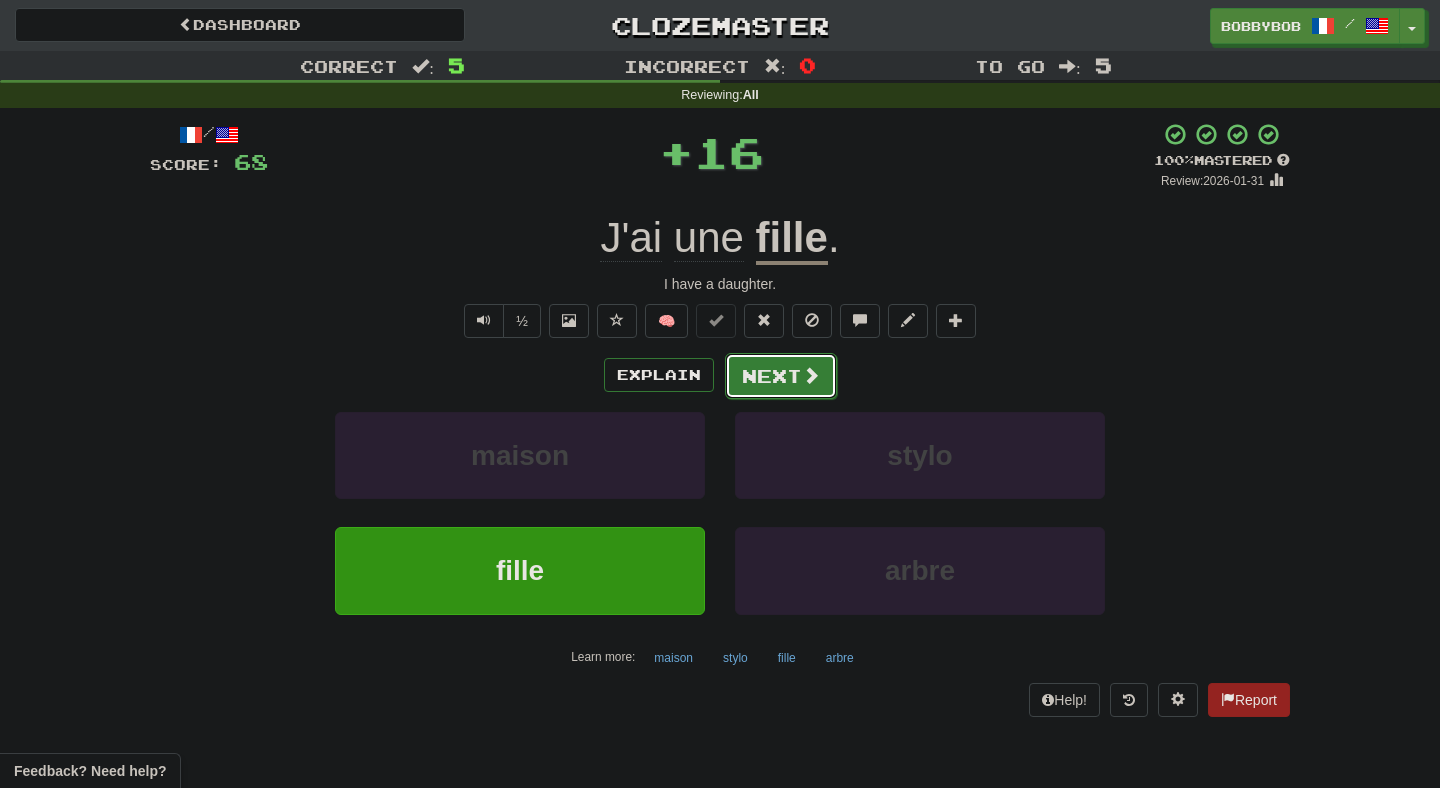 click on "Next" at bounding box center [781, 376] 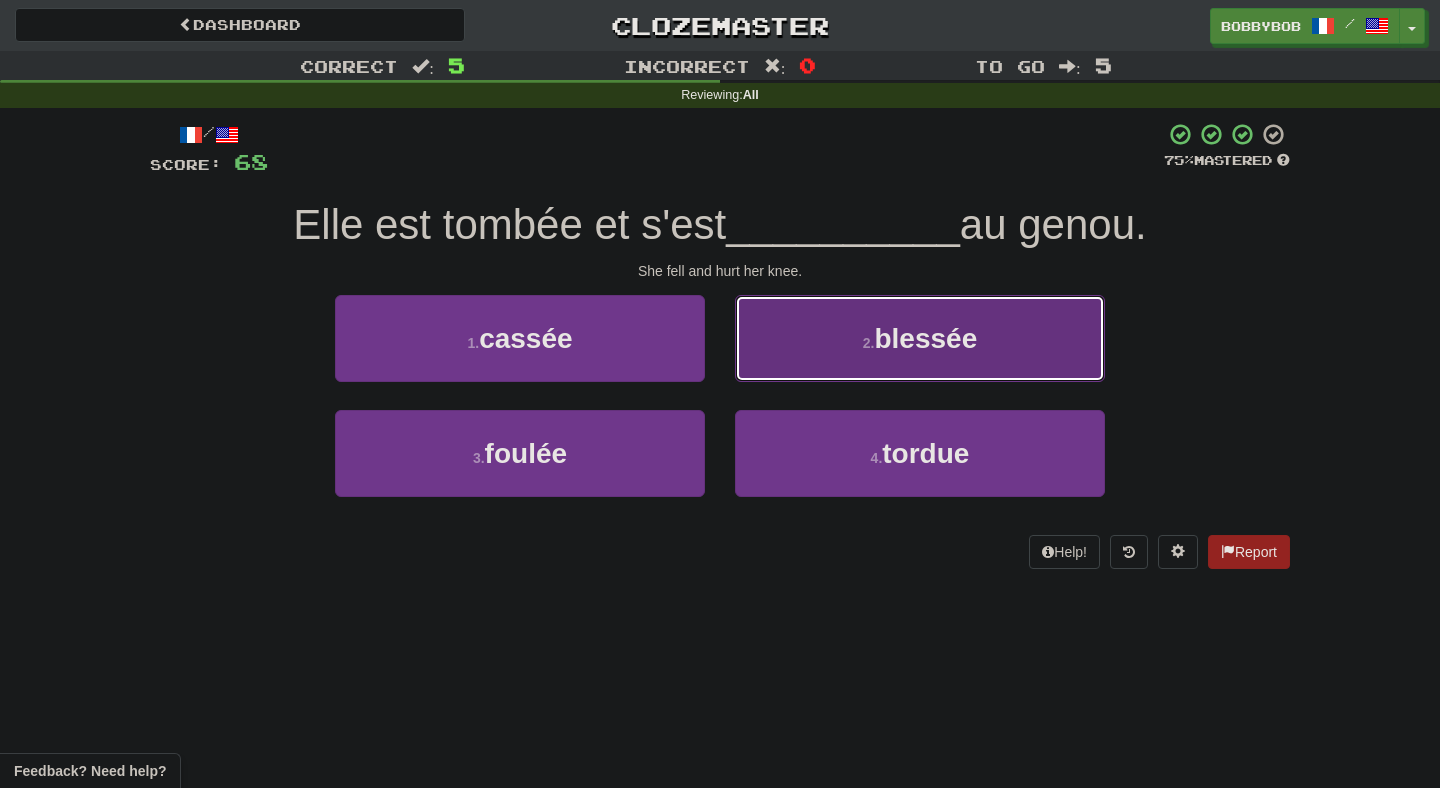 click on "2 .  blessée" at bounding box center (920, 338) 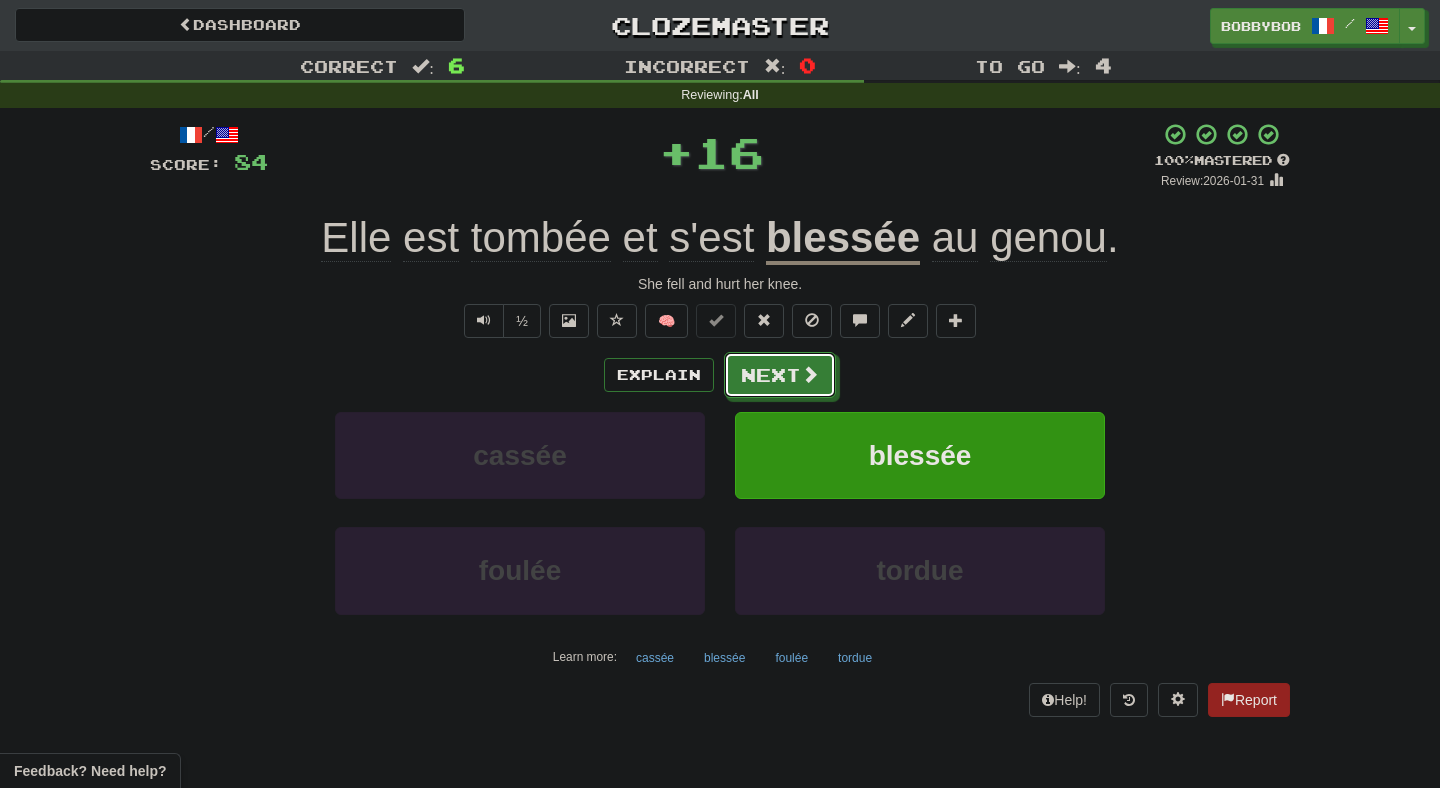 click on "Next" at bounding box center (780, 375) 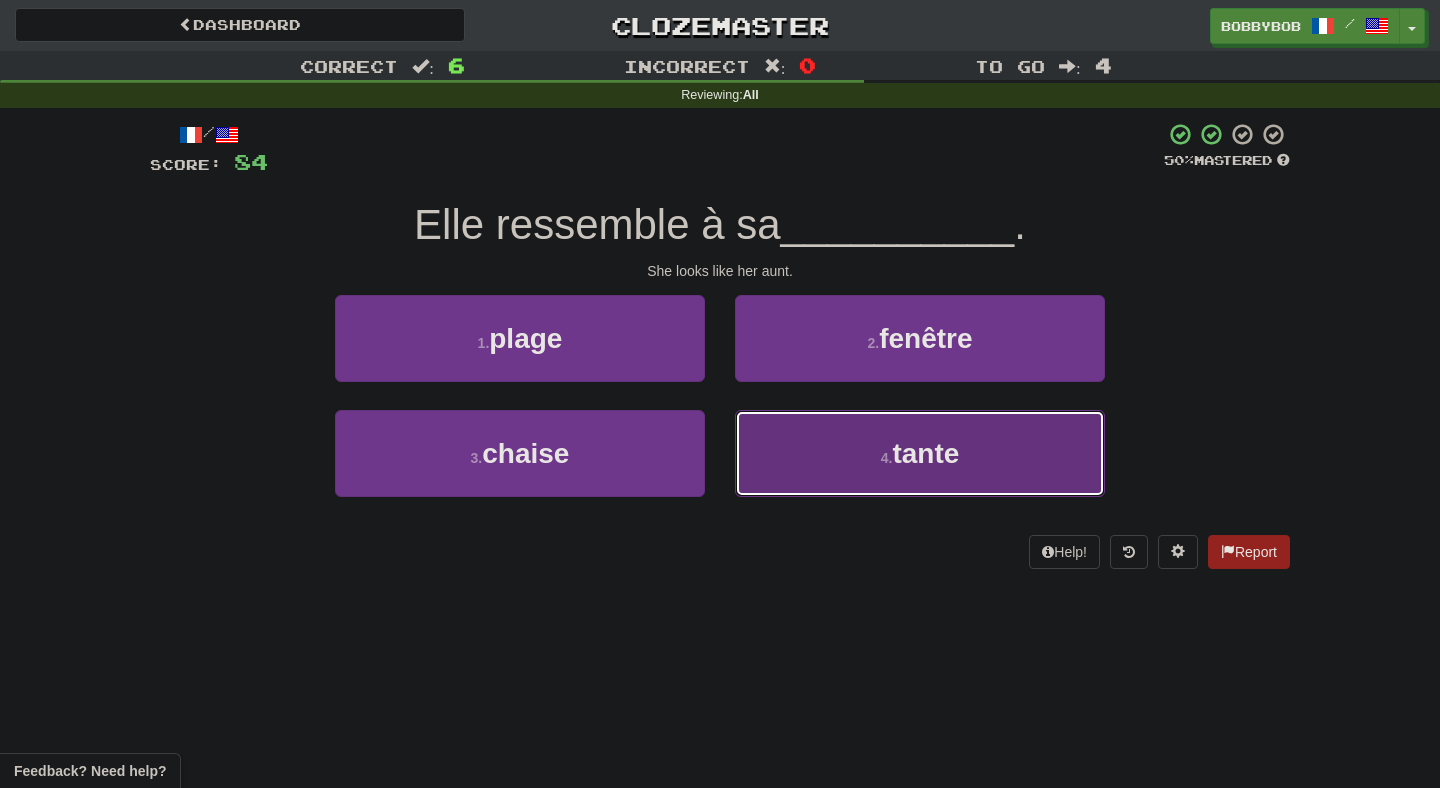click on "4 .  tante" at bounding box center (920, 453) 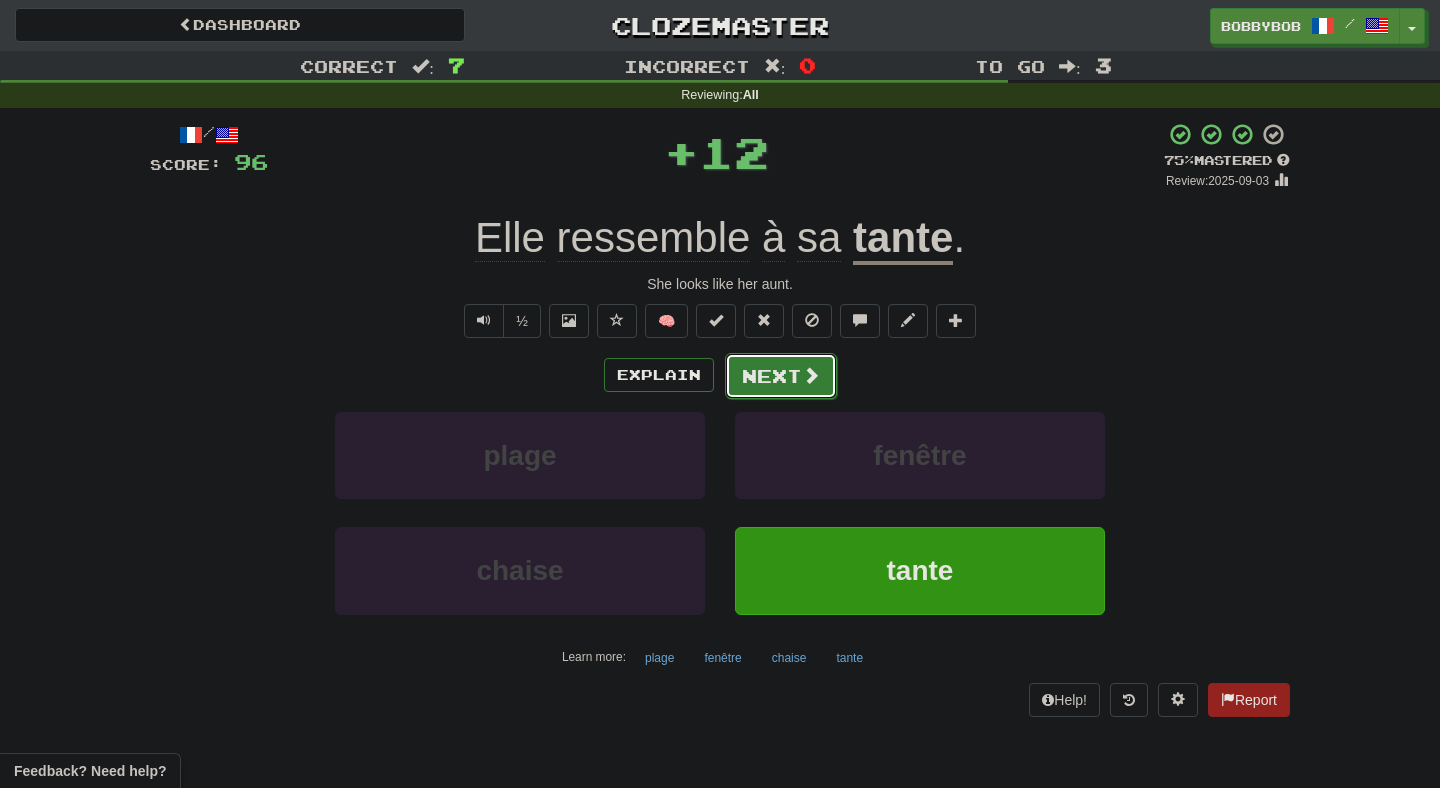 click on "Next" at bounding box center (781, 376) 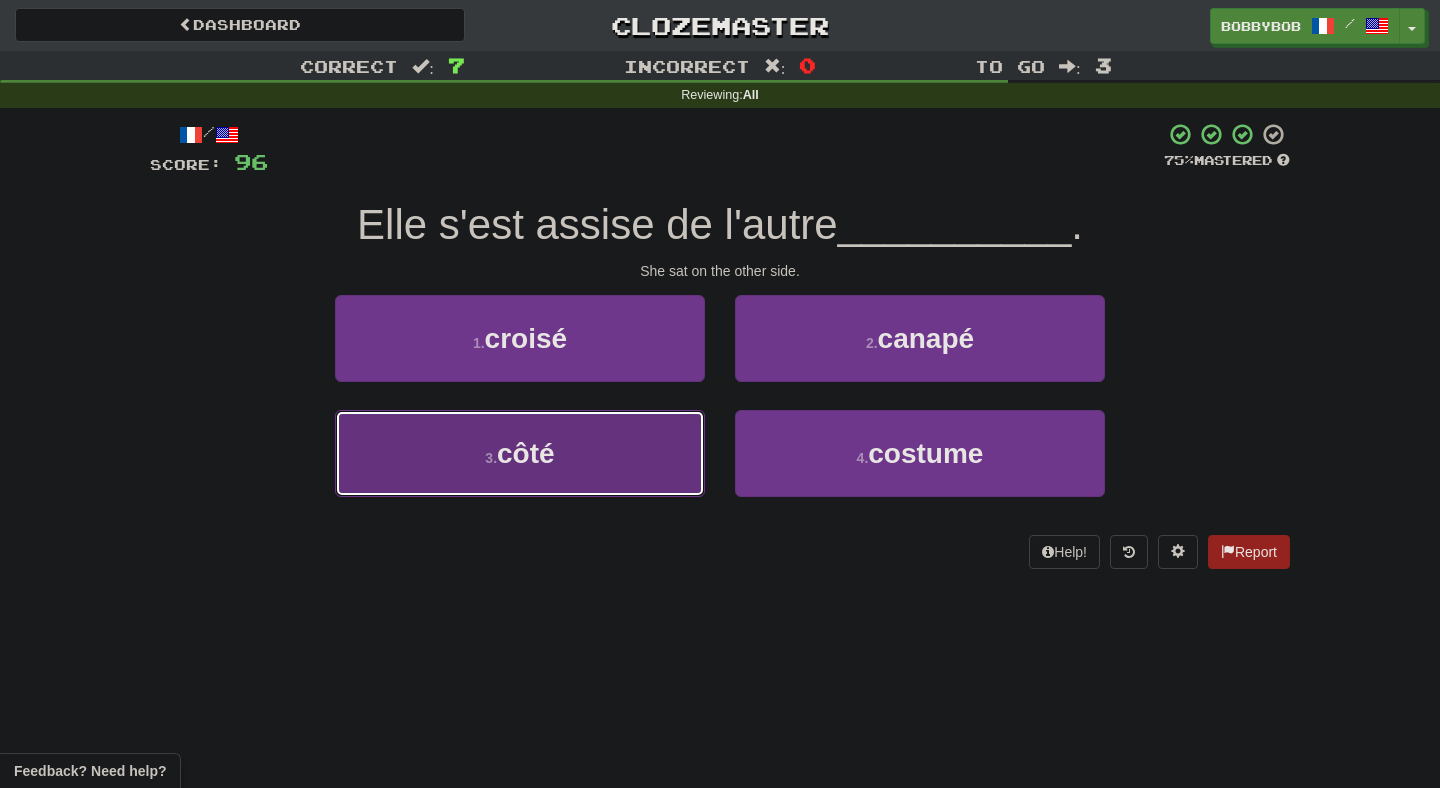 click on "3 .  côté" at bounding box center [520, 453] 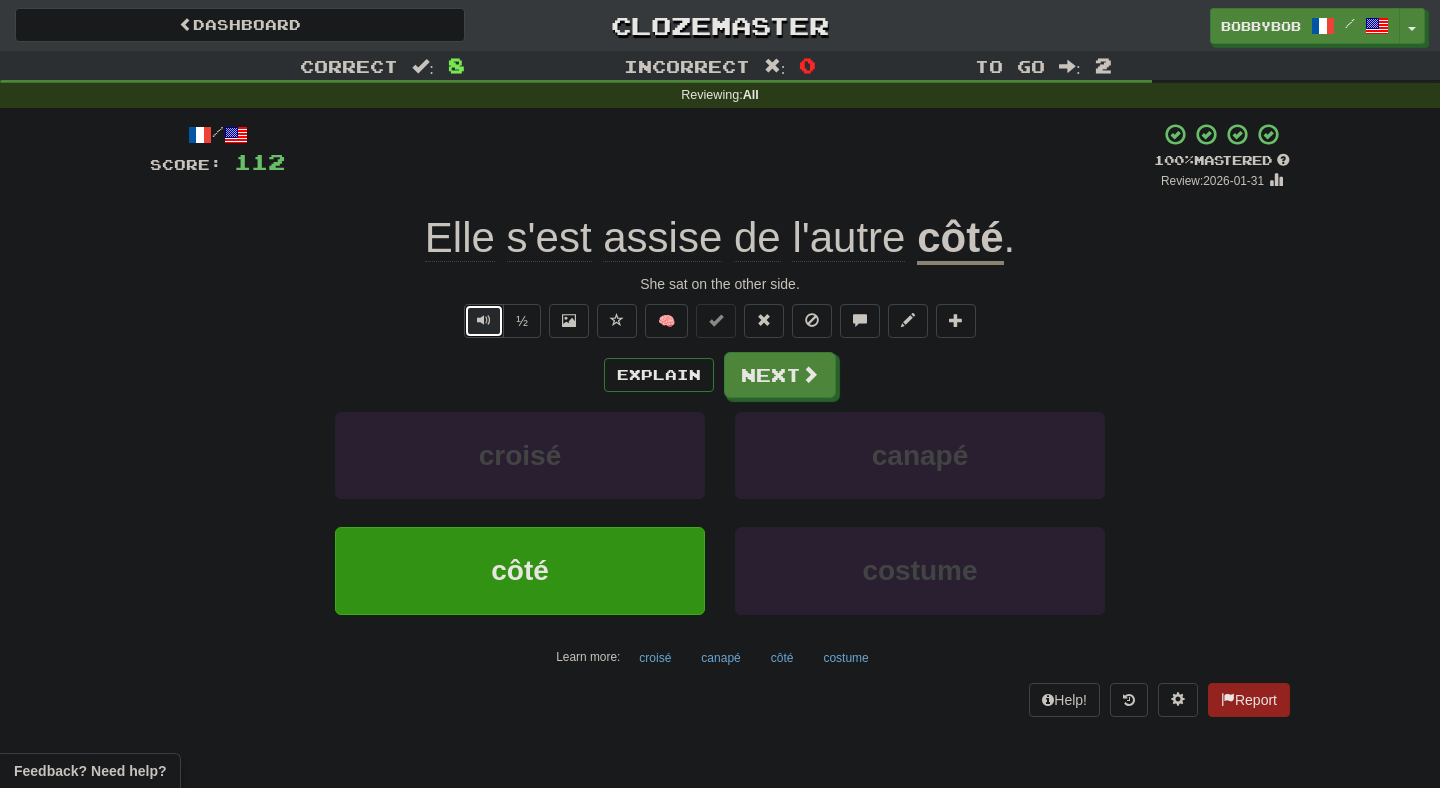 click at bounding box center [484, 320] 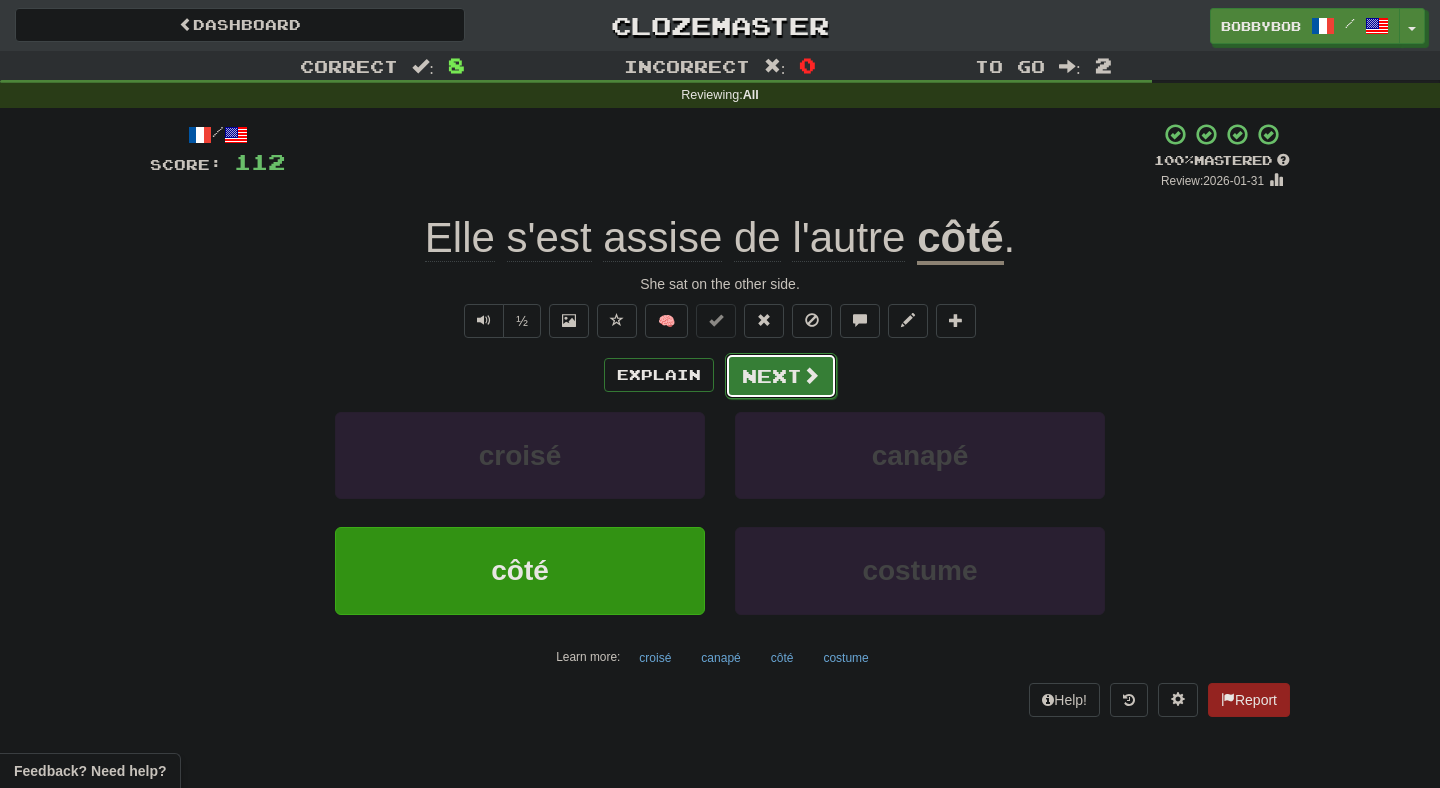 click on "Next" at bounding box center (781, 376) 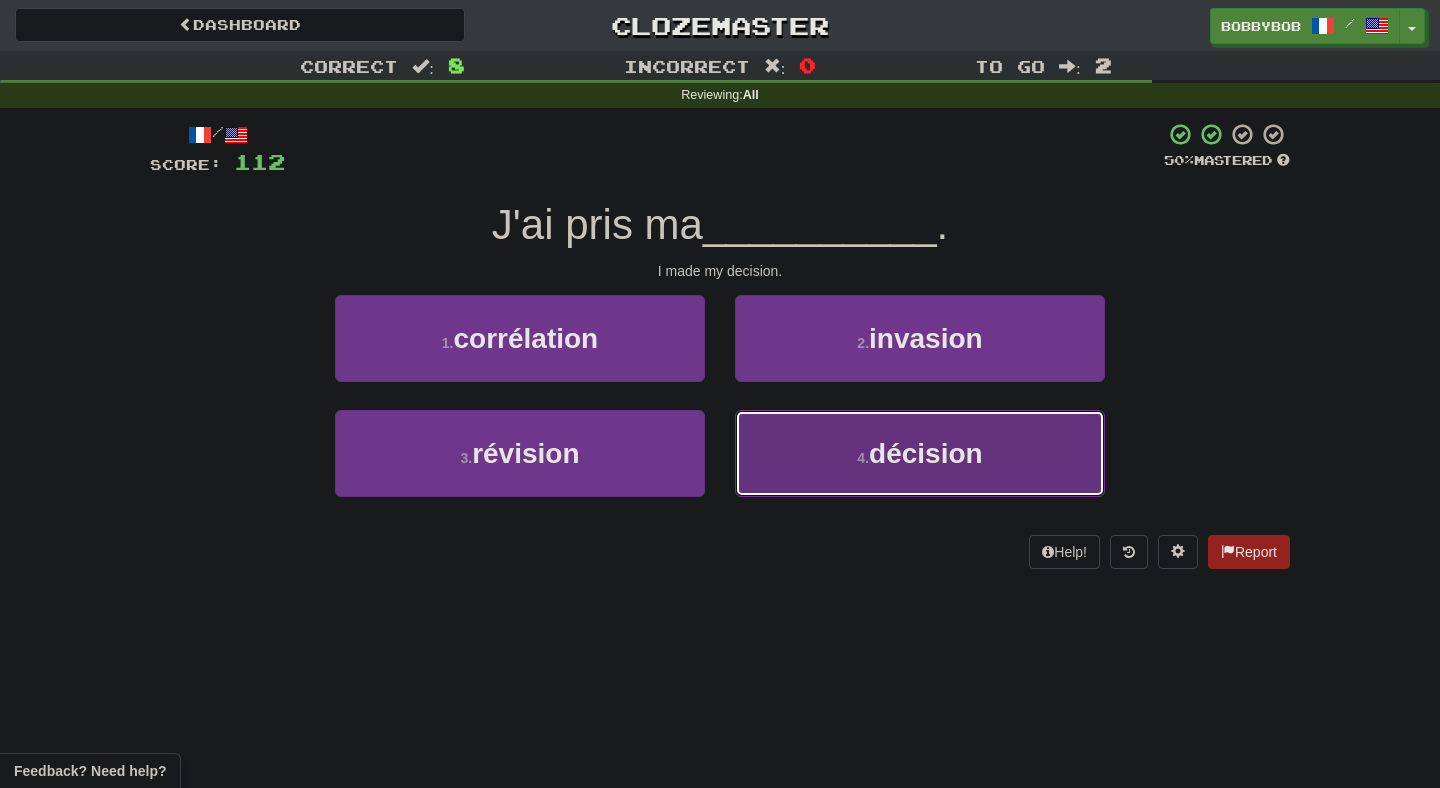 click on "4 .  décision" at bounding box center (920, 453) 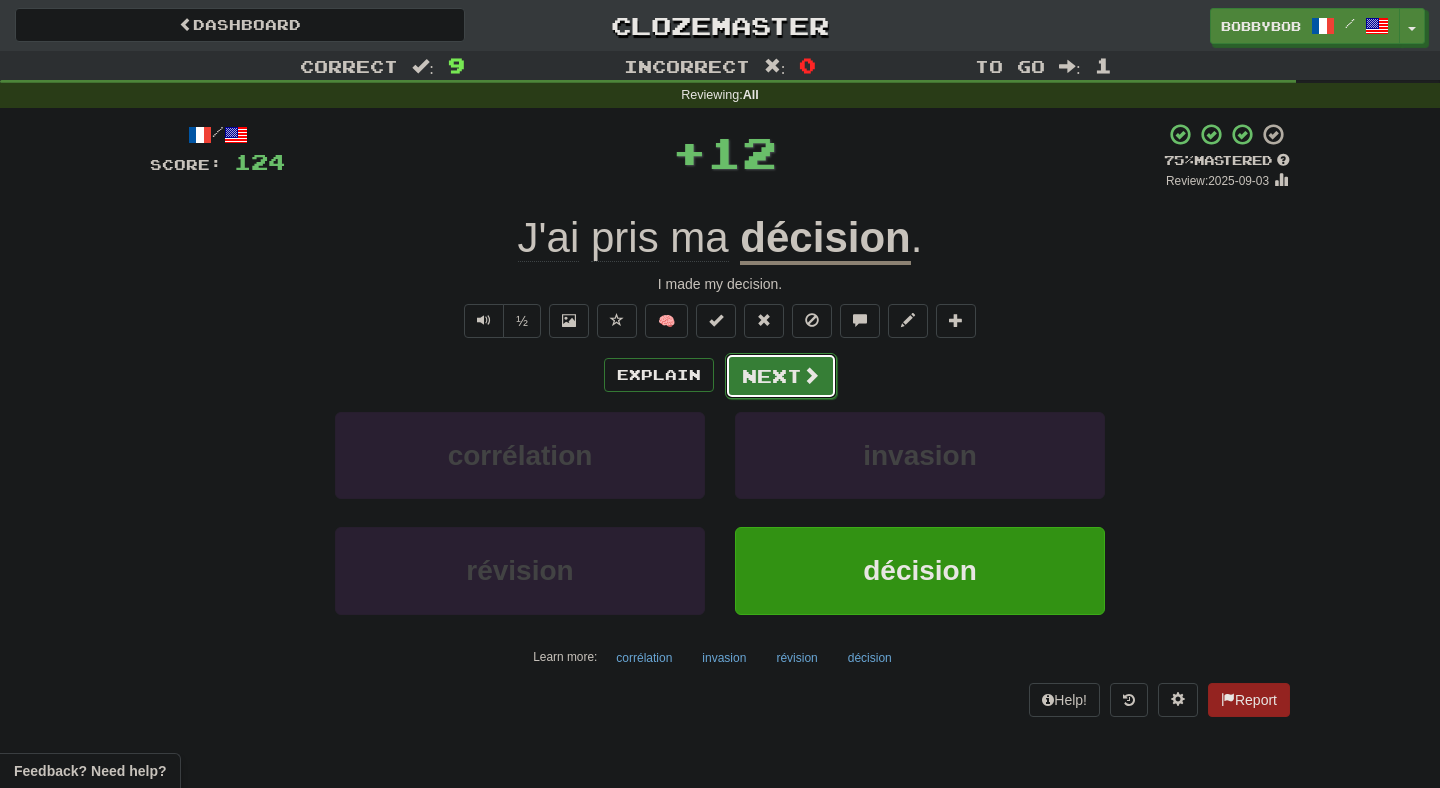 click on "Next" at bounding box center (781, 376) 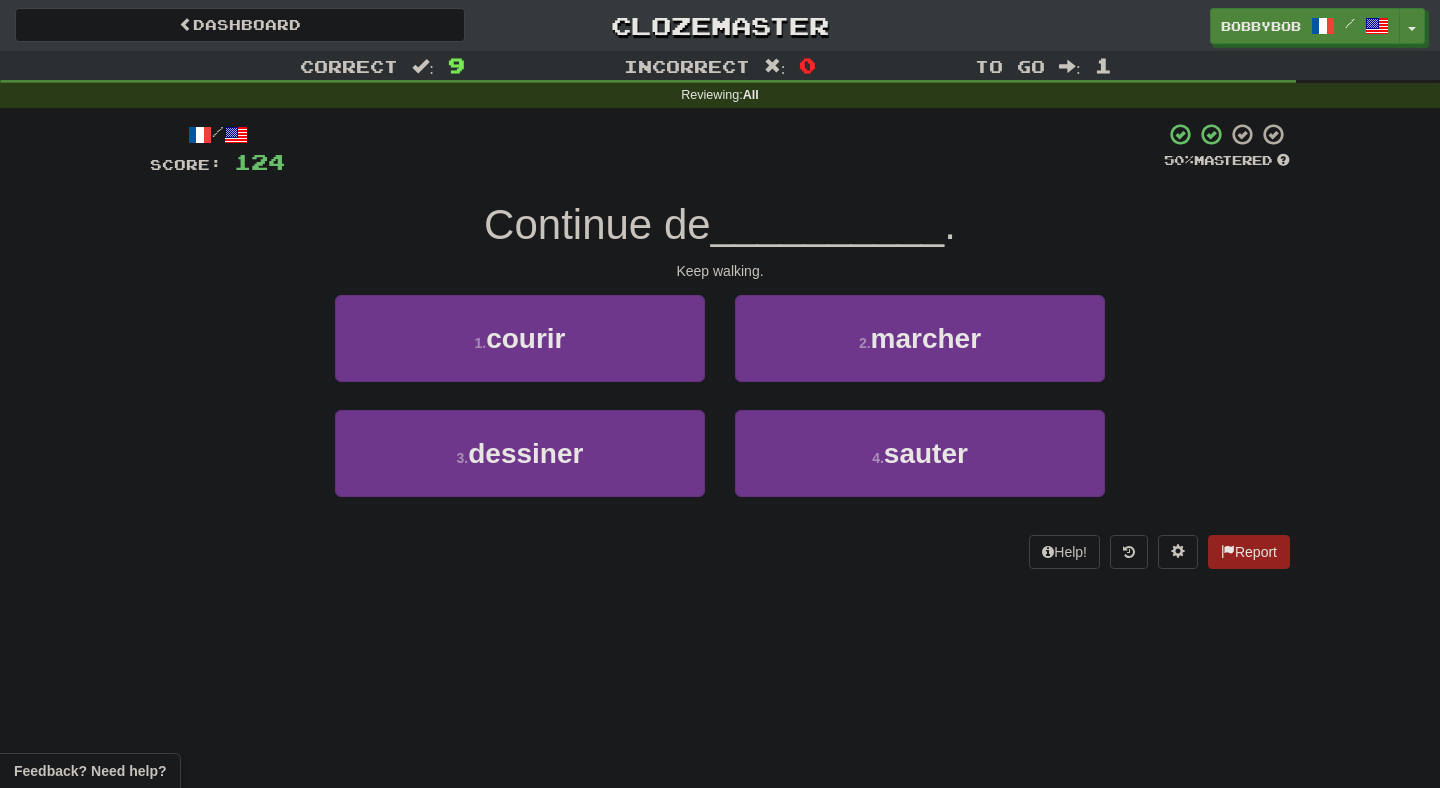 click on "Continue de" at bounding box center (597, 224) 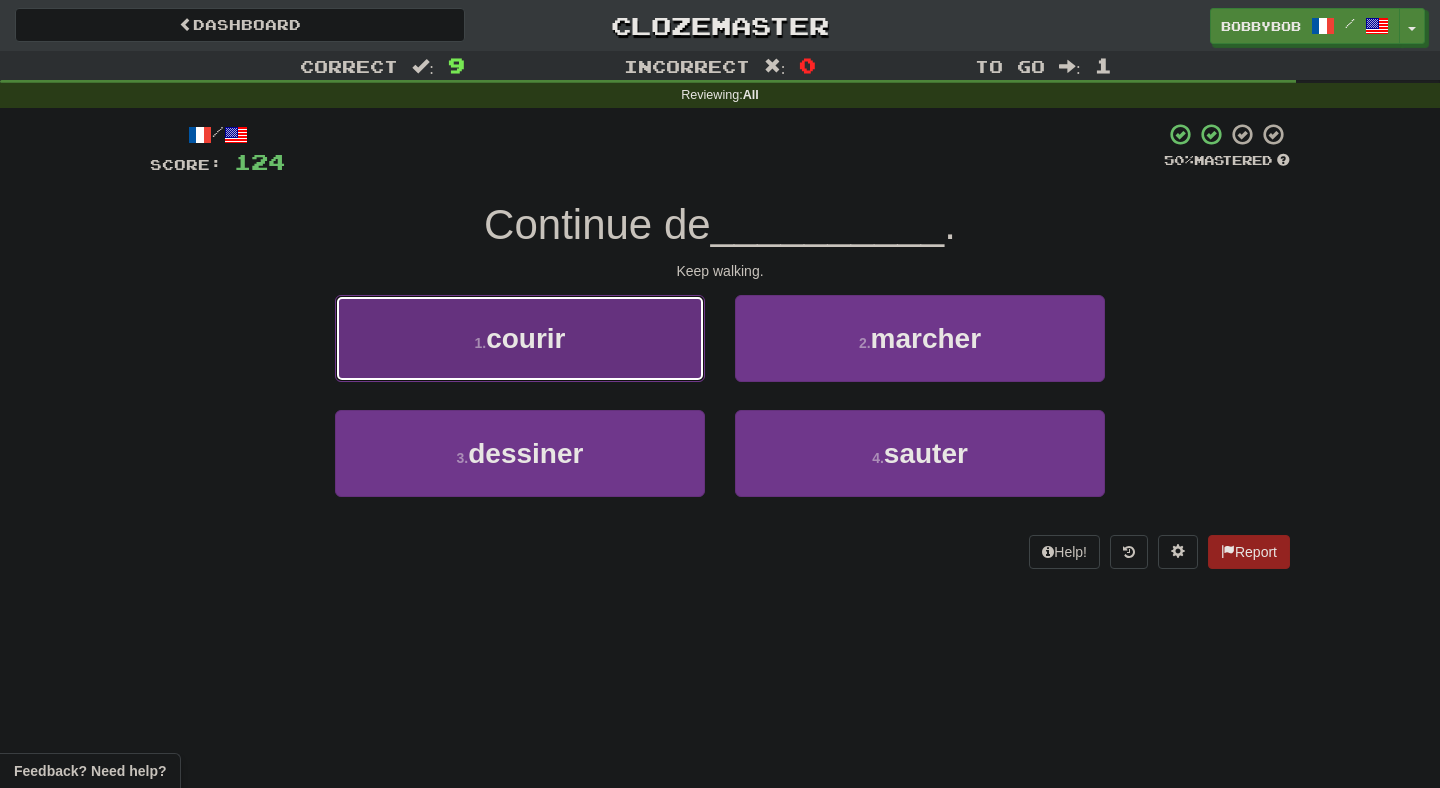click on "1 .  courir" at bounding box center (520, 338) 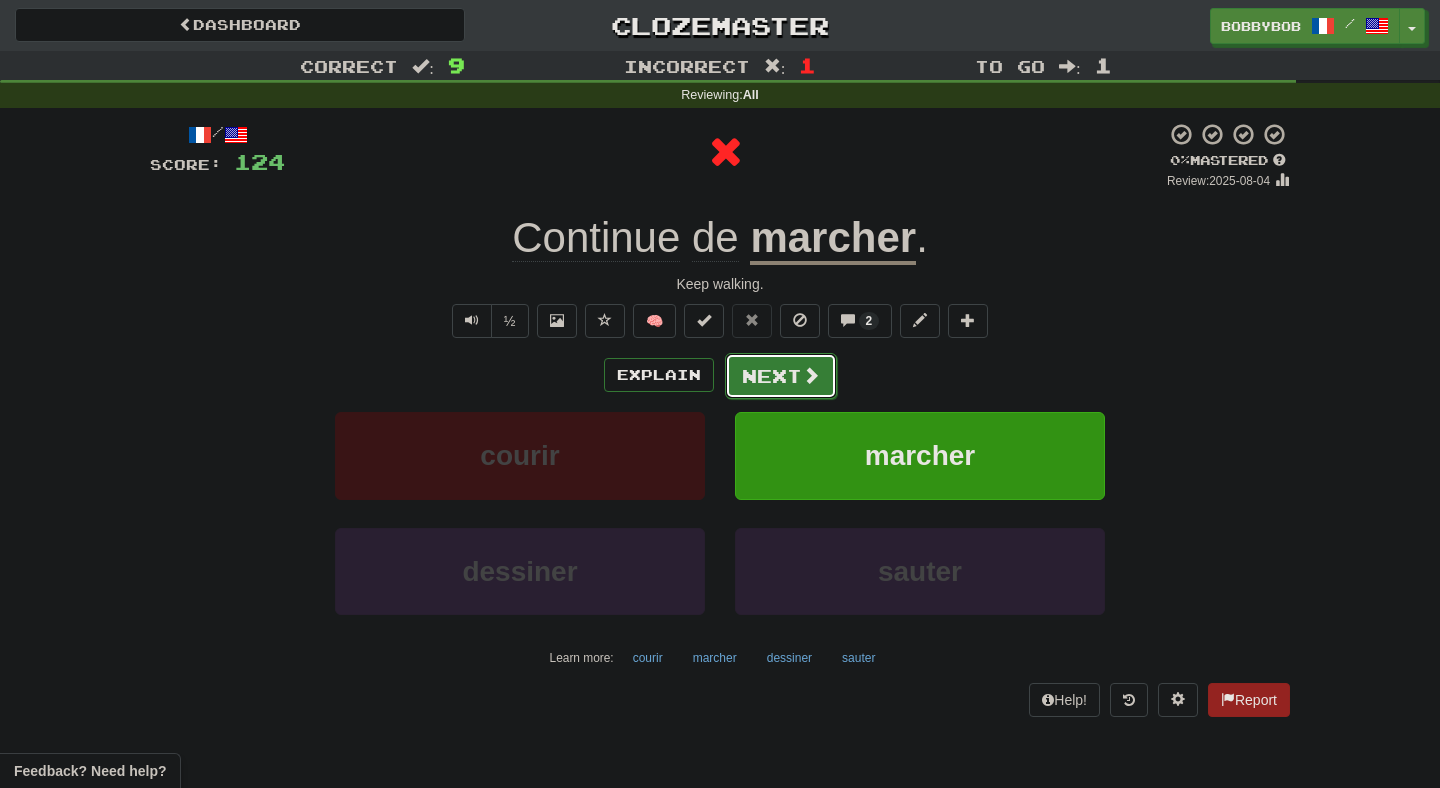 click on "Next" at bounding box center (781, 376) 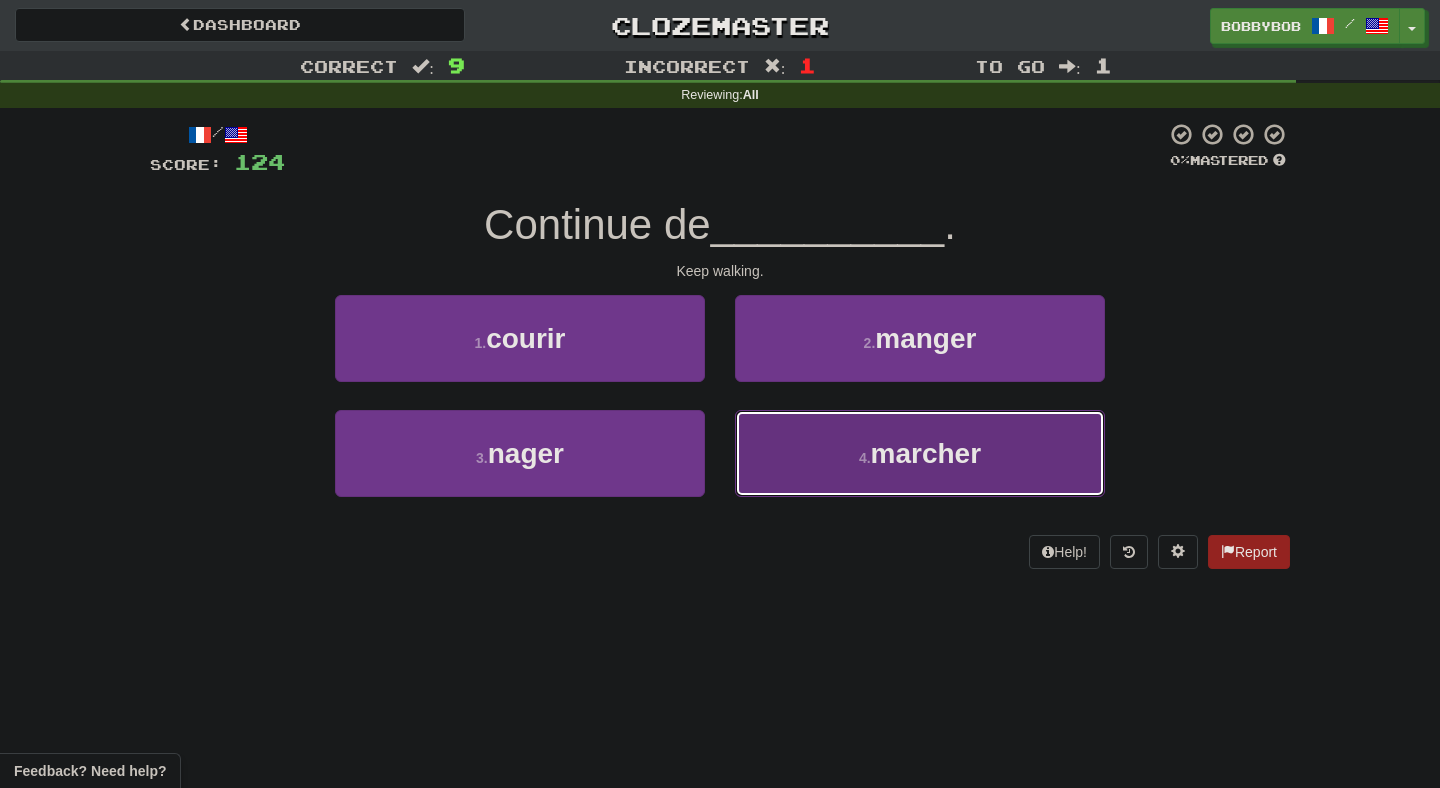 click on "4 .  marcher" at bounding box center [920, 453] 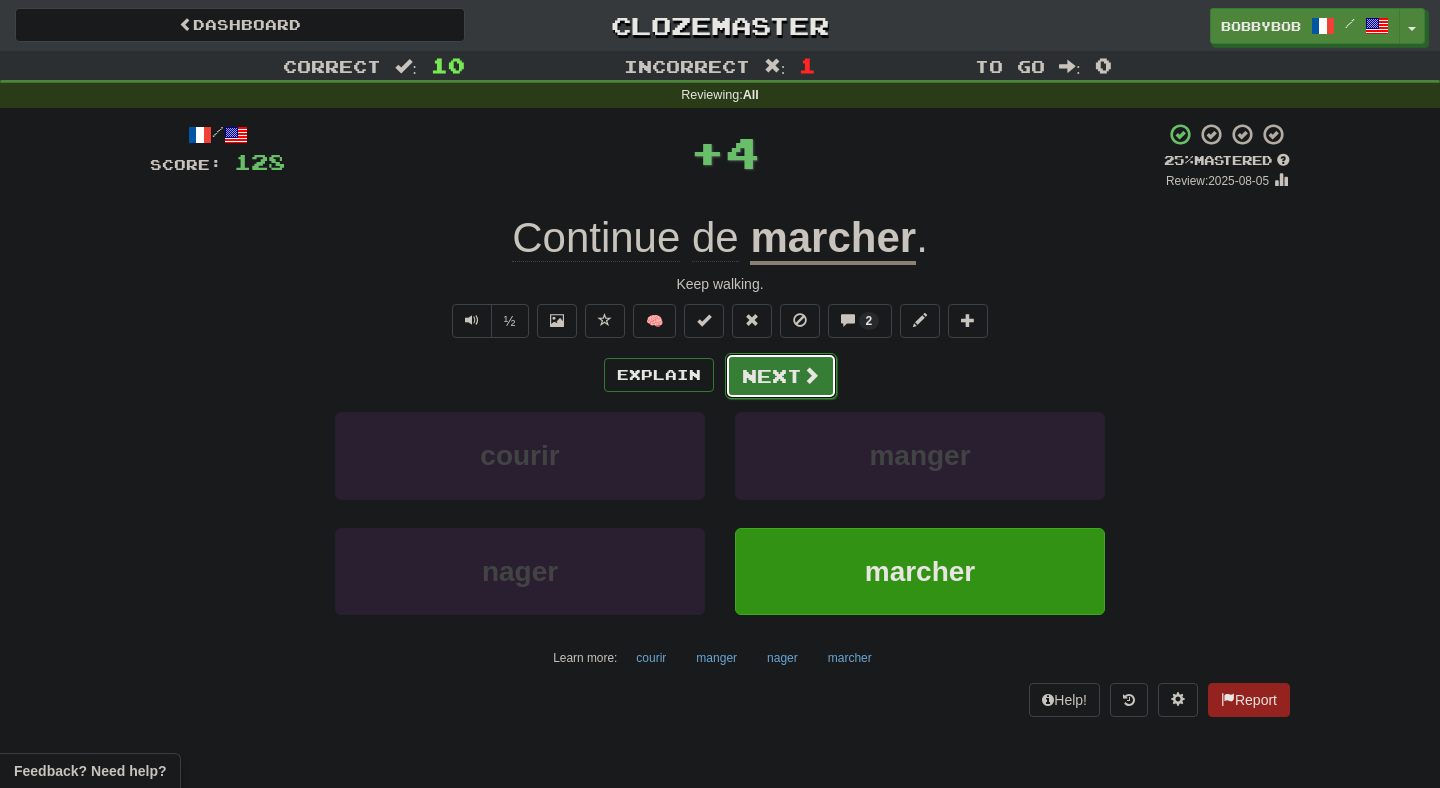 click on "Next" at bounding box center [781, 376] 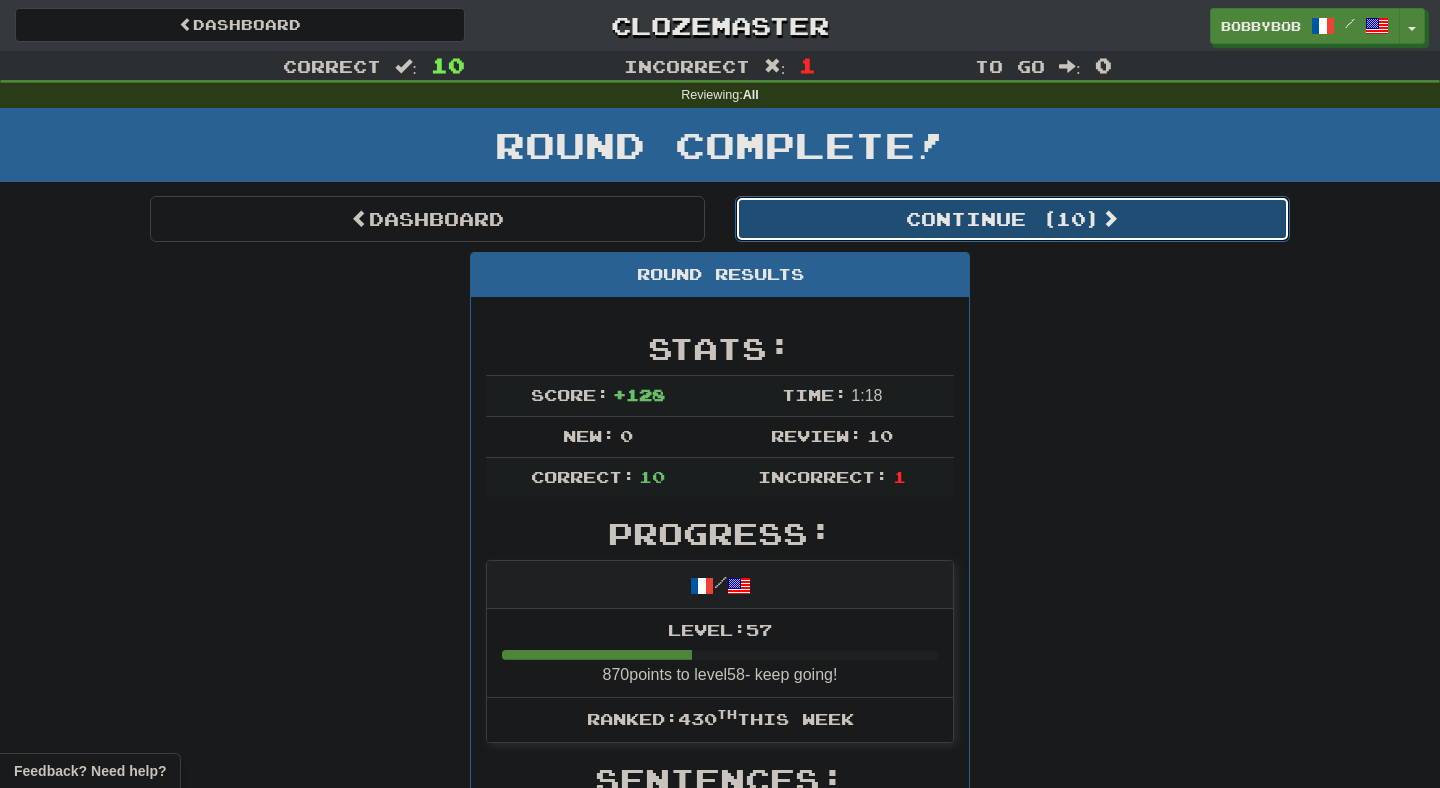 click on "Continue ( 10 )" at bounding box center (1012, 219) 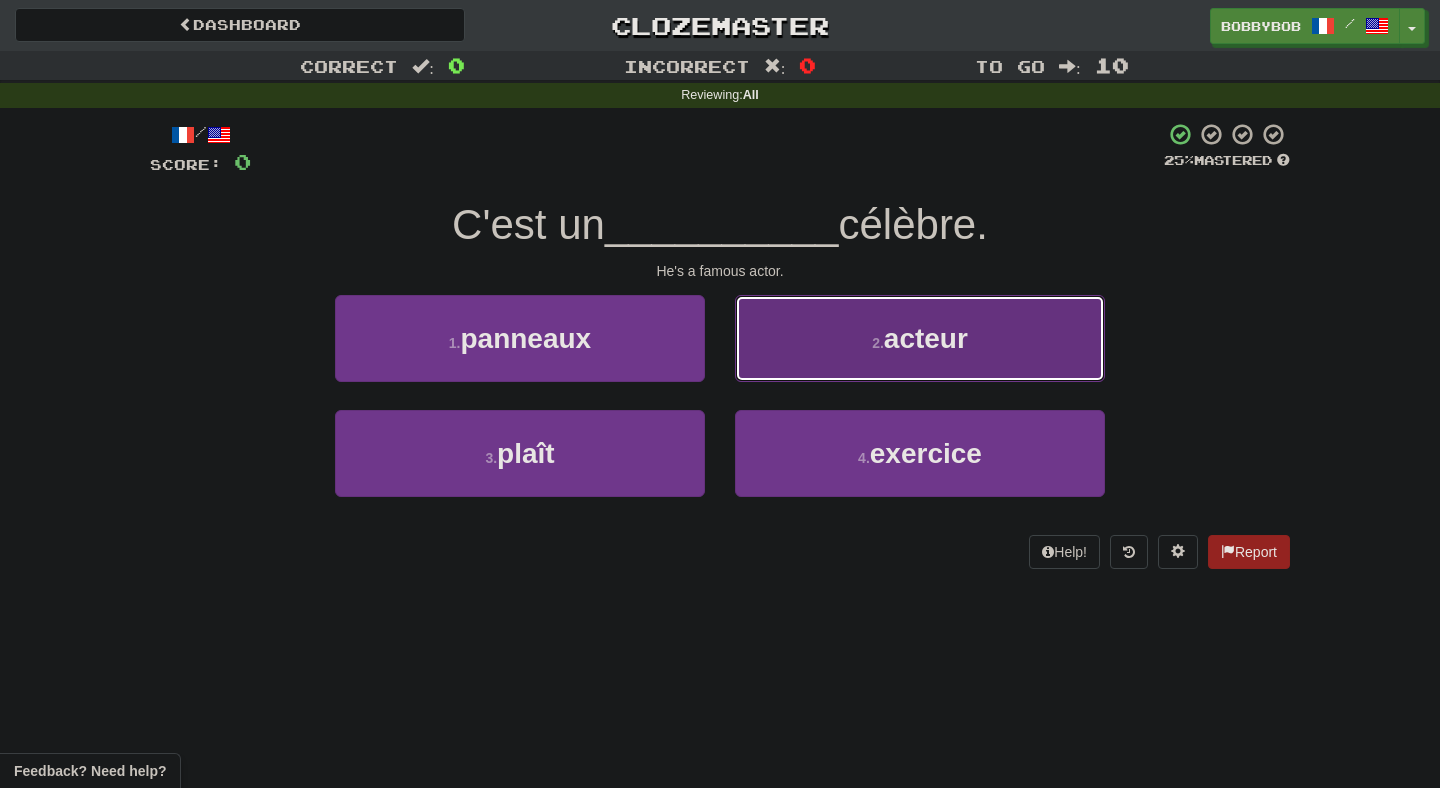 click on "2 .  acteur" at bounding box center (920, 338) 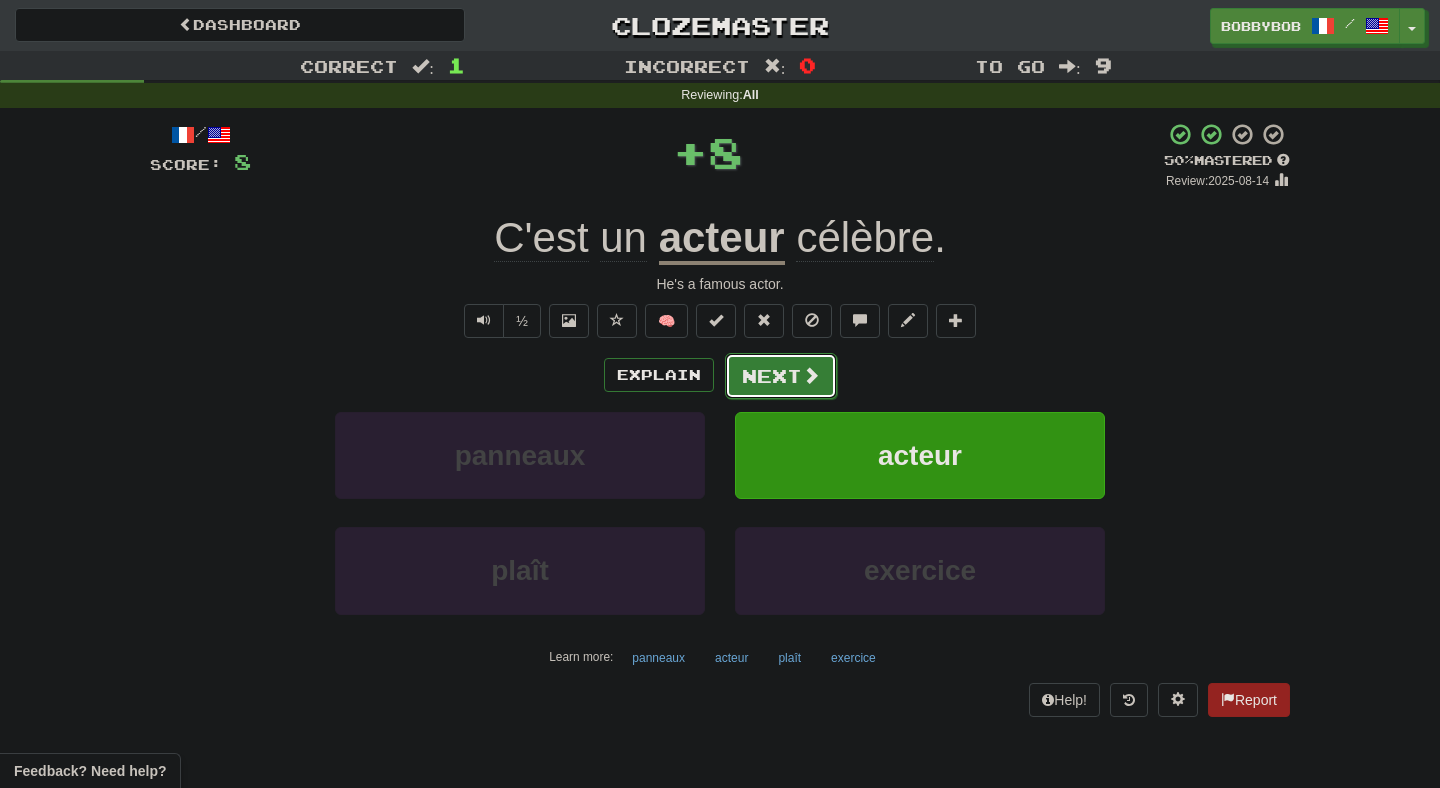 click on "Next" at bounding box center [781, 376] 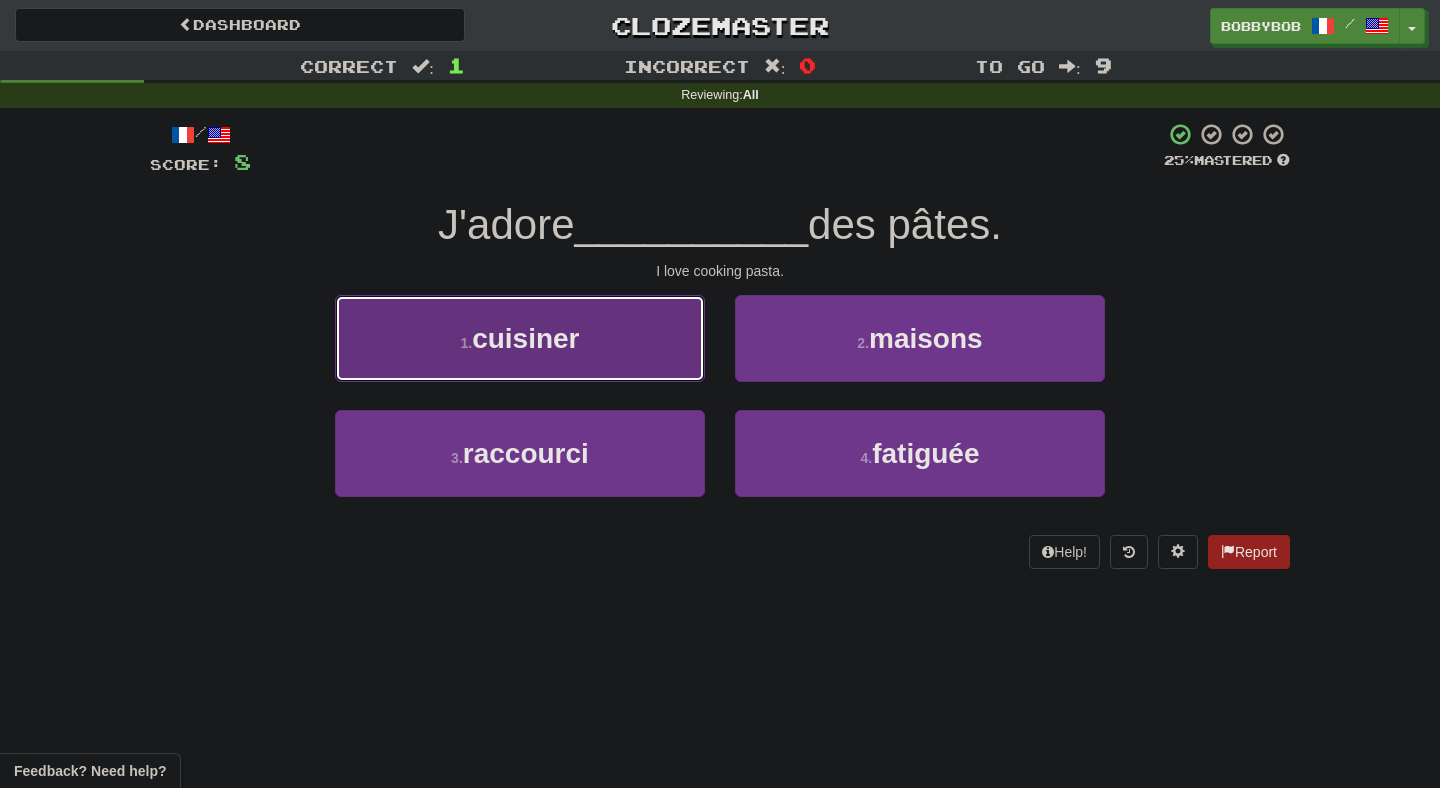 click on "1 .  cuisiner" at bounding box center (520, 338) 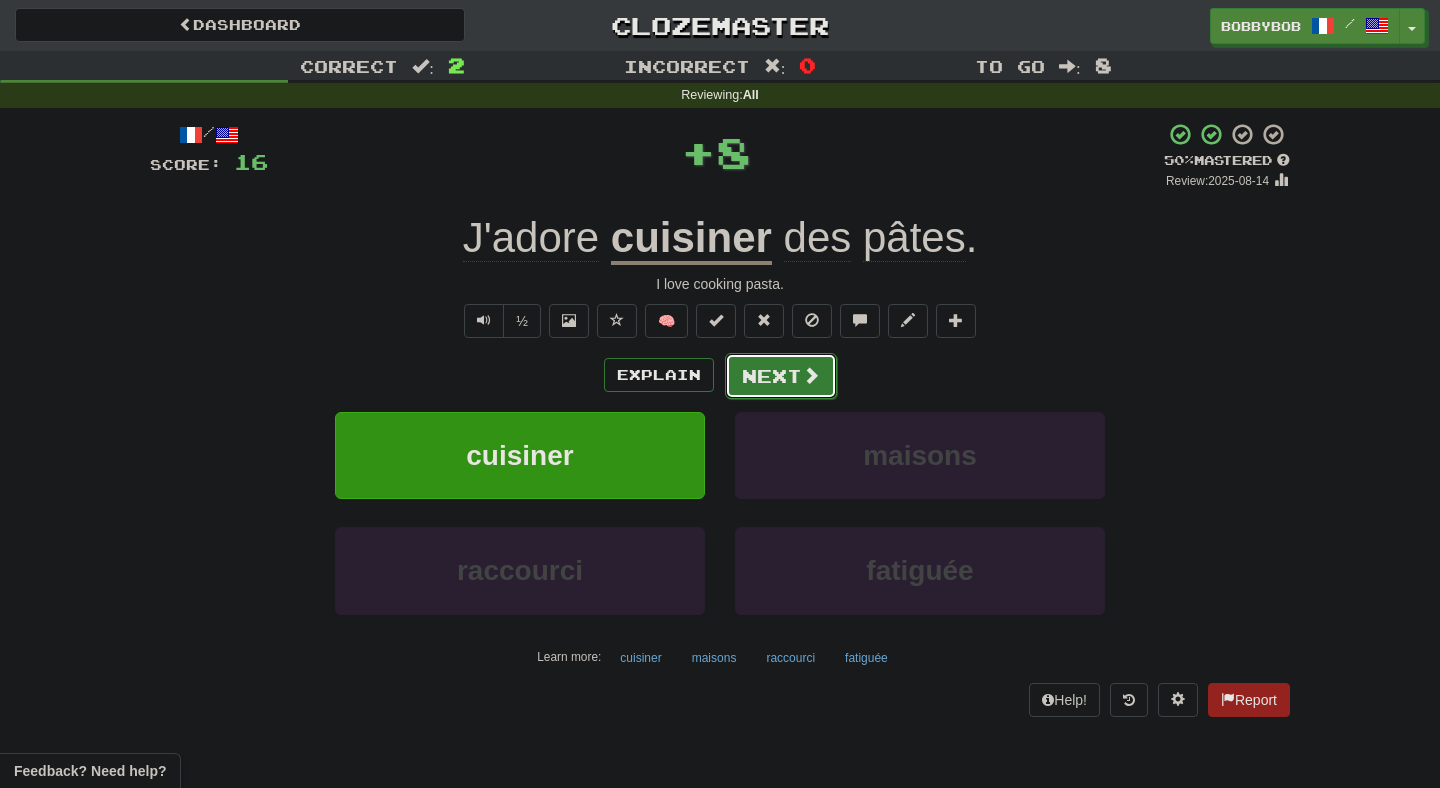 click on "Next" at bounding box center [781, 376] 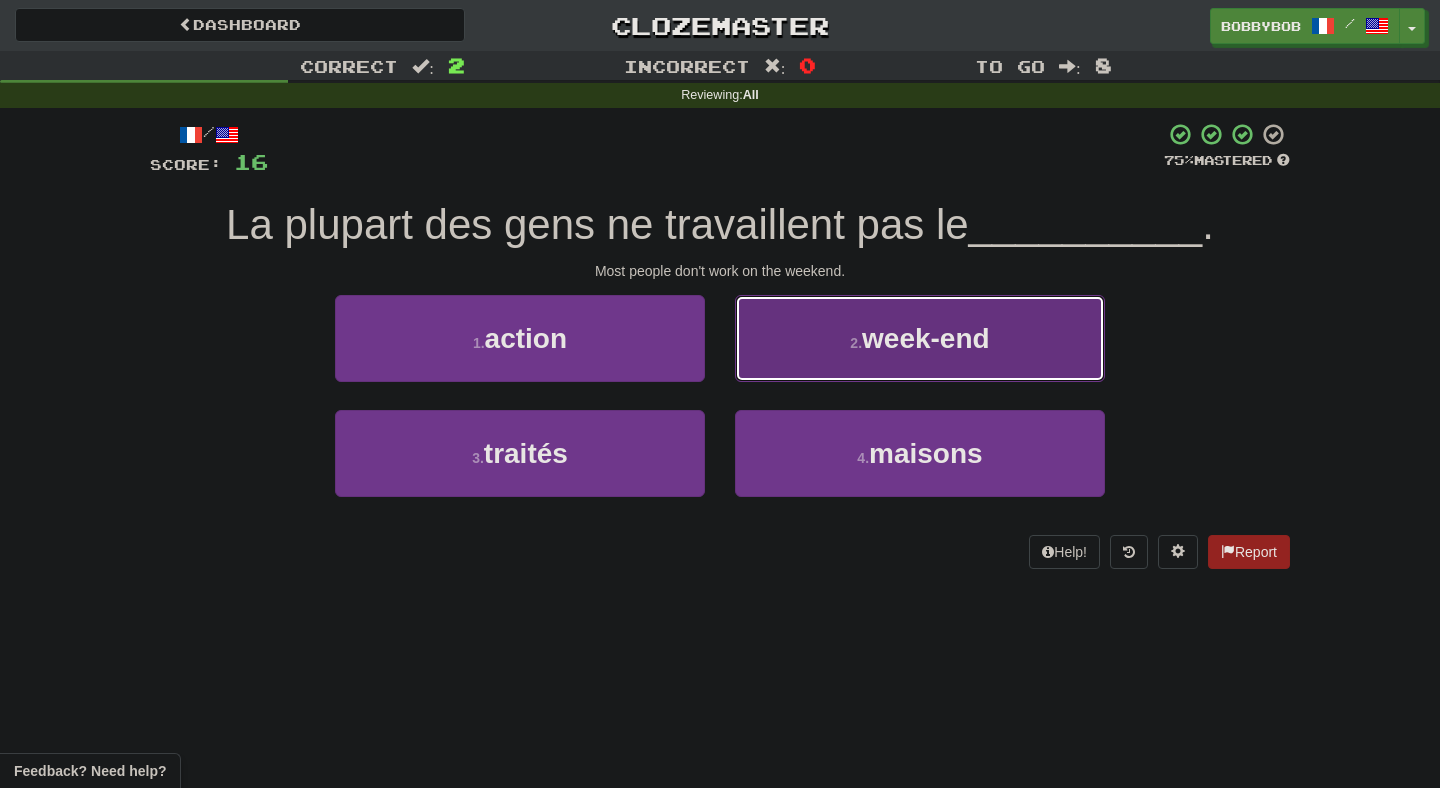 click on "2 .  week-end" at bounding box center [920, 338] 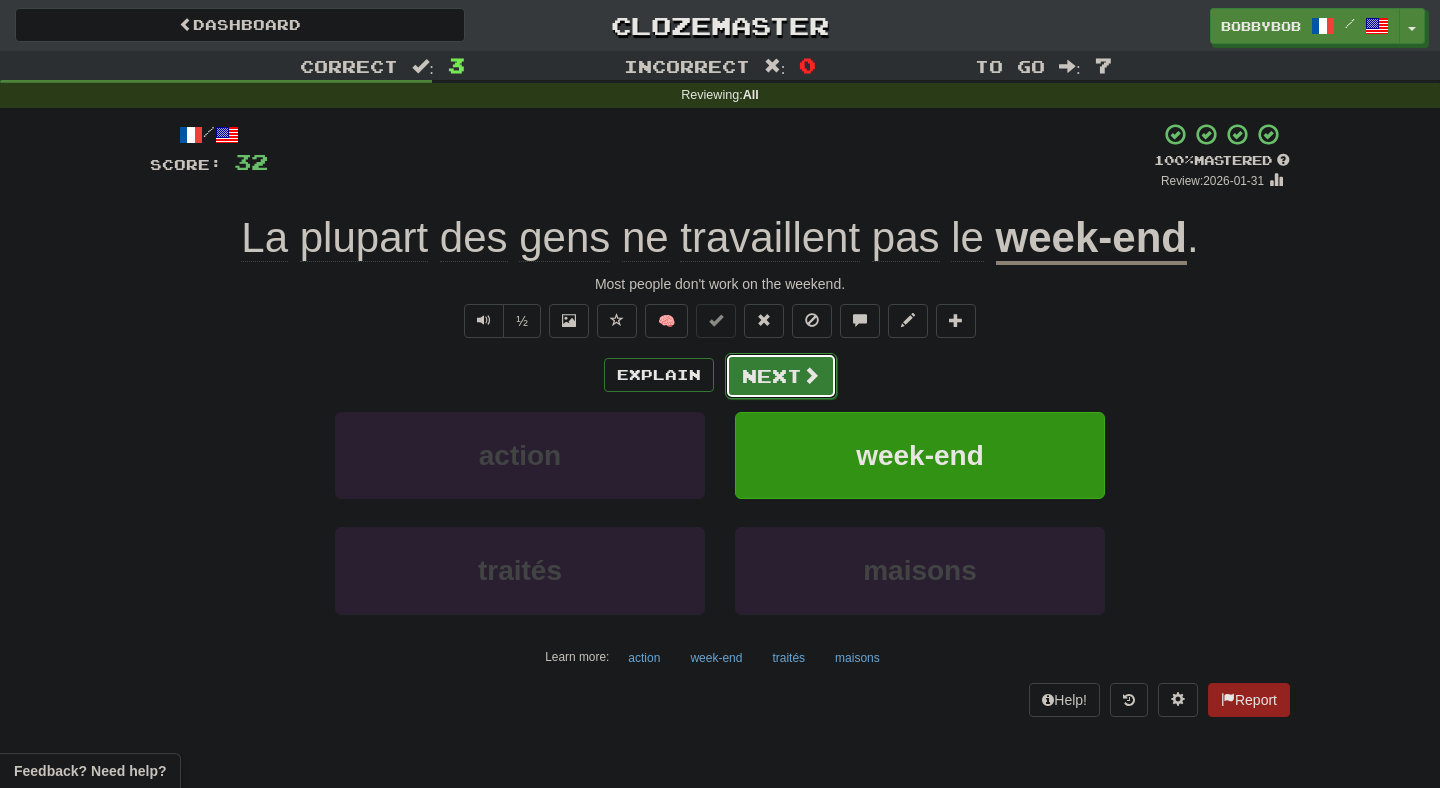 click on "Next" at bounding box center [781, 376] 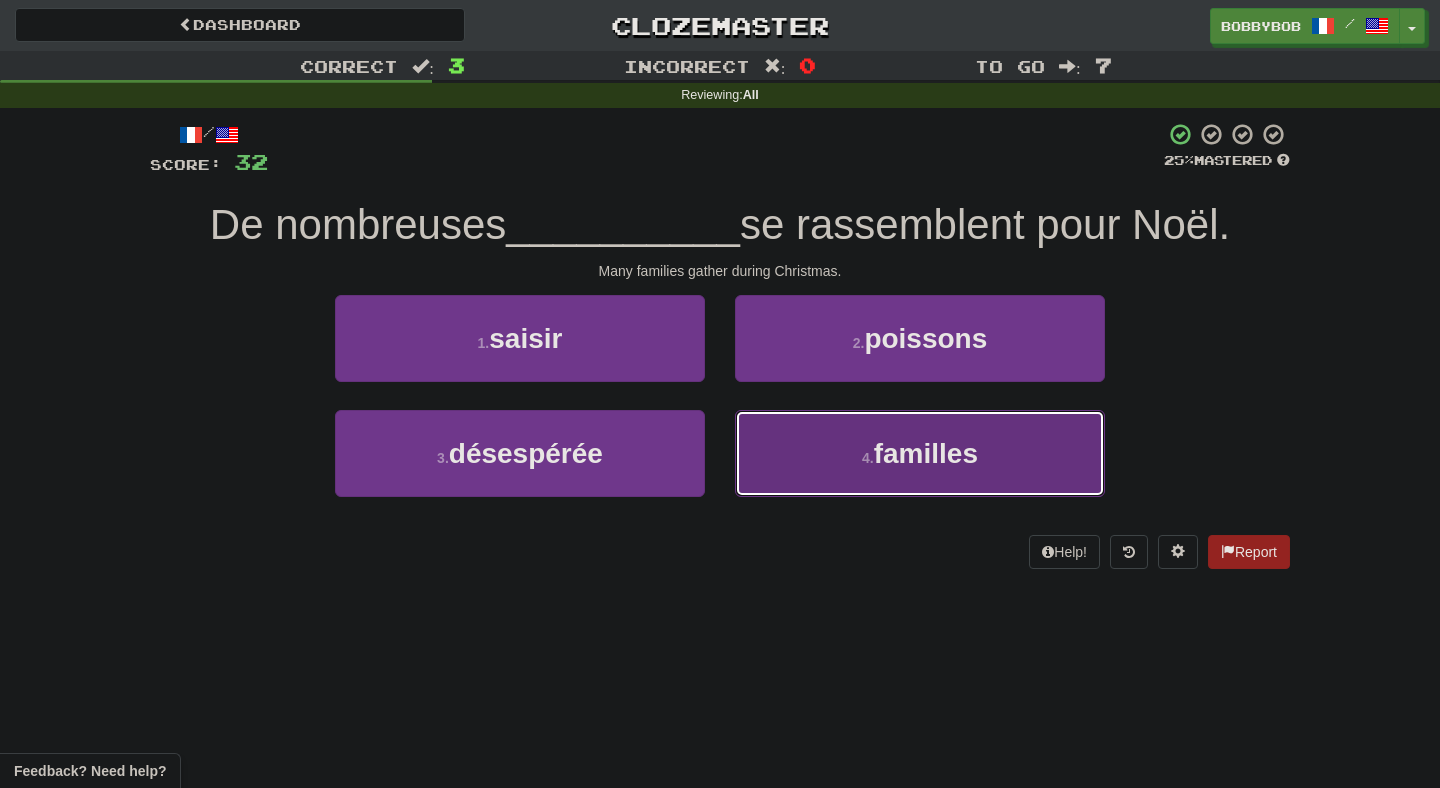 click on "4 .  familles" at bounding box center (920, 453) 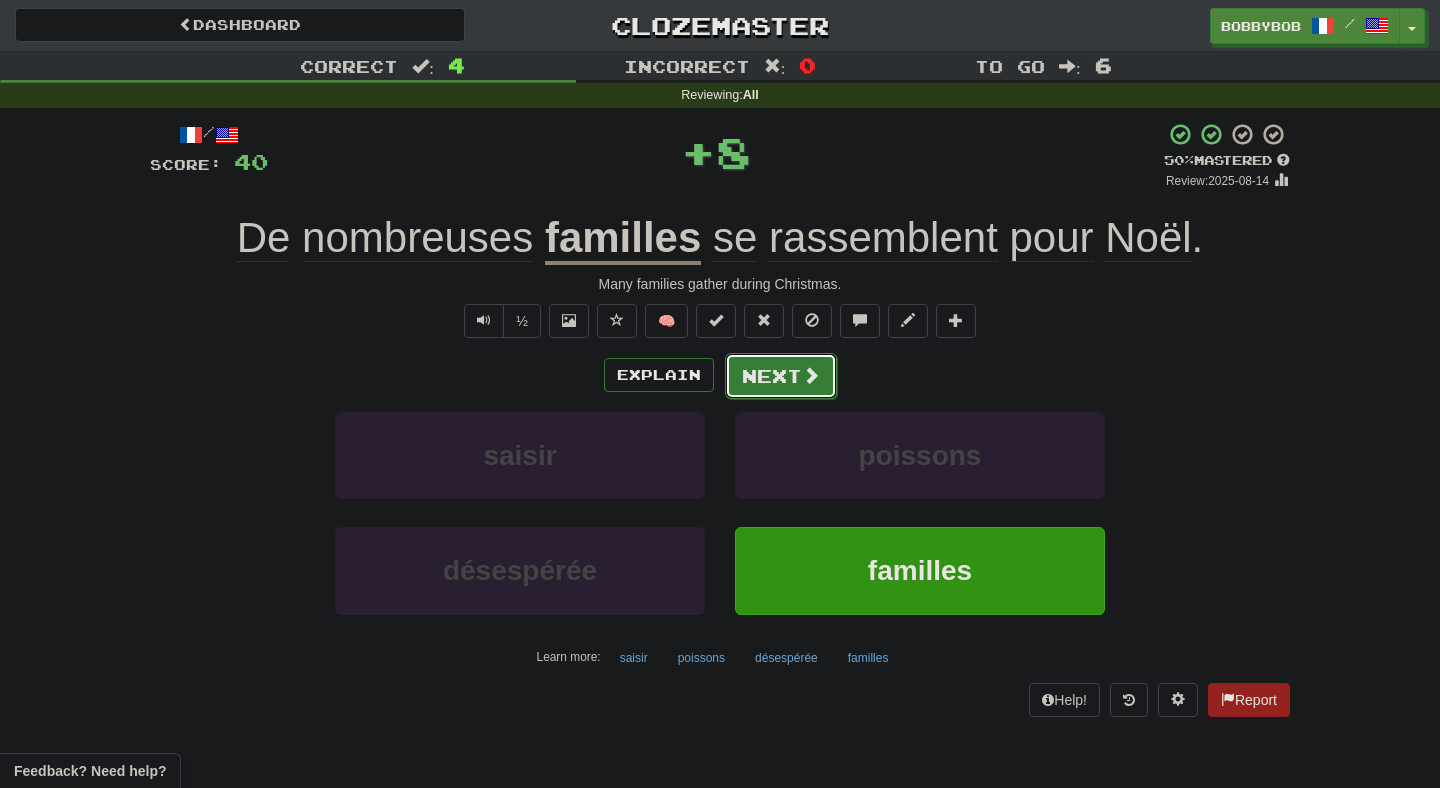 click on "Next" at bounding box center (781, 376) 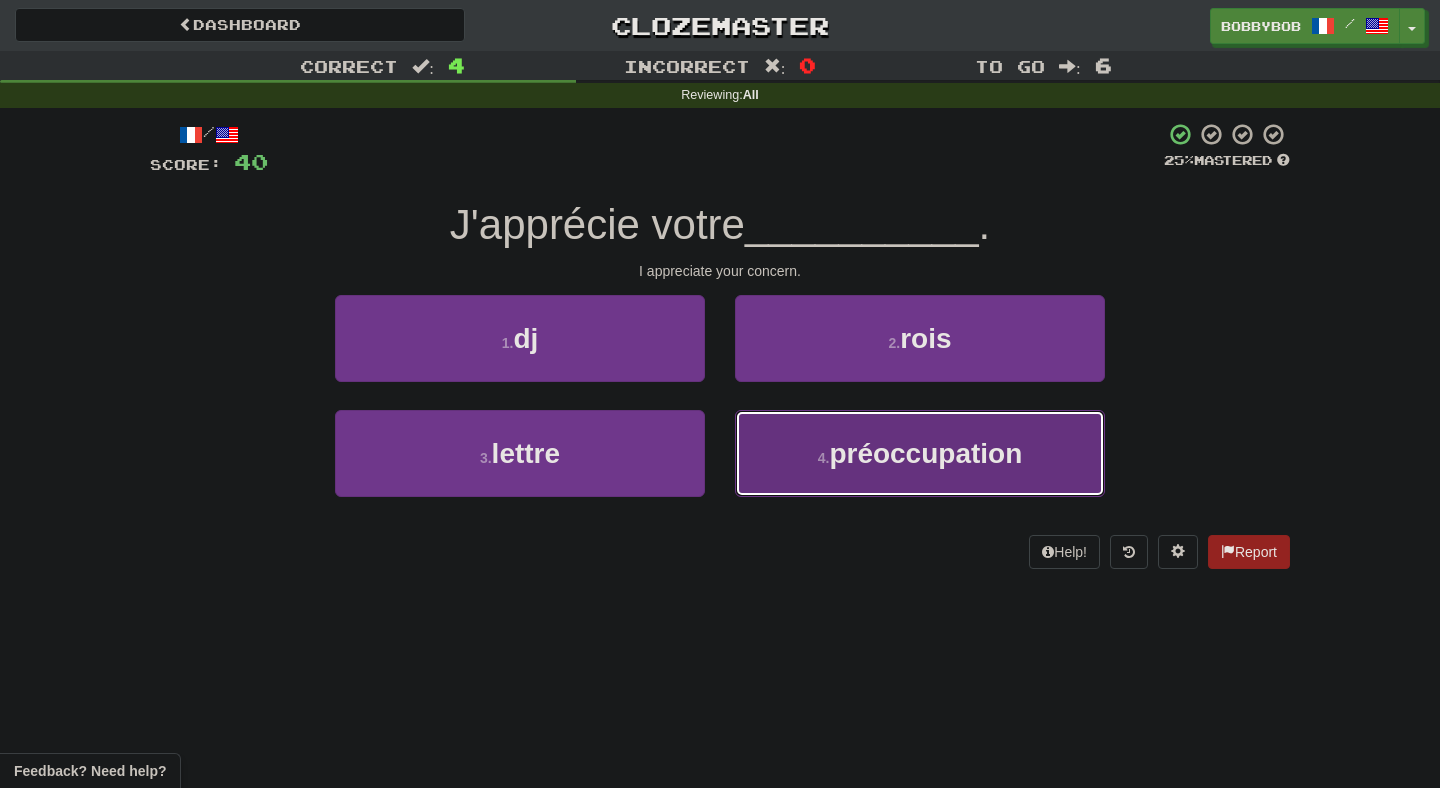 click on "4 .  préoccupation" at bounding box center (920, 453) 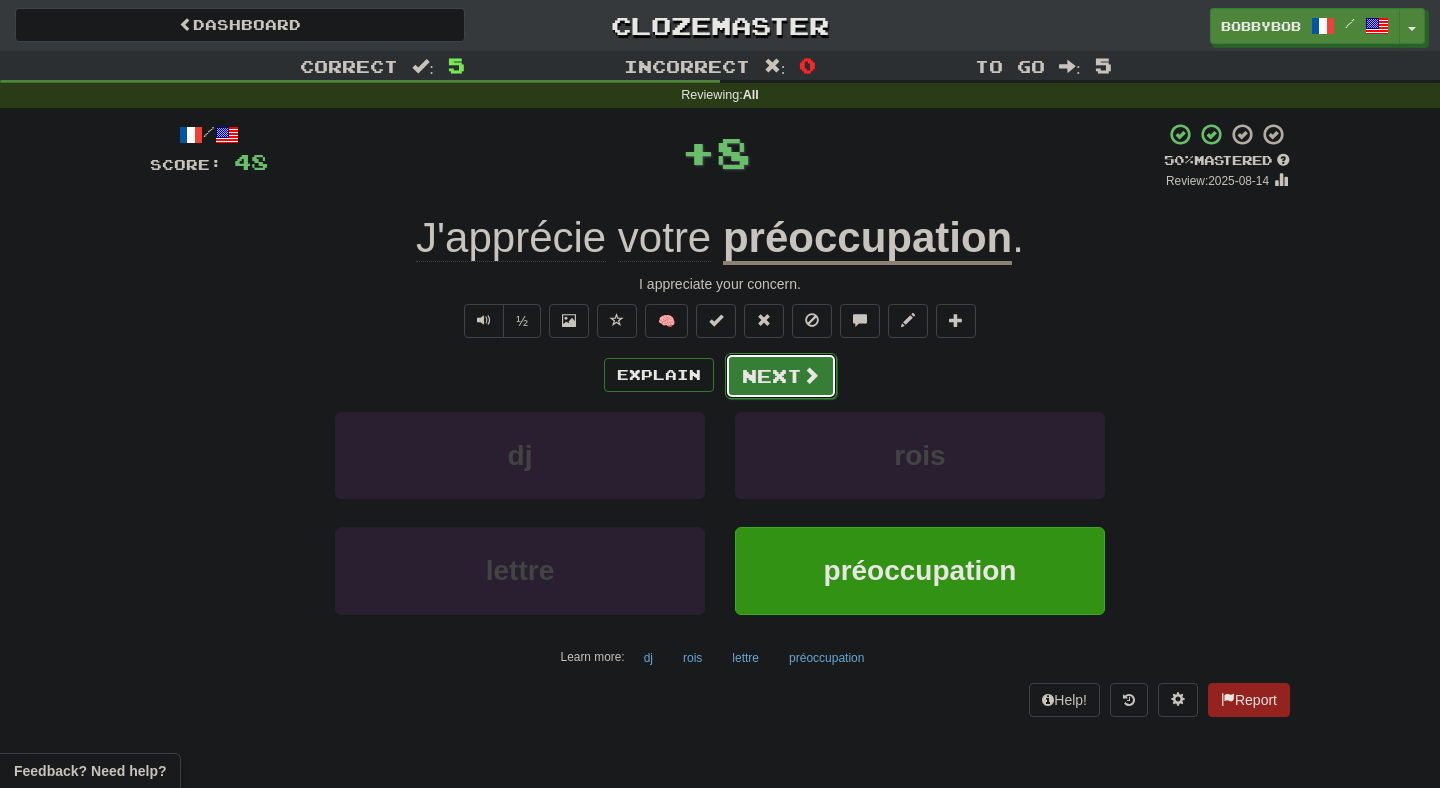 click on "Next" at bounding box center [781, 376] 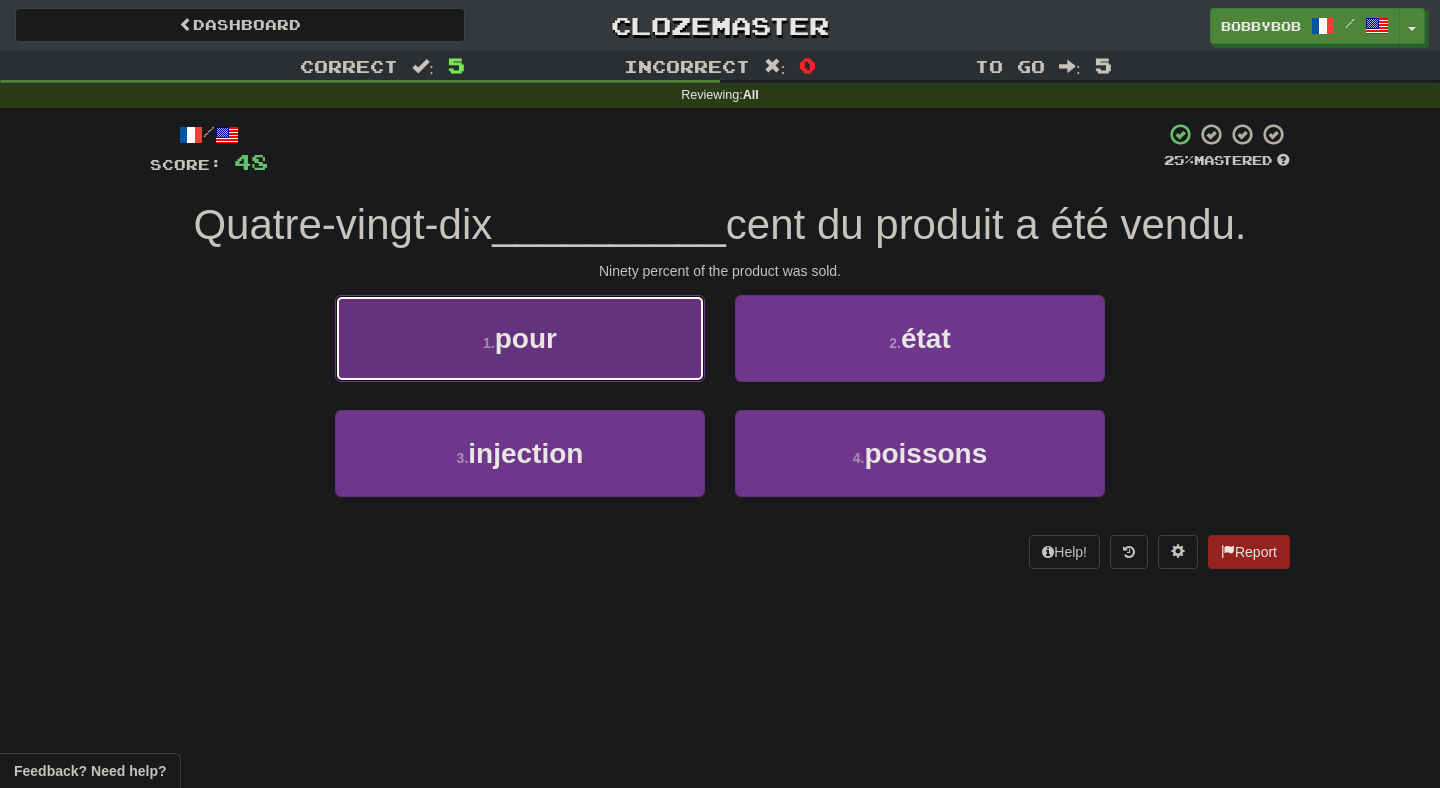 click on "1 .  pour" at bounding box center [520, 338] 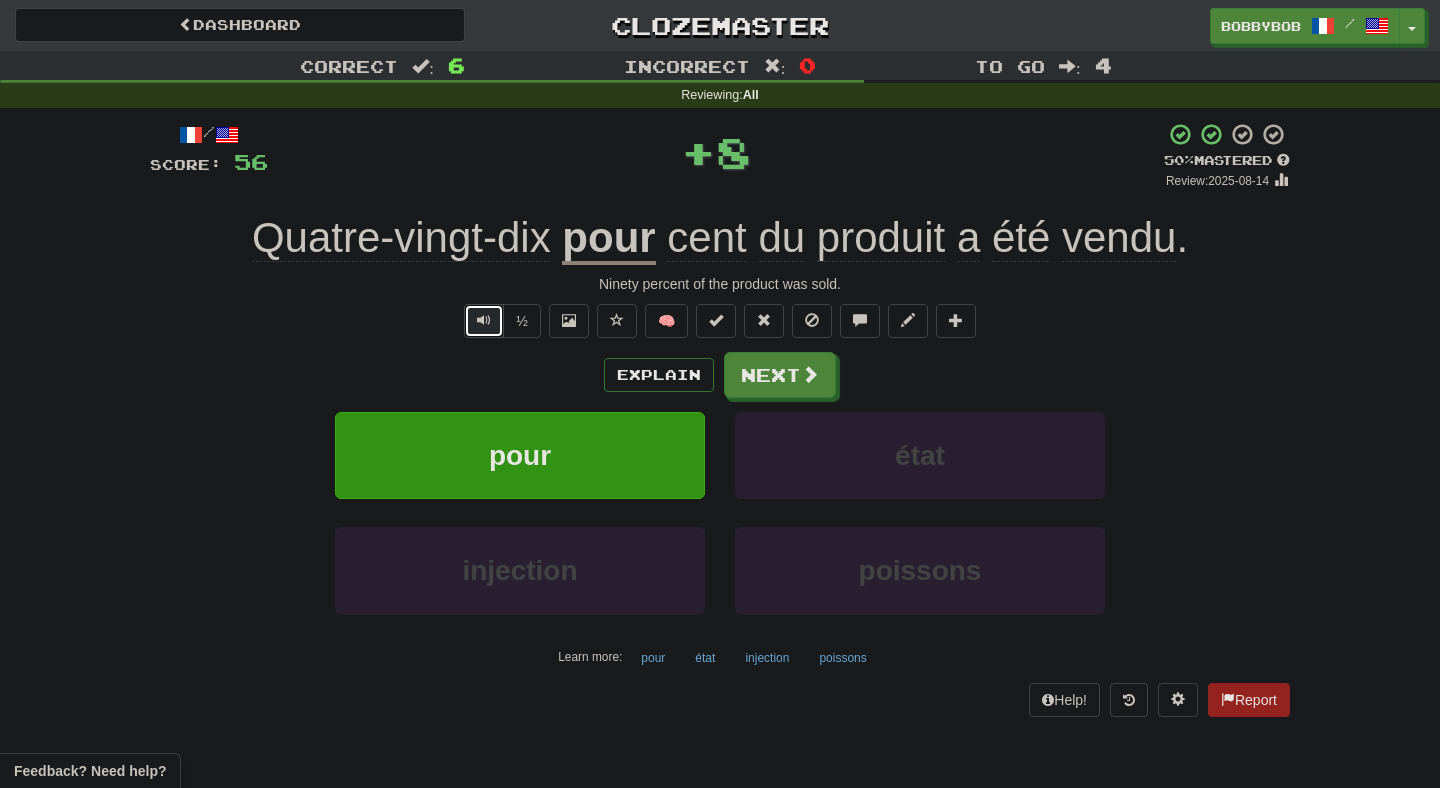click at bounding box center (484, 321) 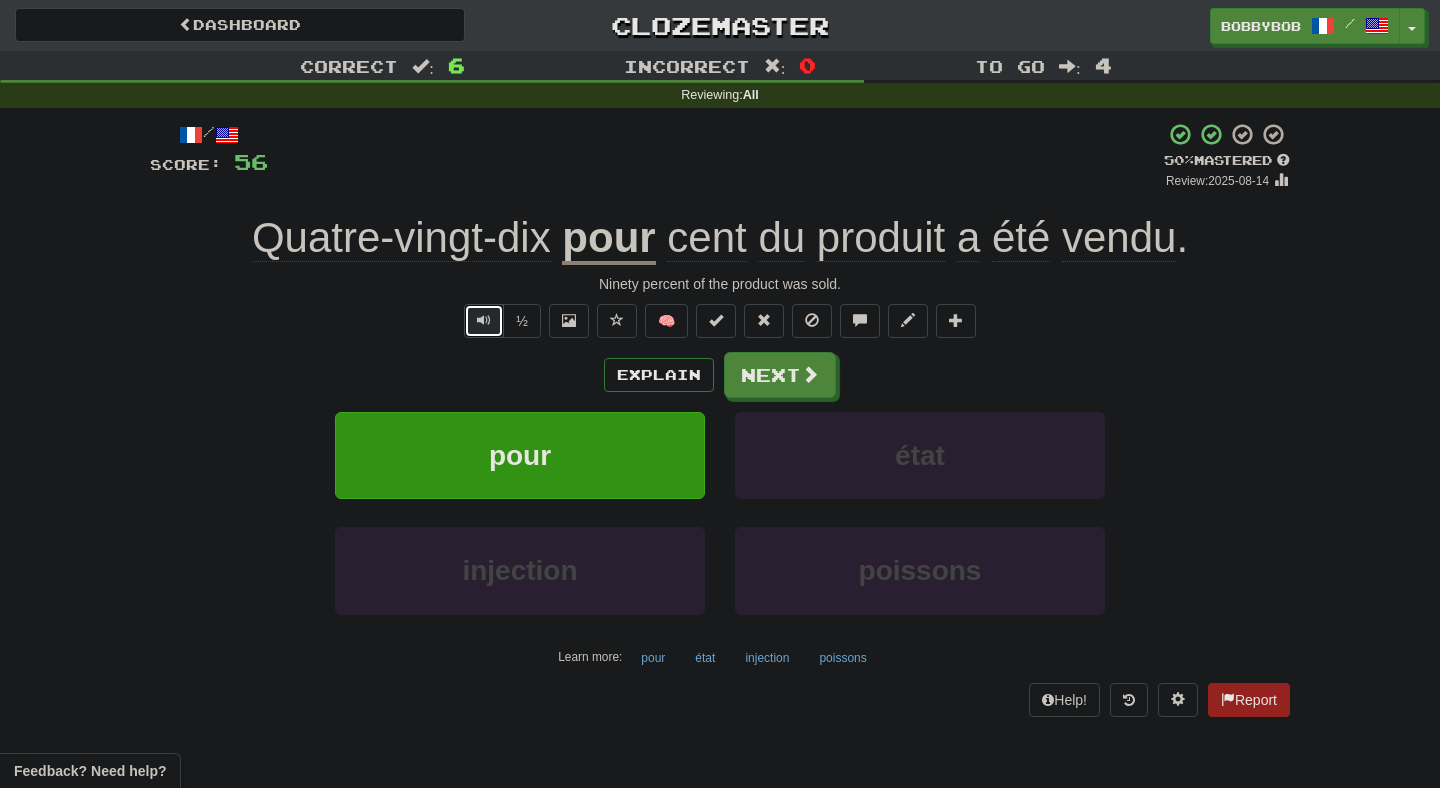 click at bounding box center (484, 321) 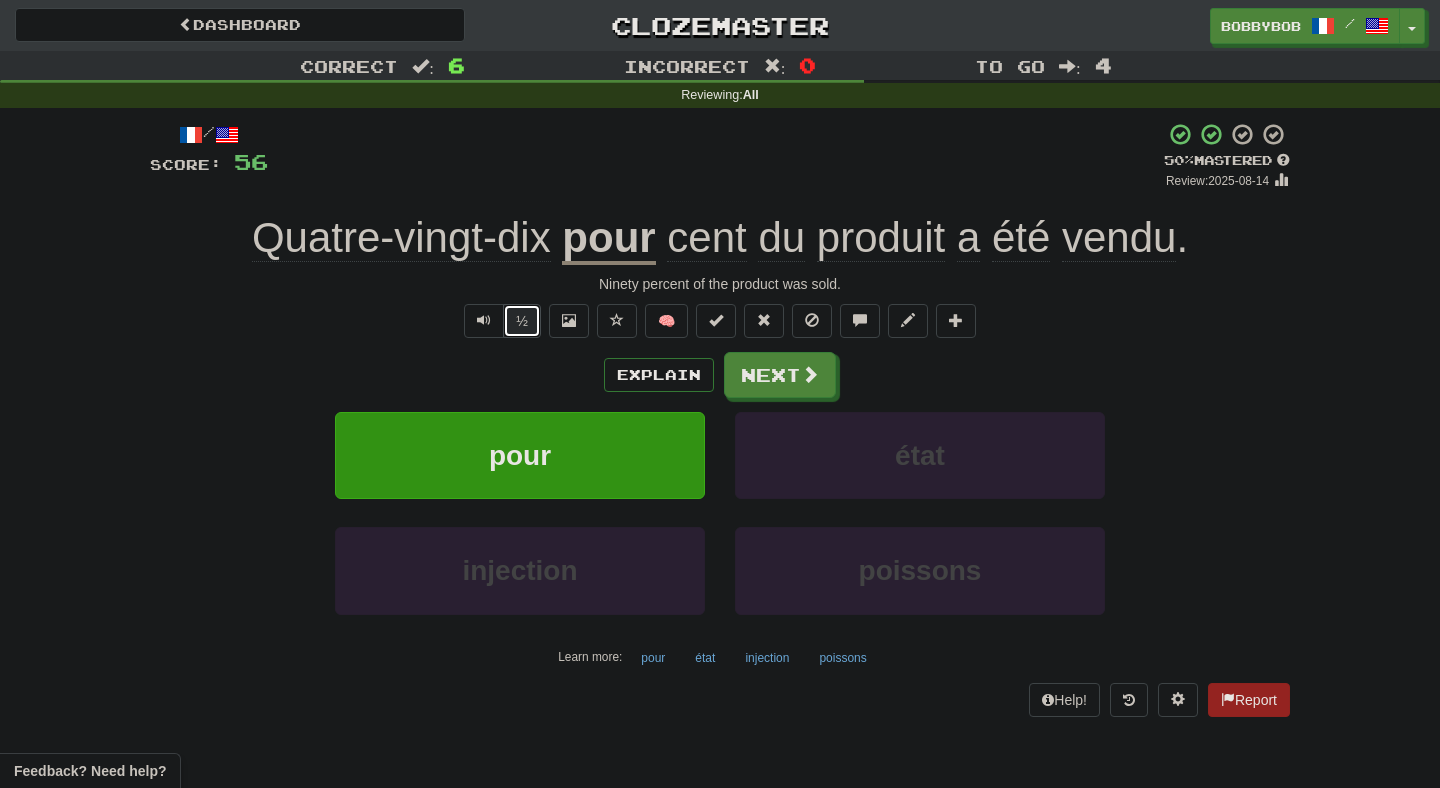 click on "½" at bounding box center [522, 321] 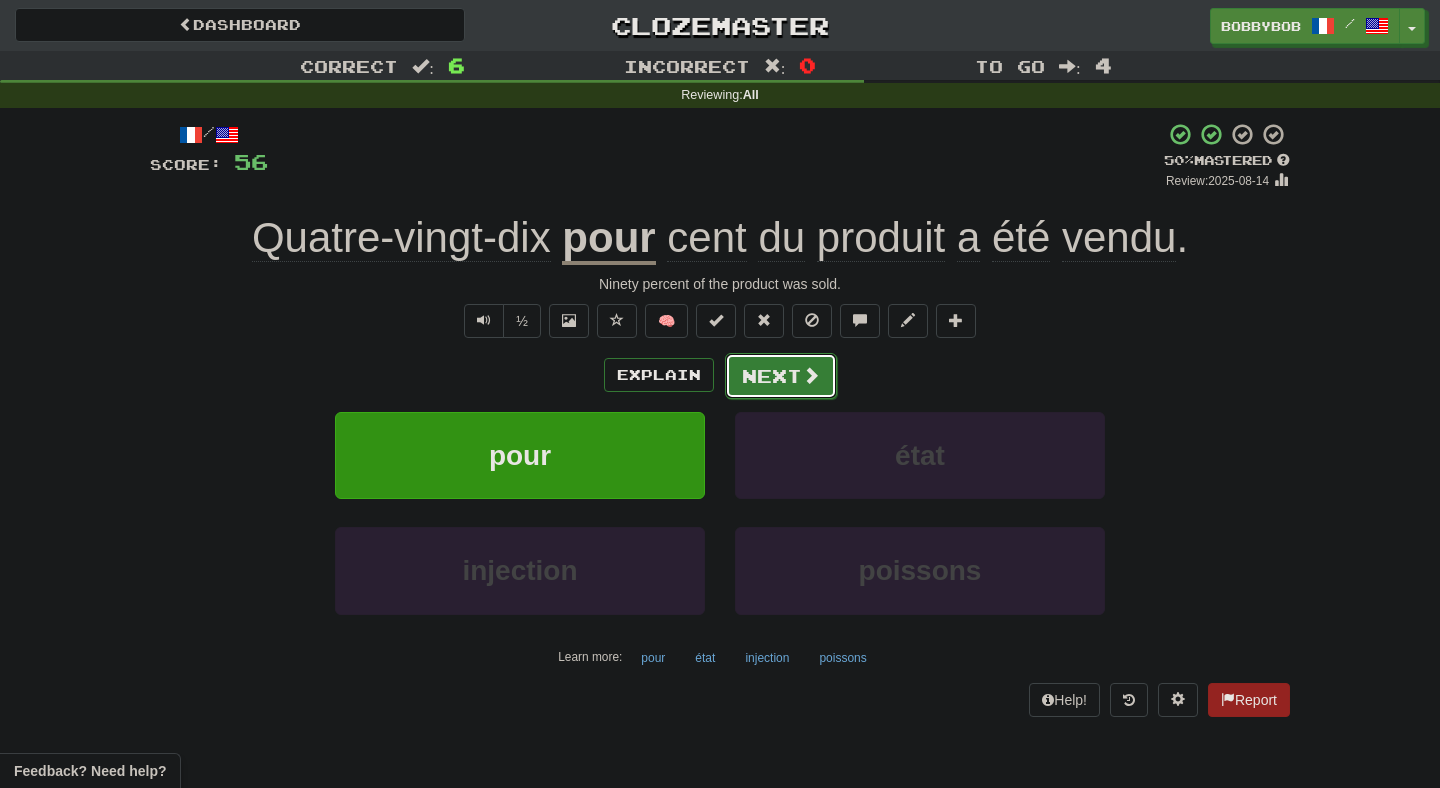 click on "Next" at bounding box center (781, 376) 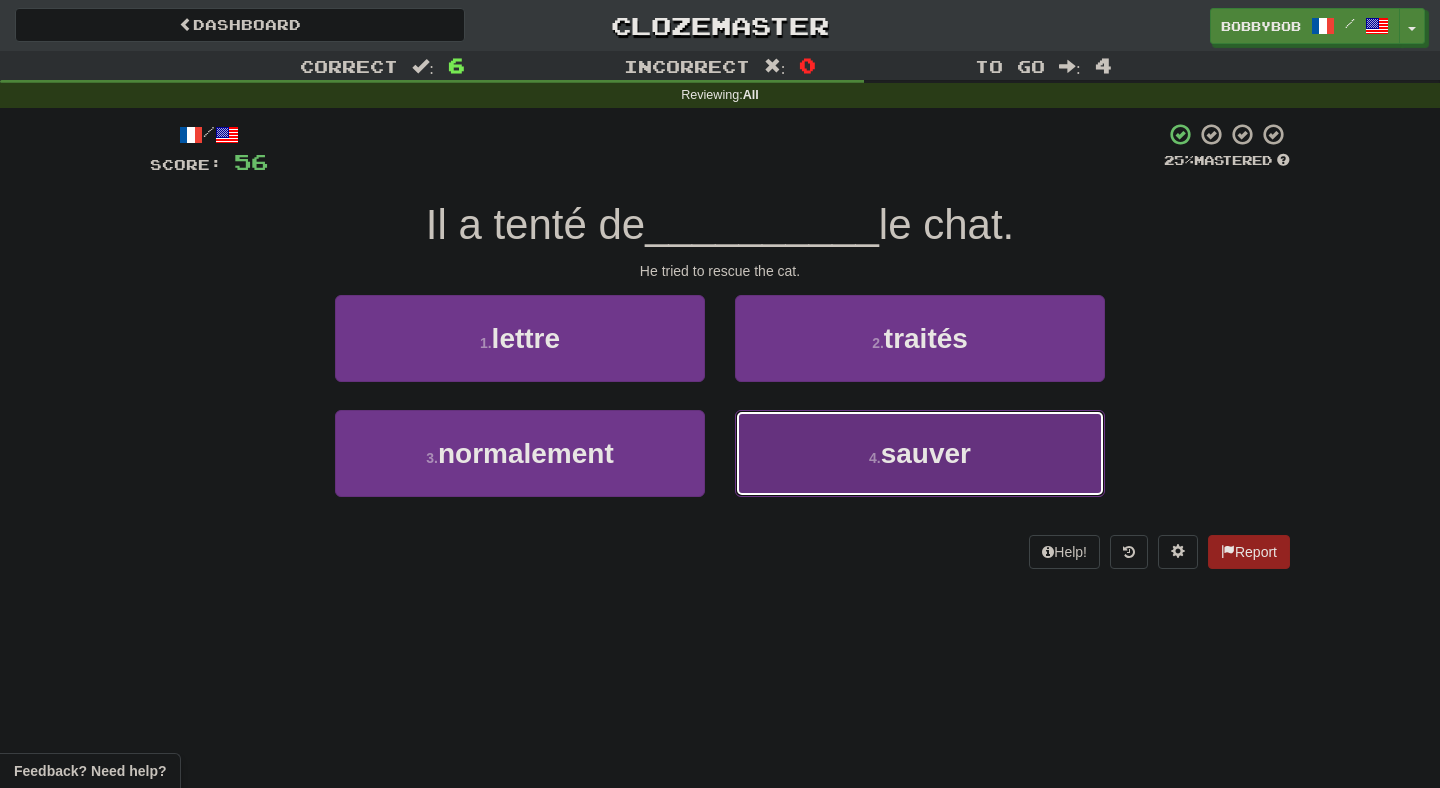 click on "4 .  sauver" at bounding box center [920, 453] 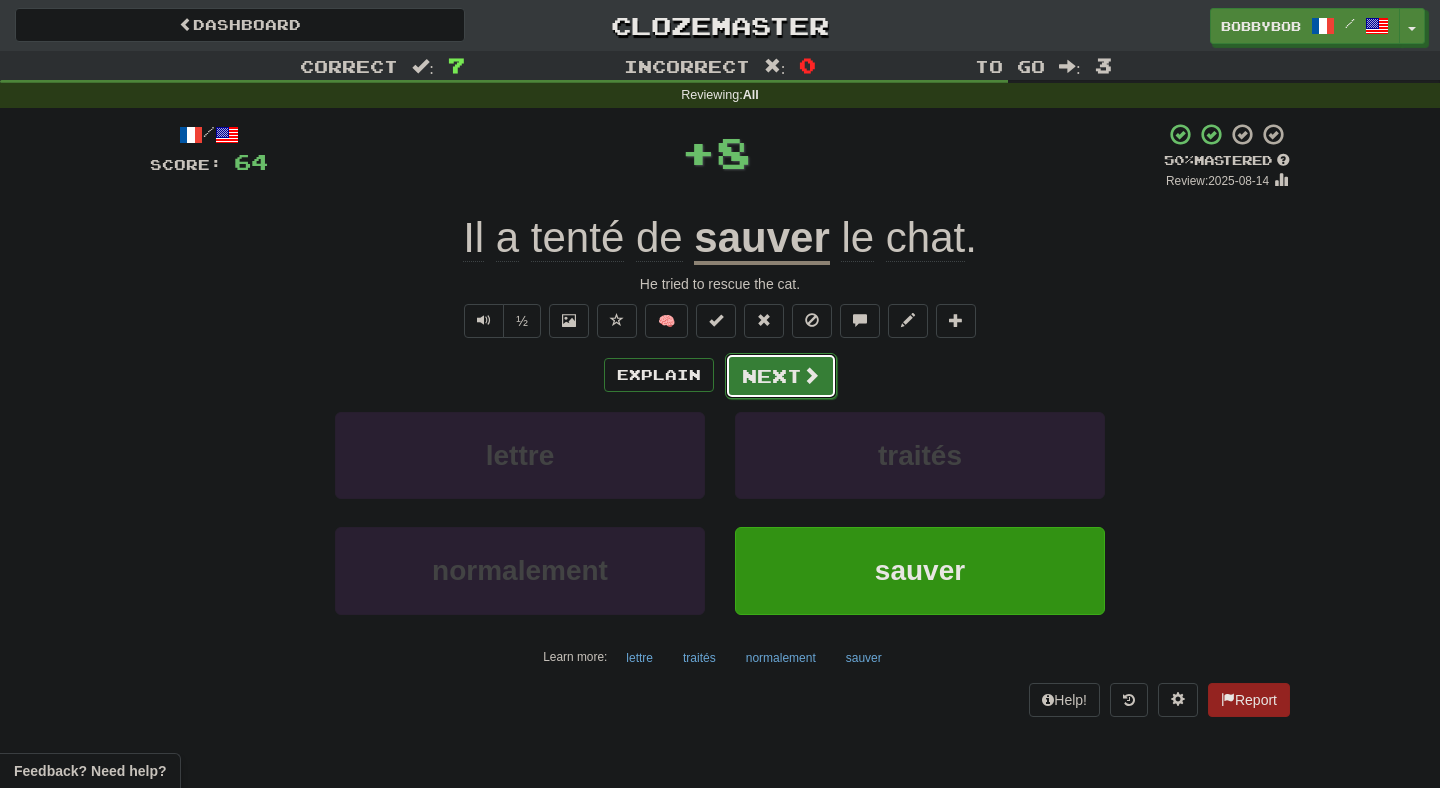 click on "Next" at bounding box center (781, 376) 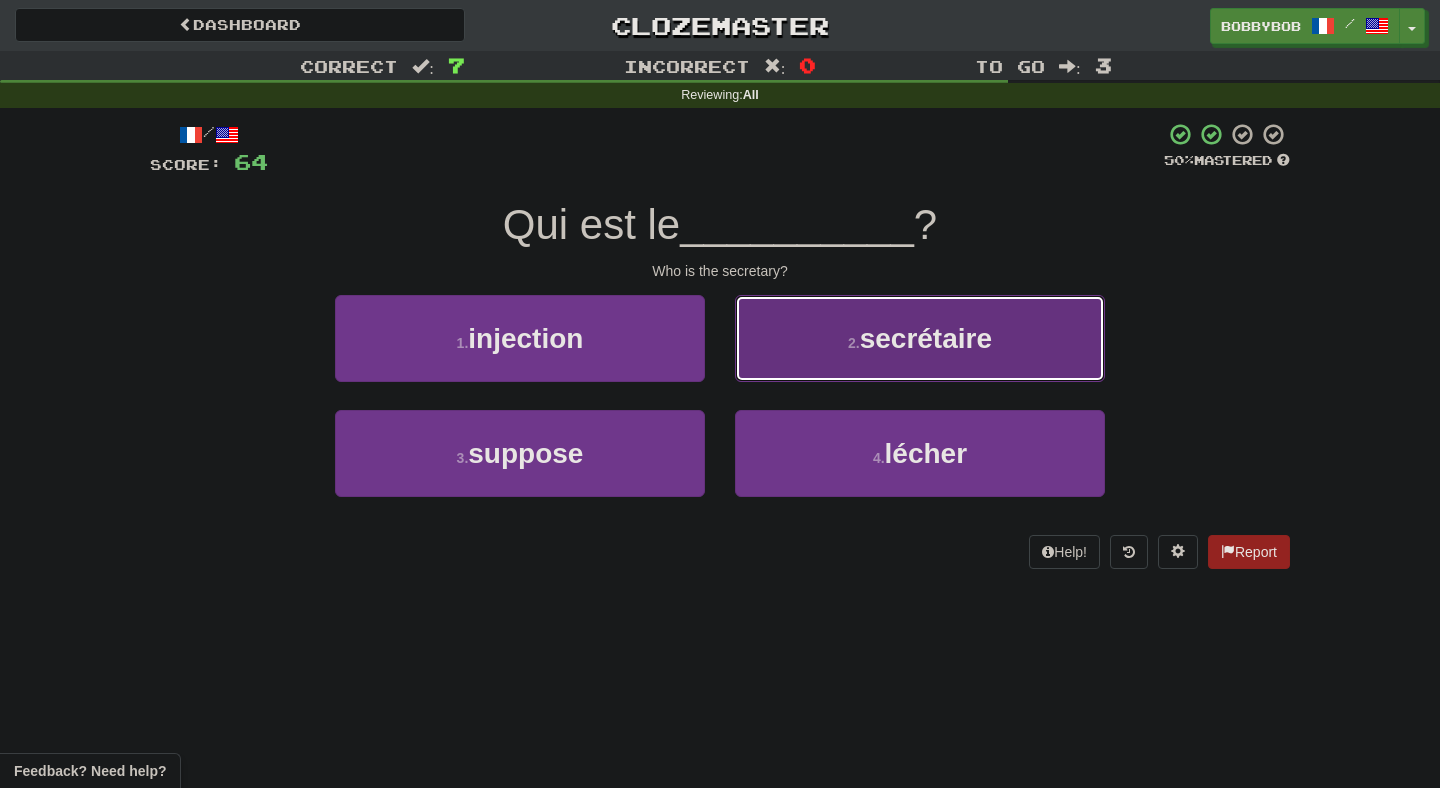 click on "2 .  secrétaire" at bounding box center (920, 338) 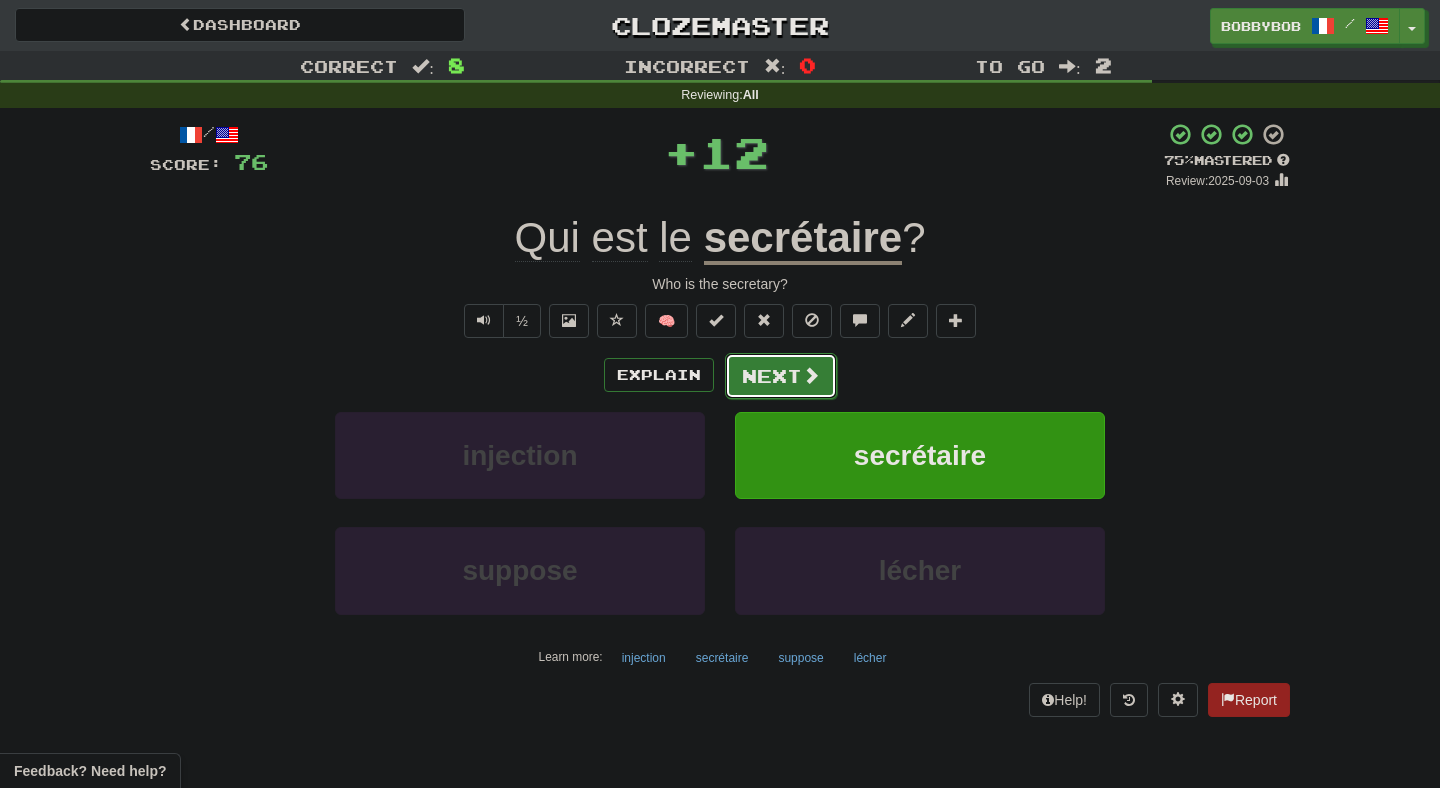 click on "Next" at bounding box center (781, 376) 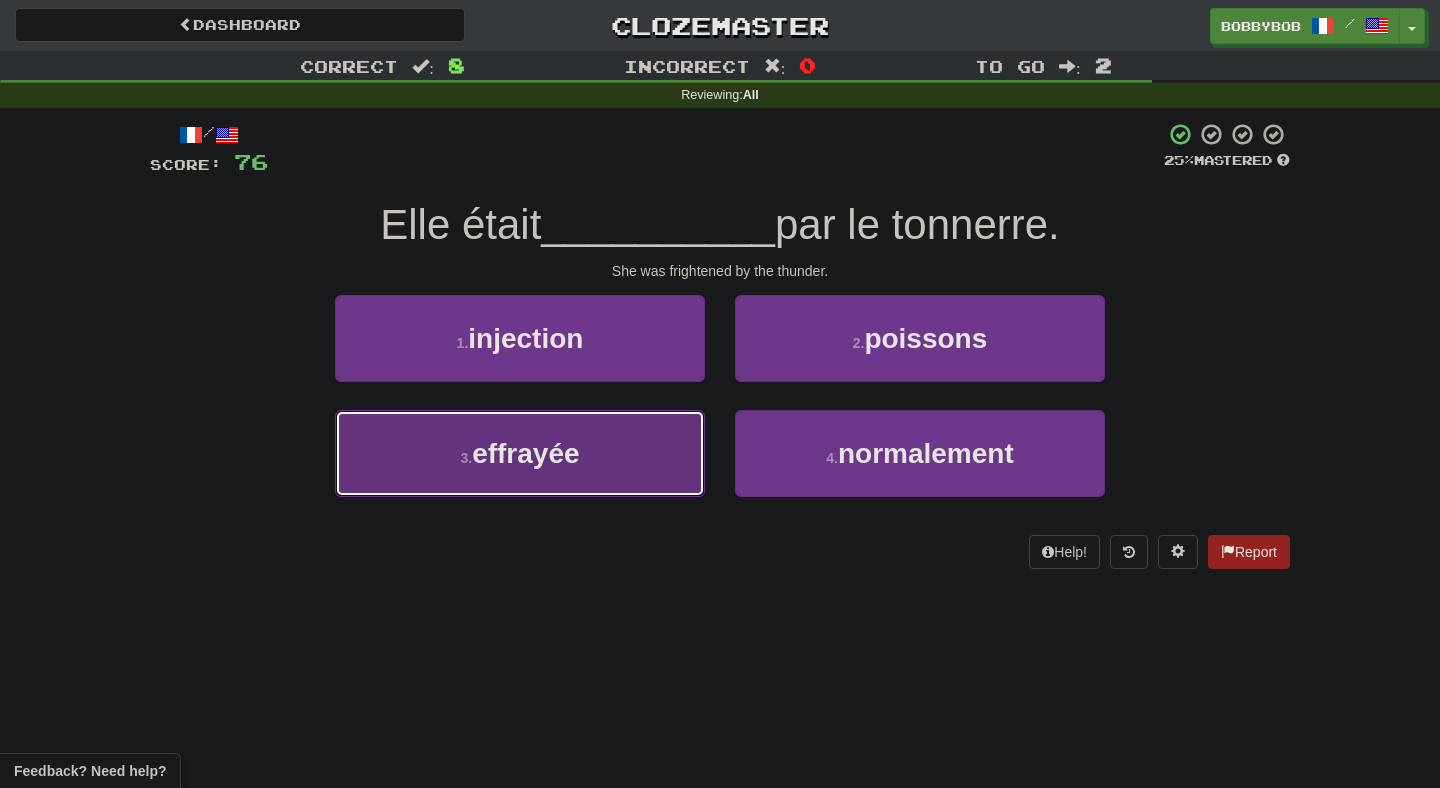 click on "3 .  effrayée" at bounding box center [520, 453] 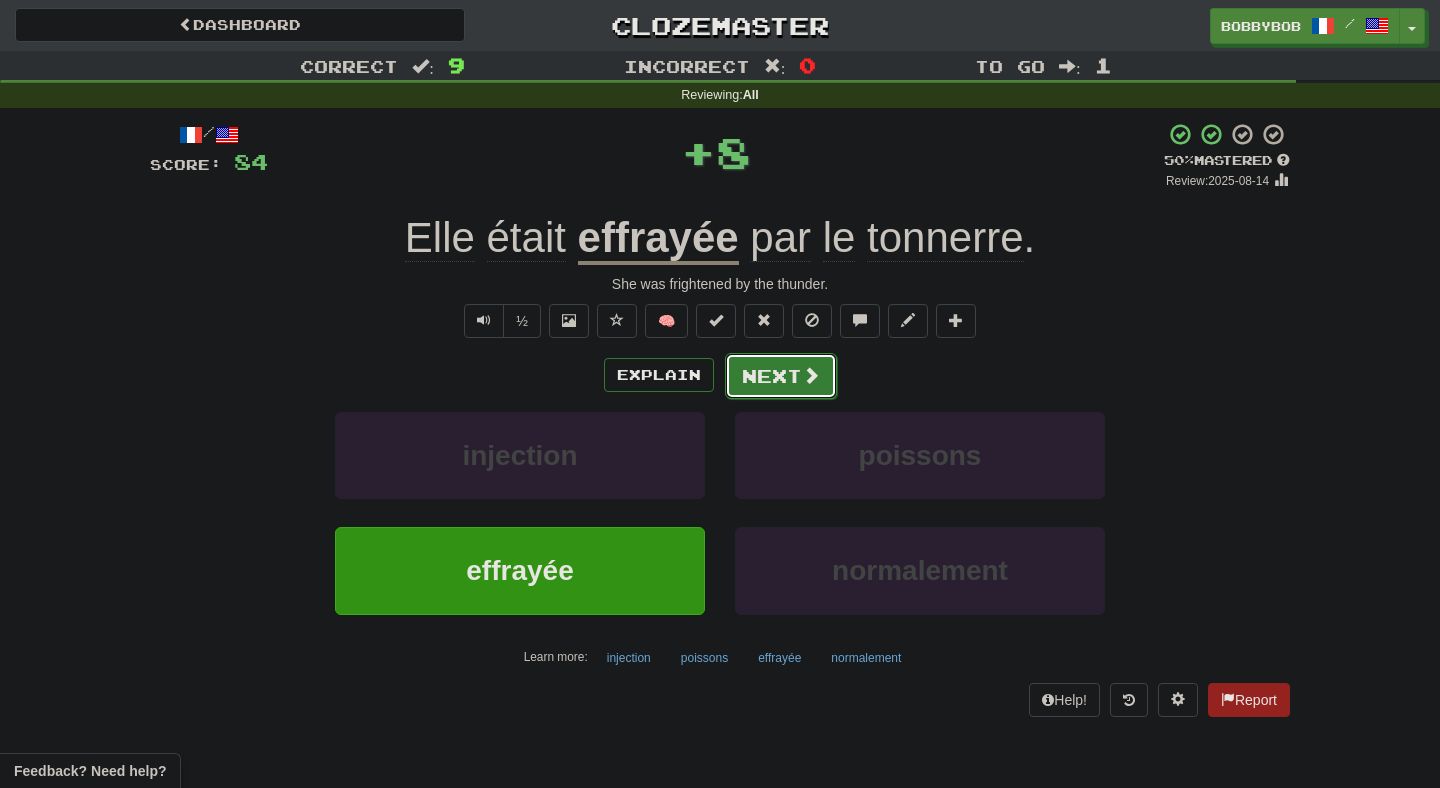 click on "Next" at bounding box center [781, 376] 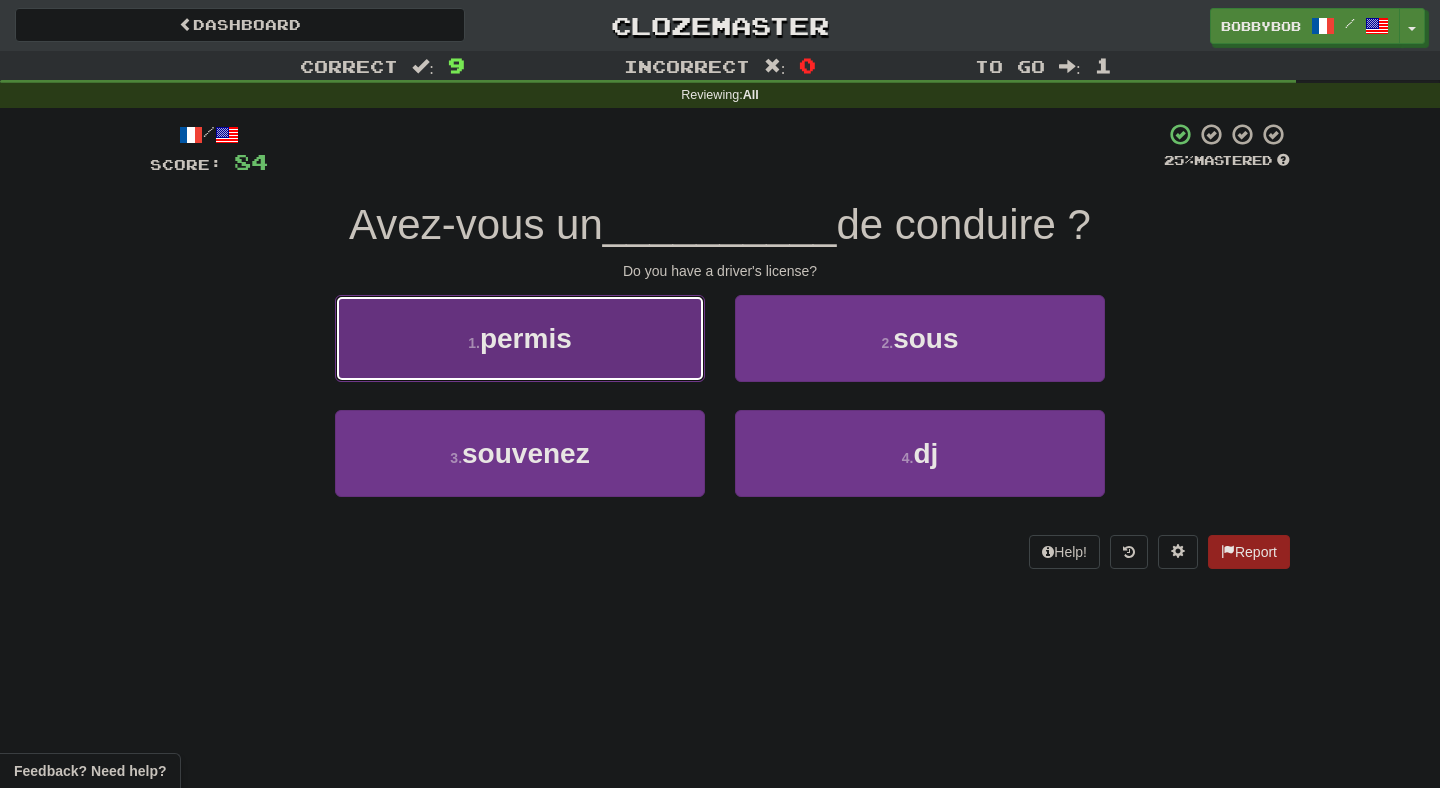 click on "1 .  permis" at bounding box center (520, 338) 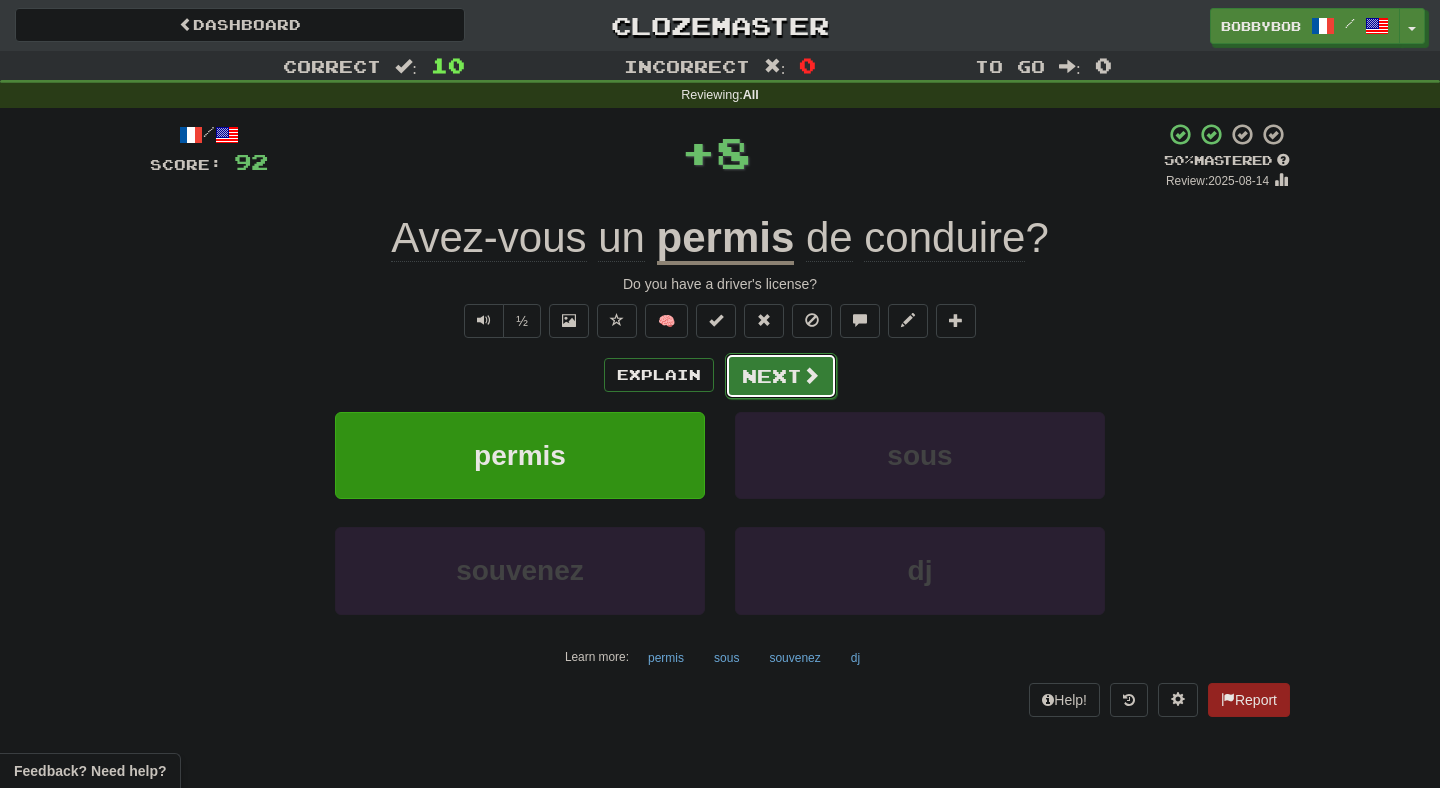 click on "Next" at bounding box center [781, 376] 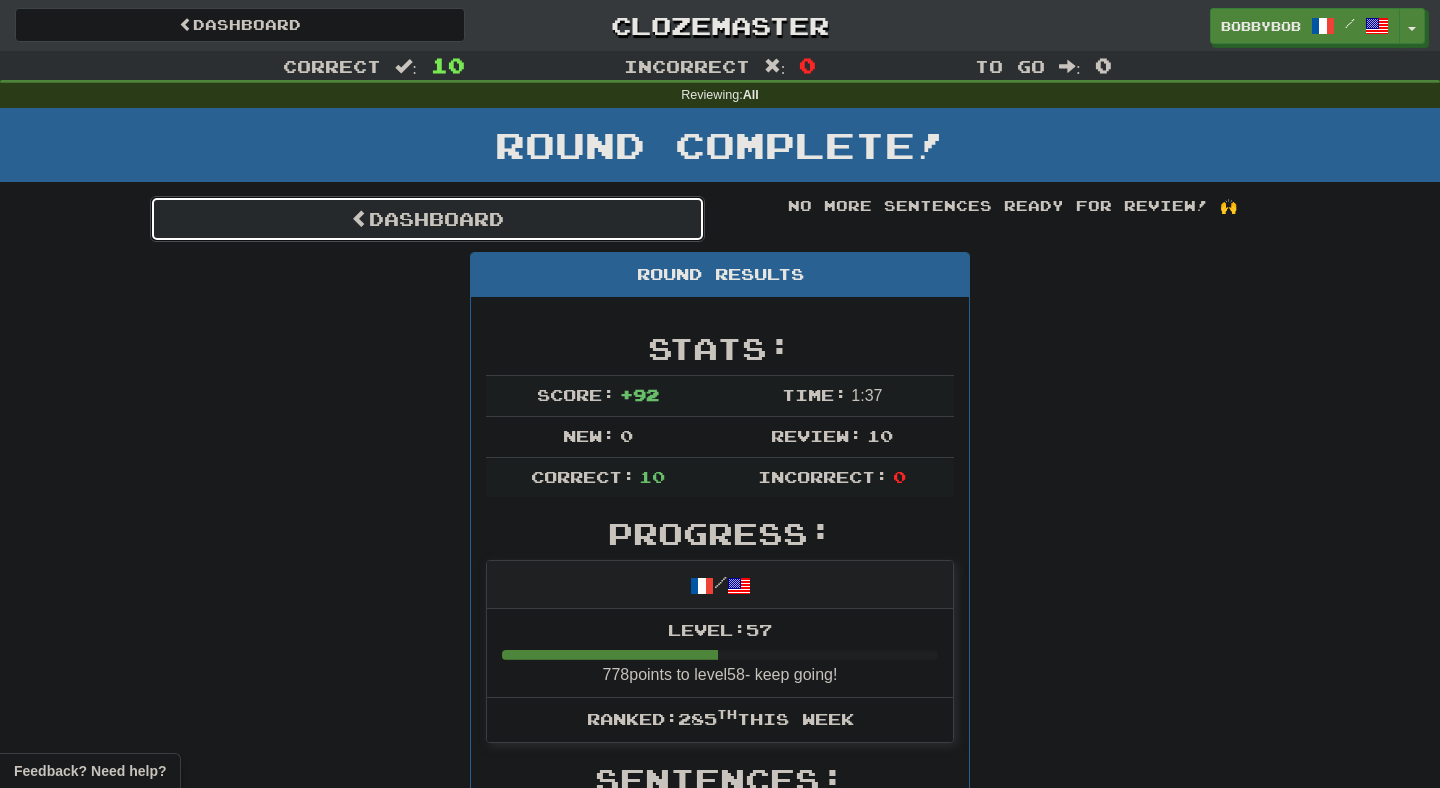 click on "Dashboard" at bounding box center (427, 219) 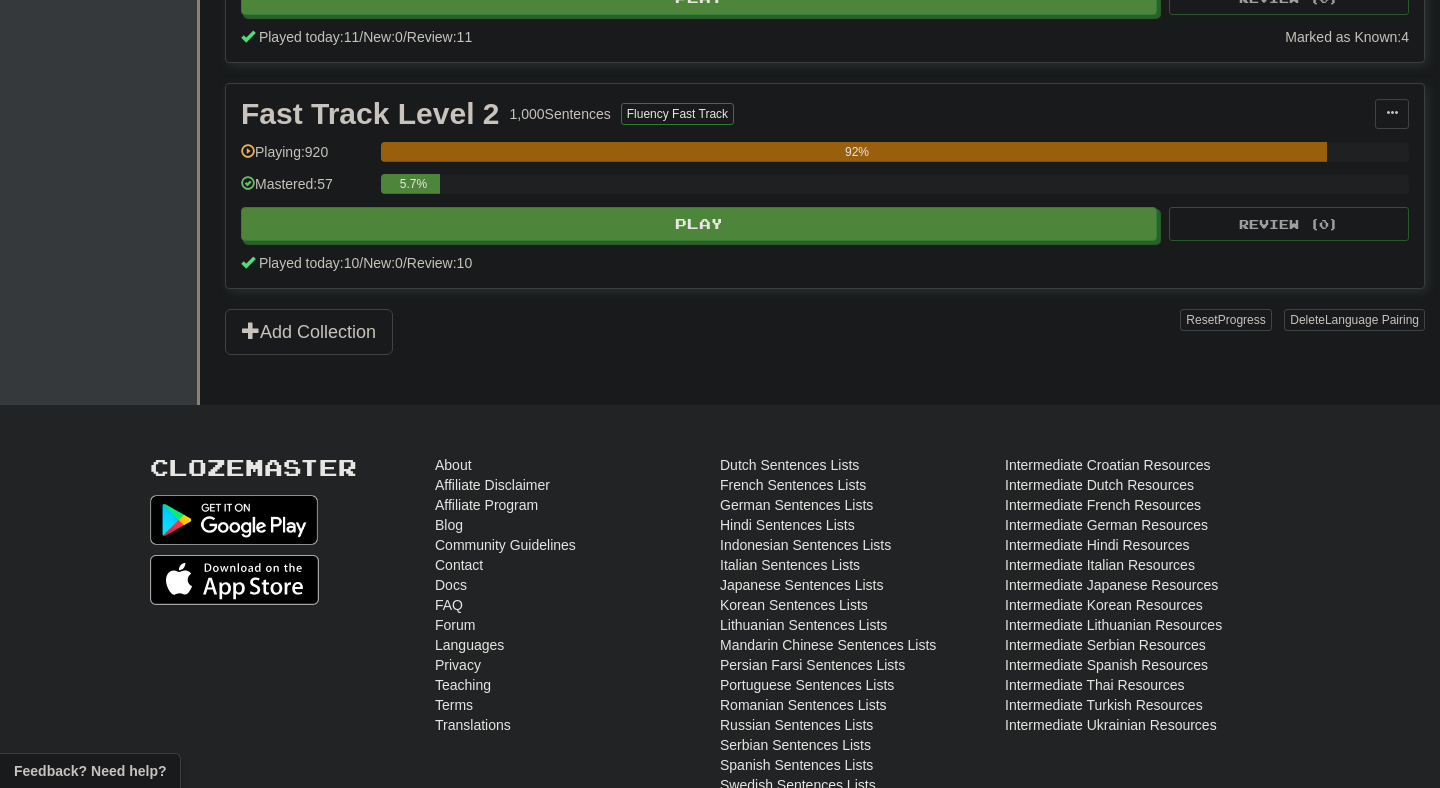 scroll, scrollTop: 655, scrollLeft: 0, axis: vertical 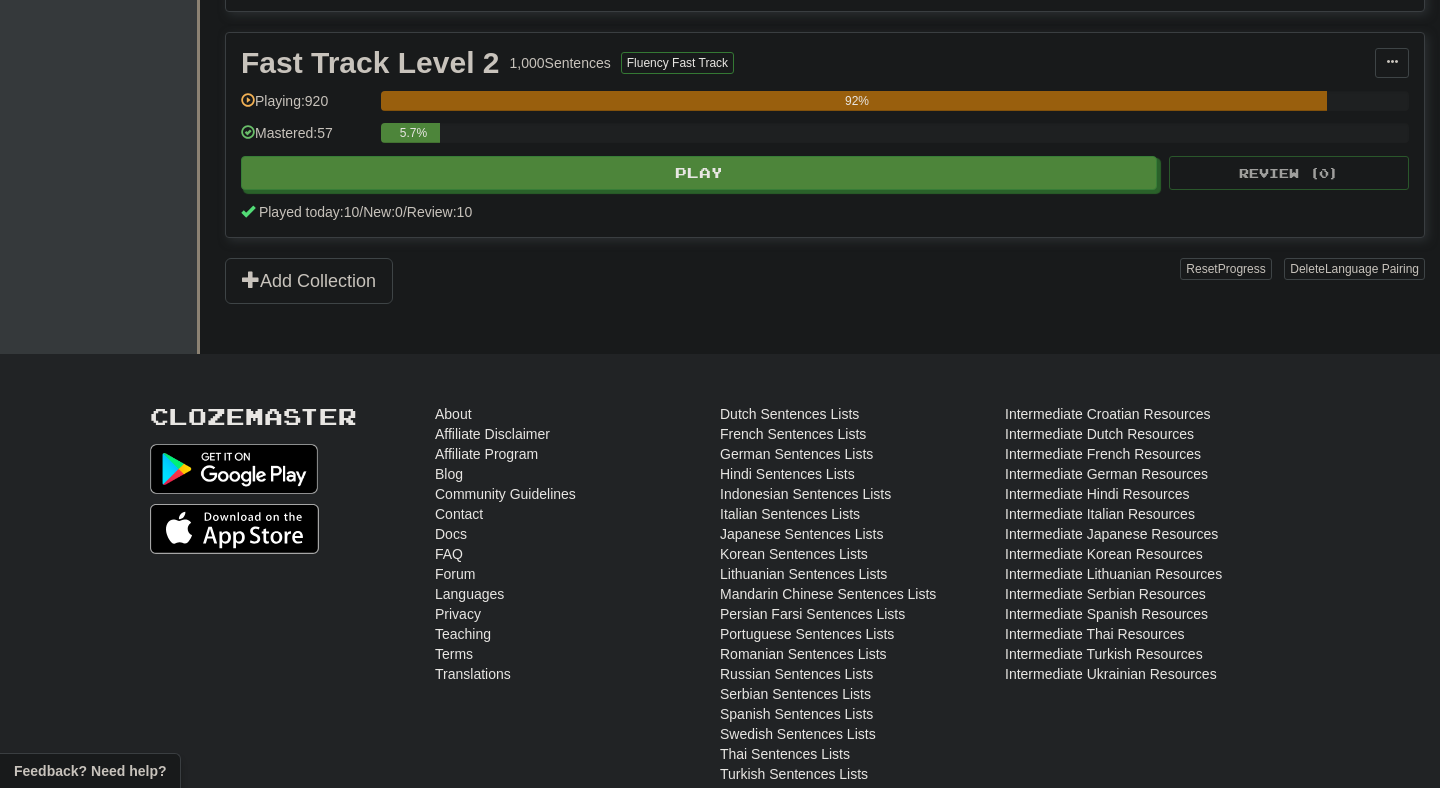click on "Fast Track Level 2 1,000  Sentences Fluency Fast Track Manage Sentences Unpin from Dashboard  Playing:  920 92%  Mastered:  57 5.7% Play Review ( 0 )   Played today:  10  /  New:  0  /  Review:  10" at bounding box center [825, 135] 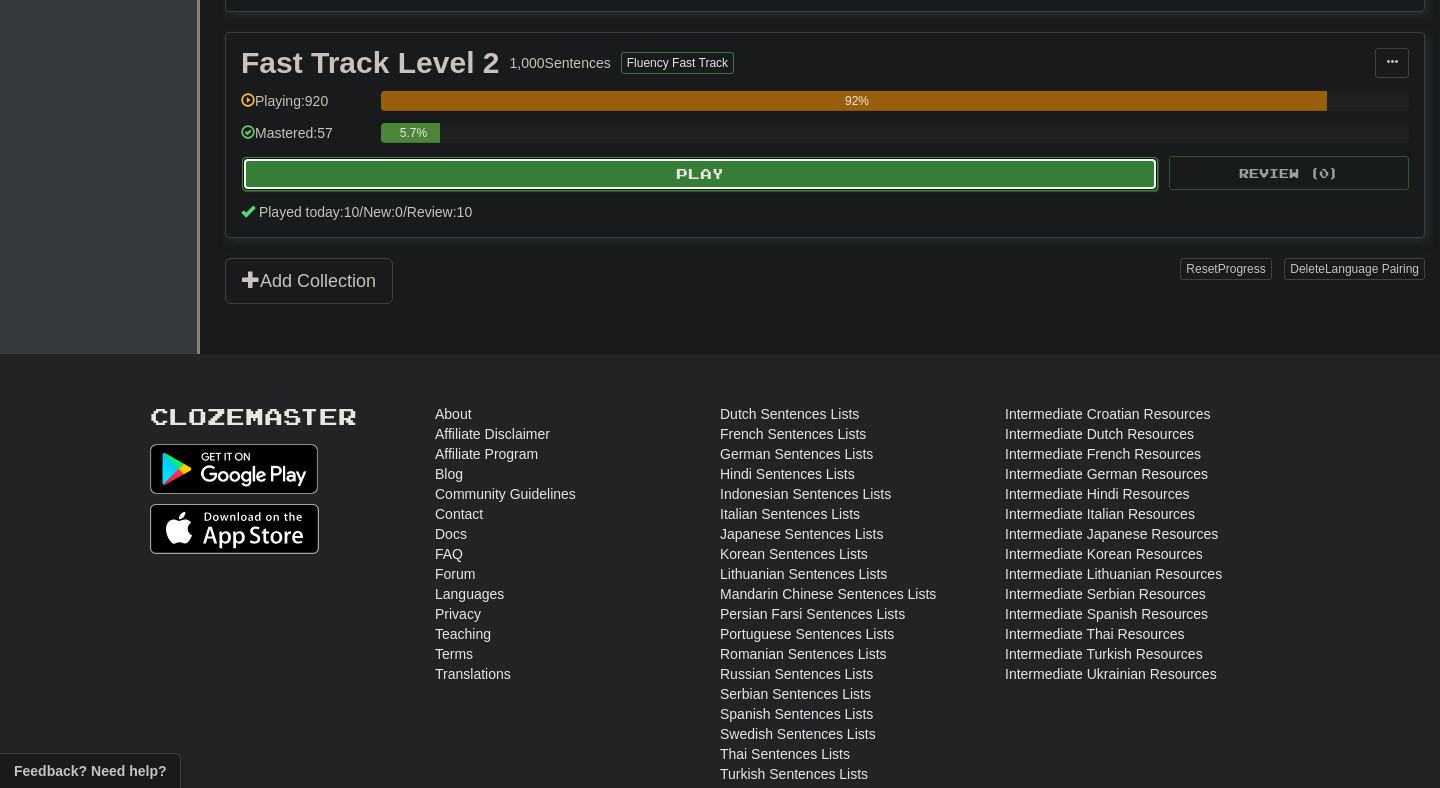 click on "Play" at bounding box center [700, 174] 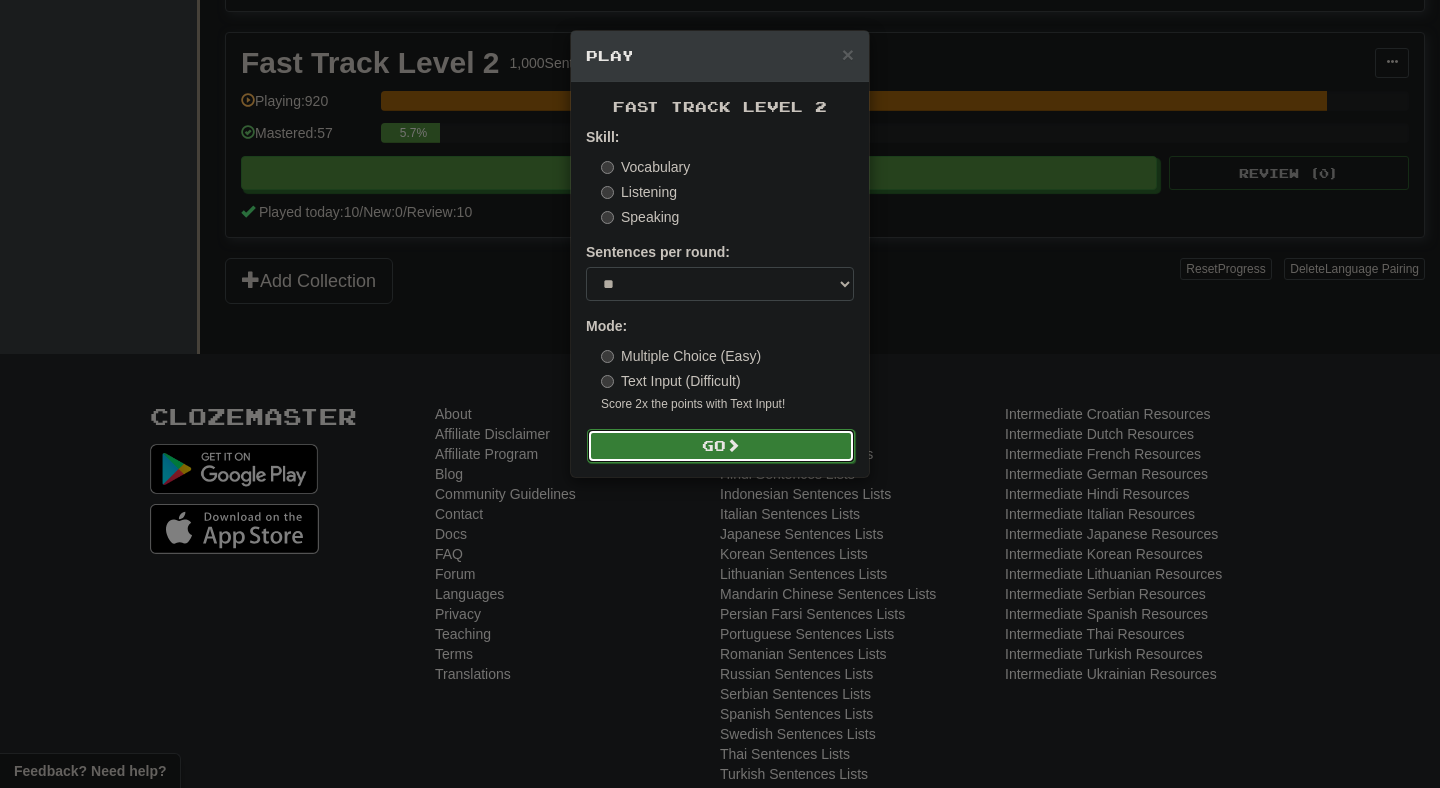 click on "Go" at bounding box center [721, 446] 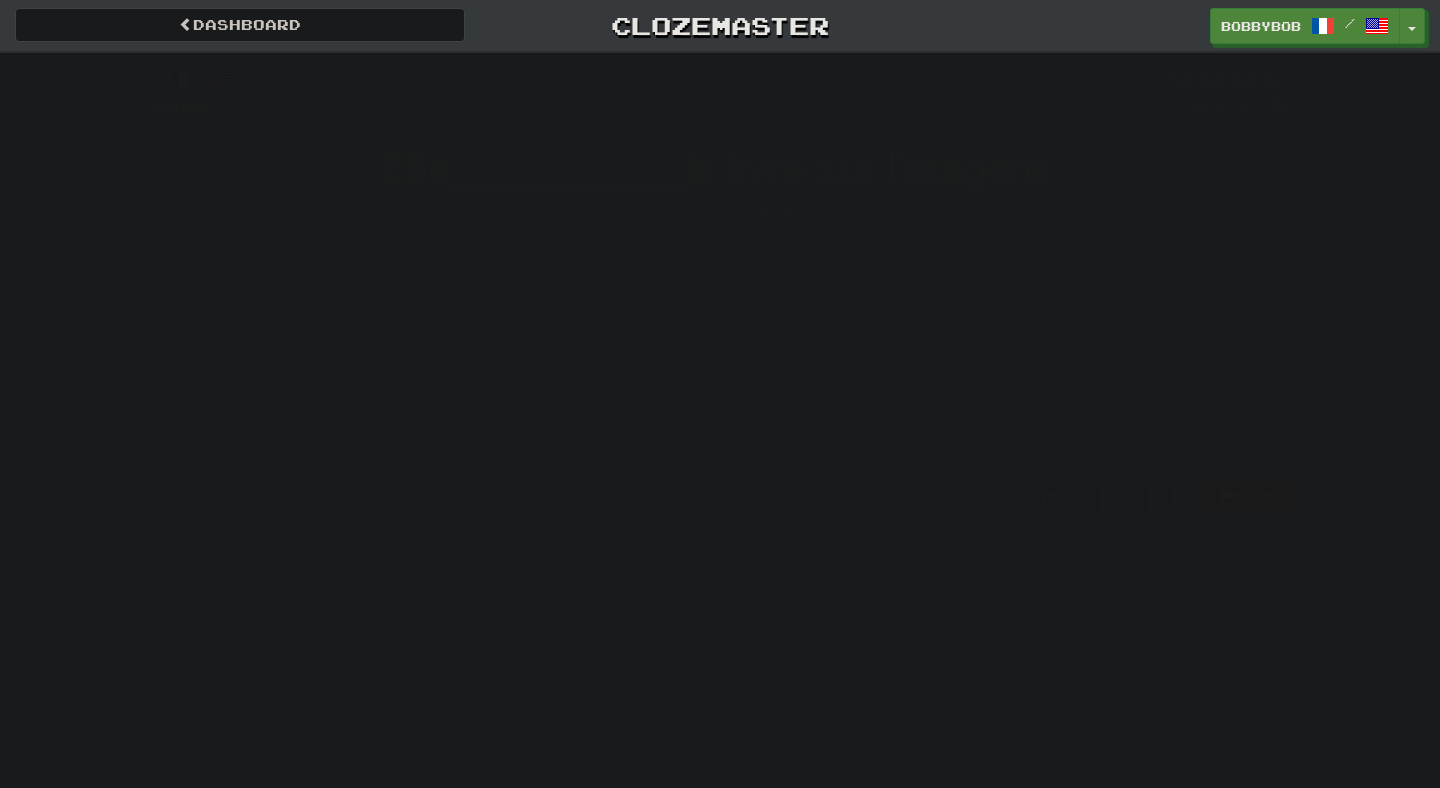 scroll, scrollTop: 0, scrollLeft: 0, axis: both 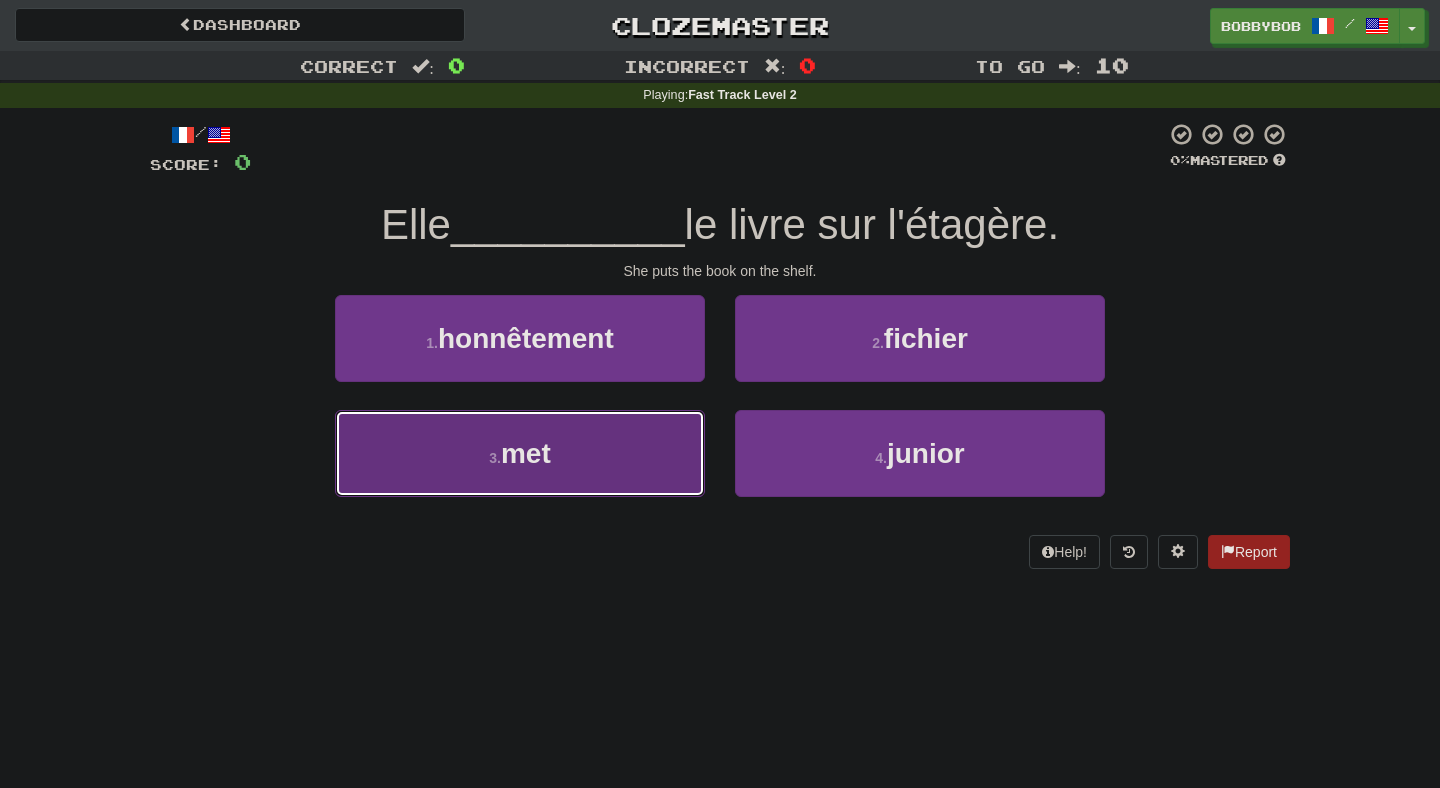 click on "3 .  met" at bounding box center (520, 453) 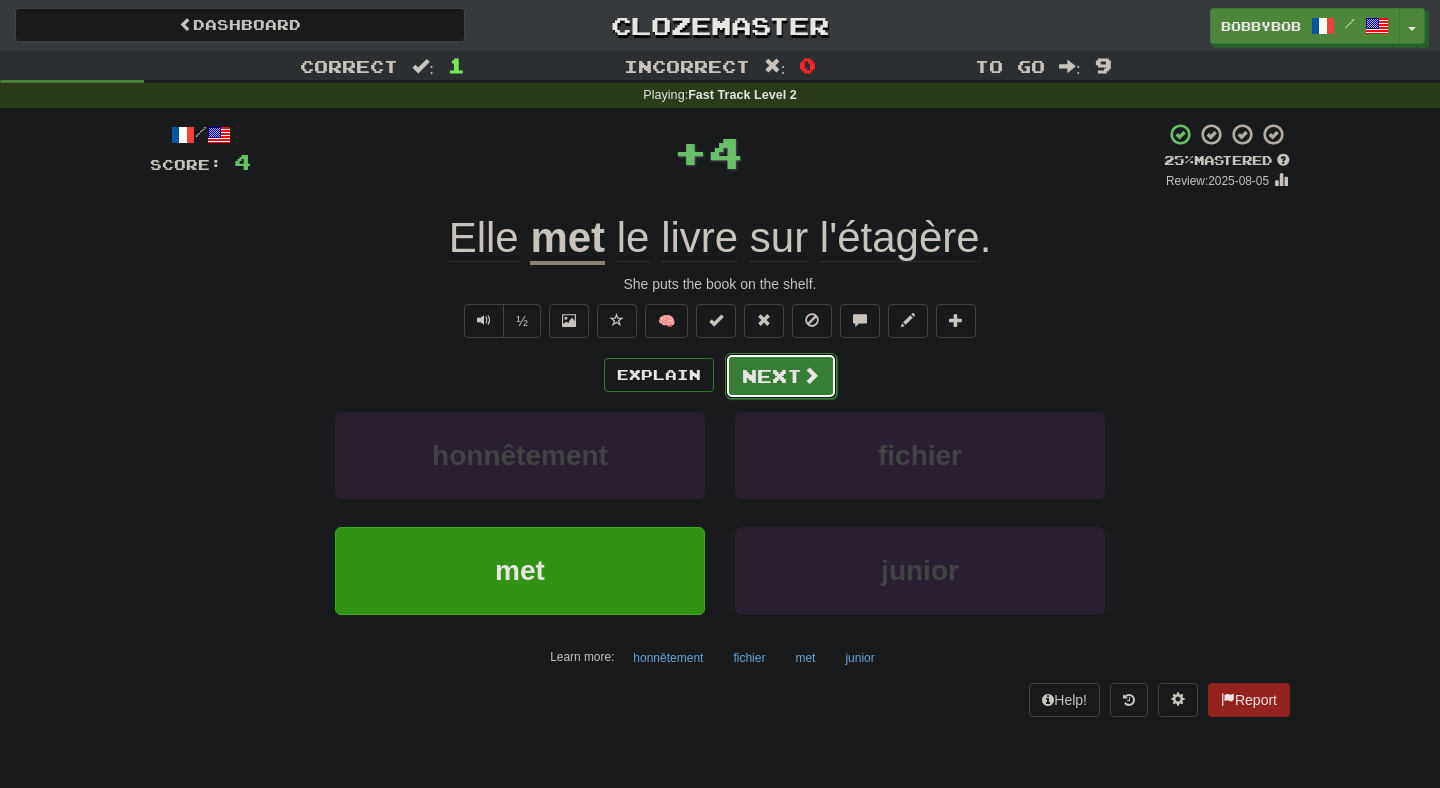 click on "Next" at bounding box center [781, 376] 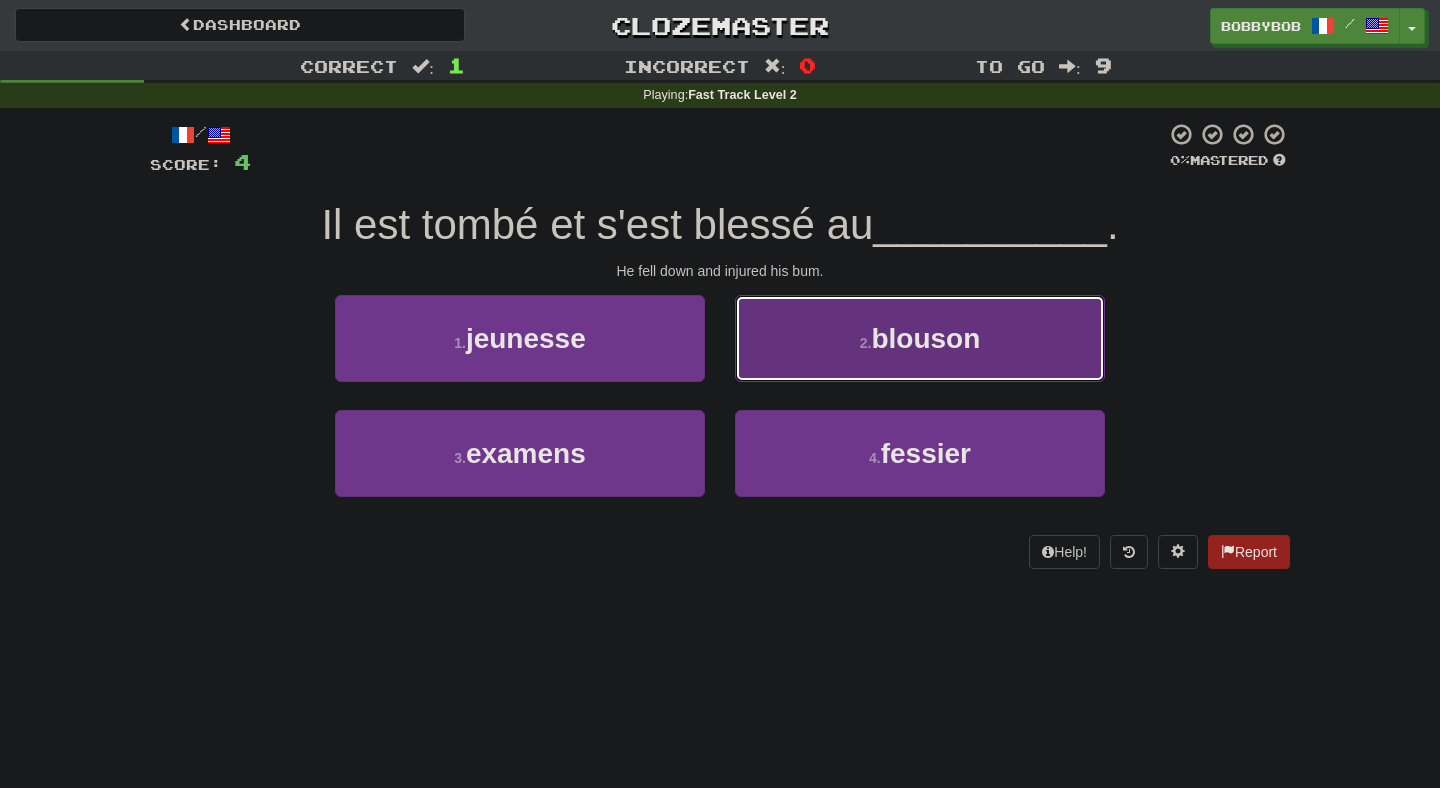 click on "blouson" at bounding box center [920, 338] 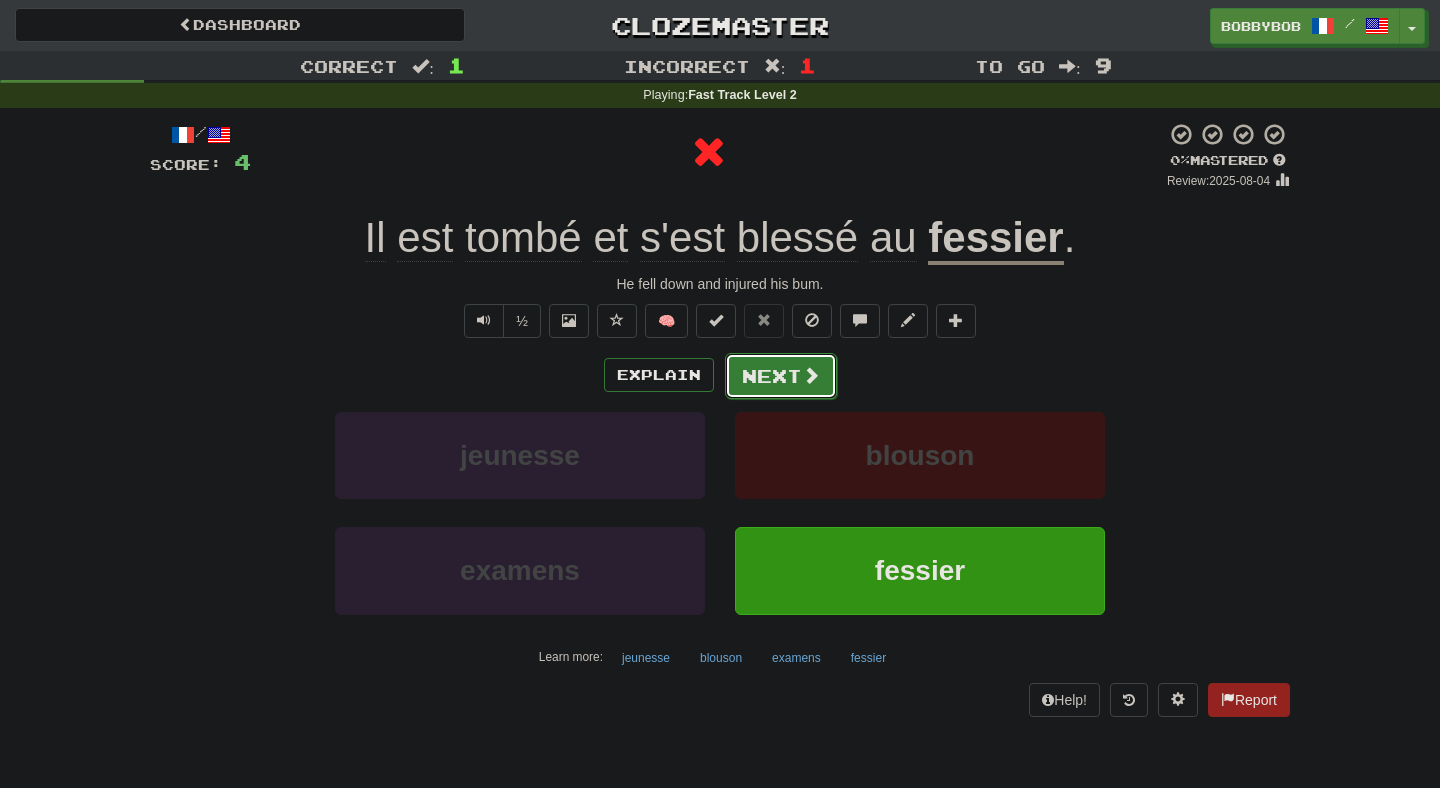 click on "Next" at bounding box center [781, 376] 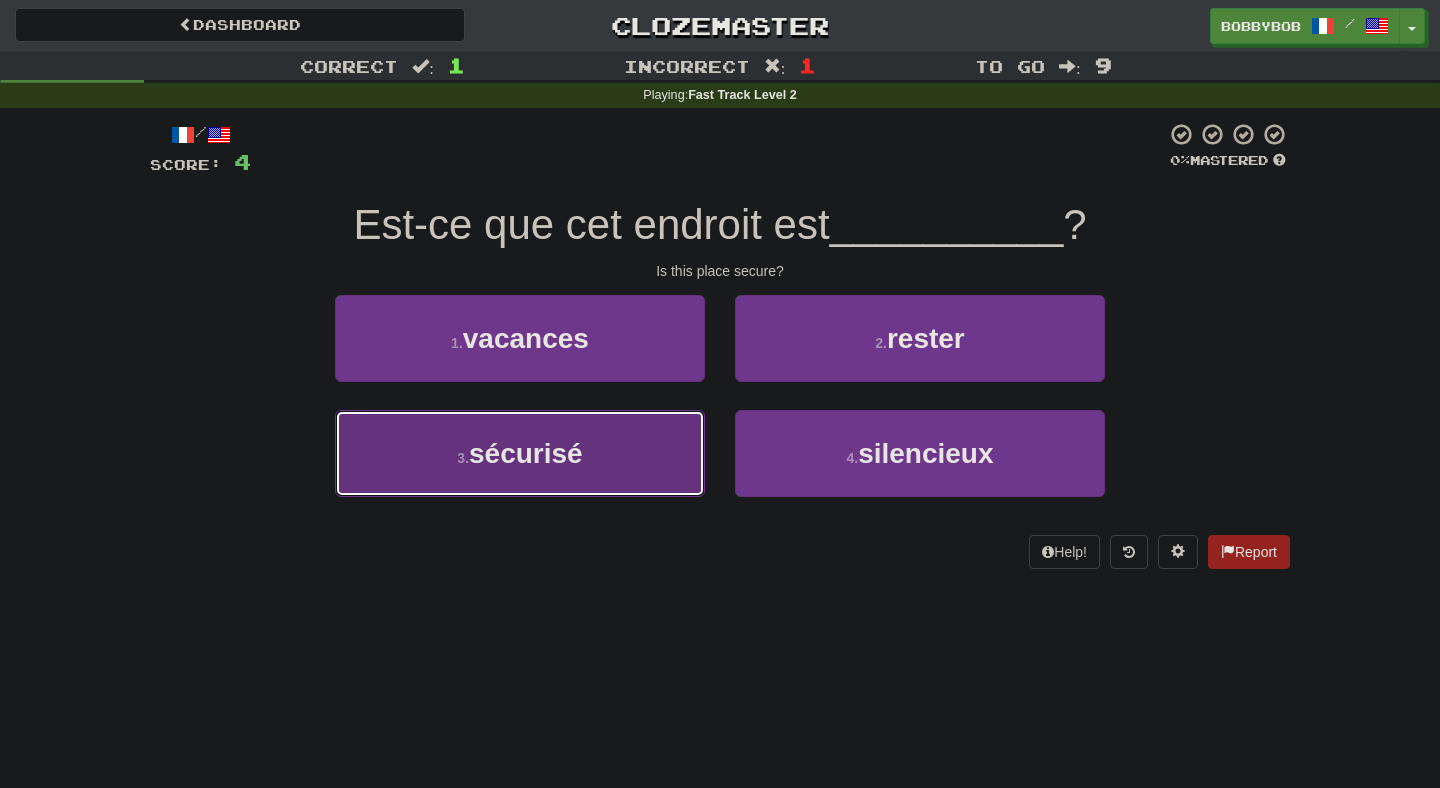 click on "sécurisé" at bounding box center (520, 453) 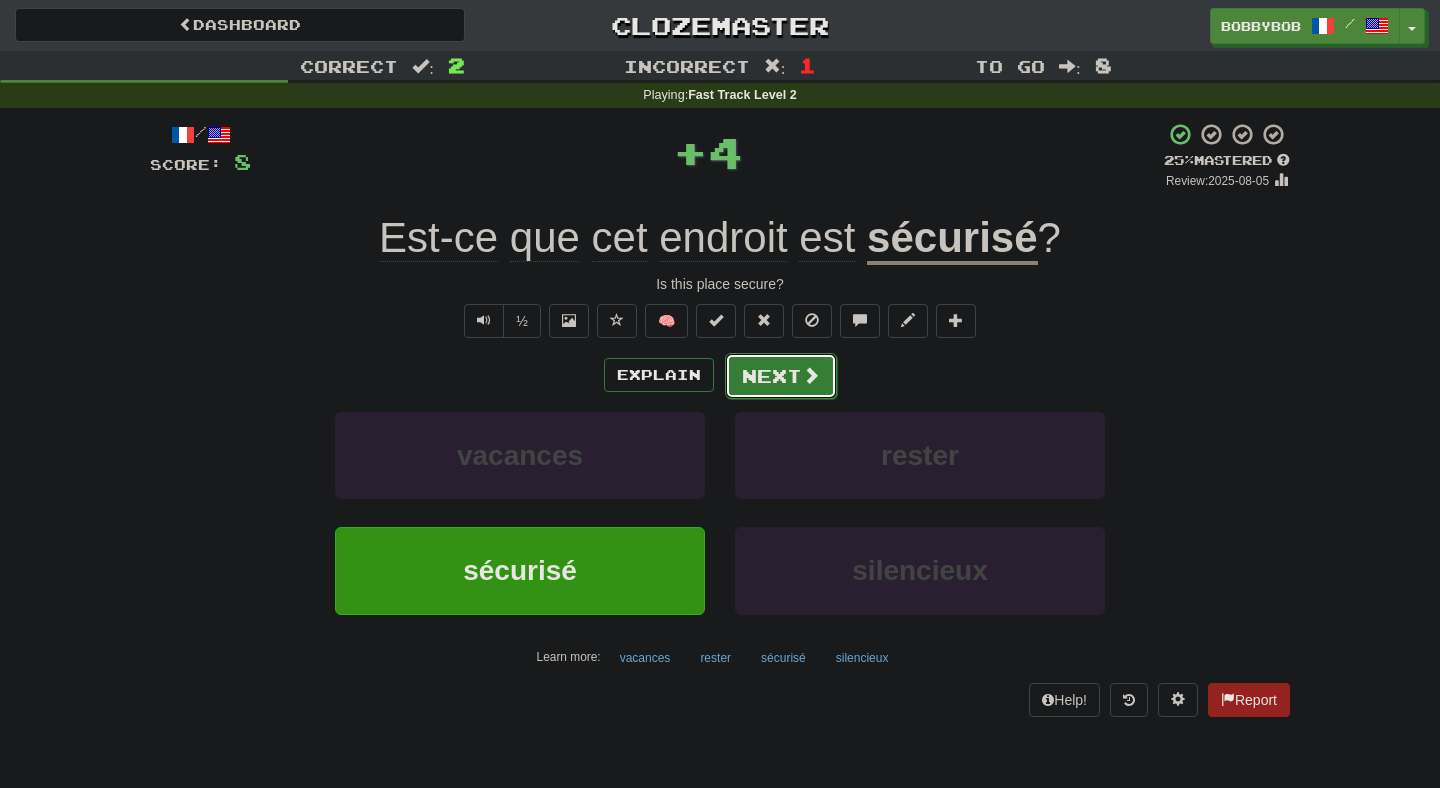 click on "Next" at bounding box center [781, 376] 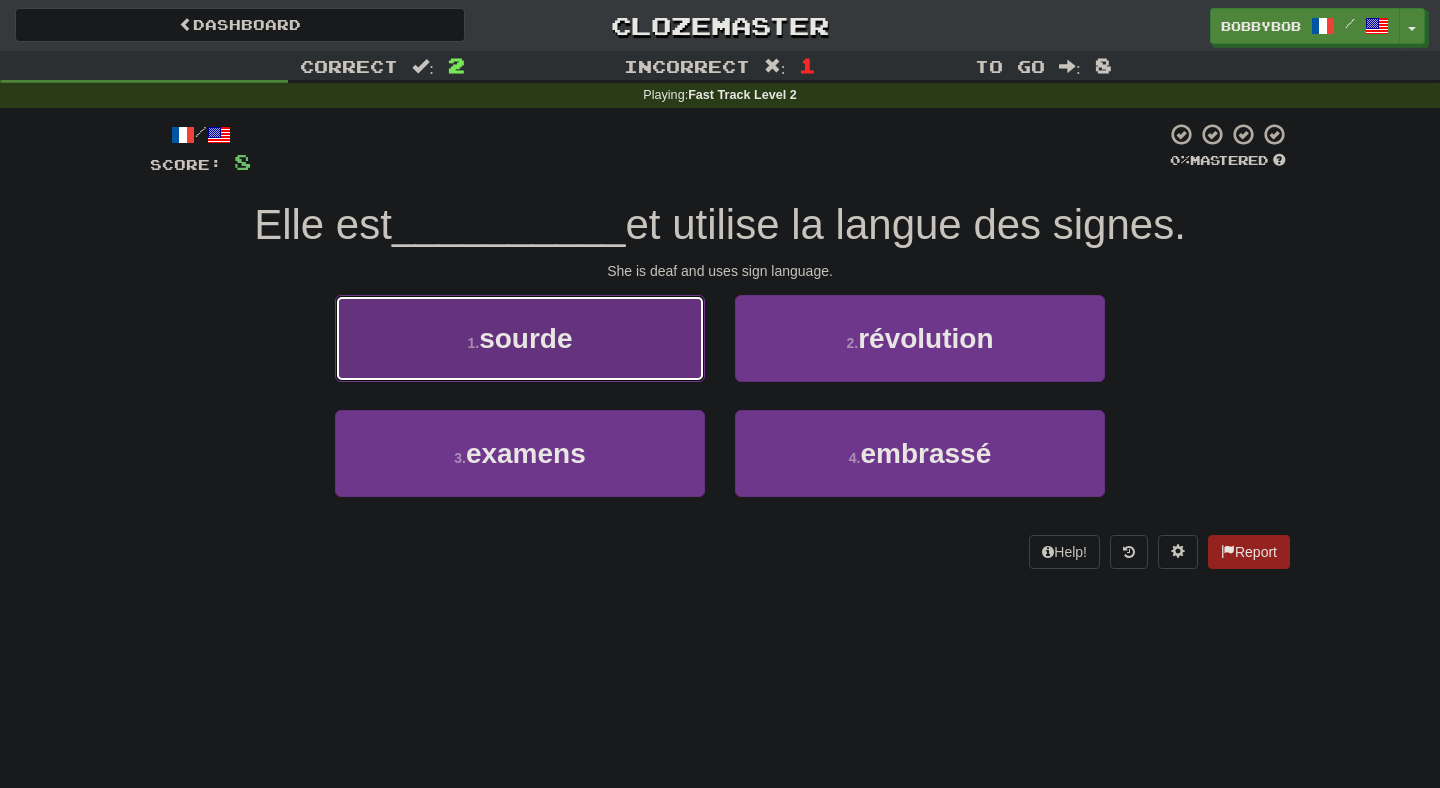 click on "1 .  sourde" at bounding box center [520, 338] 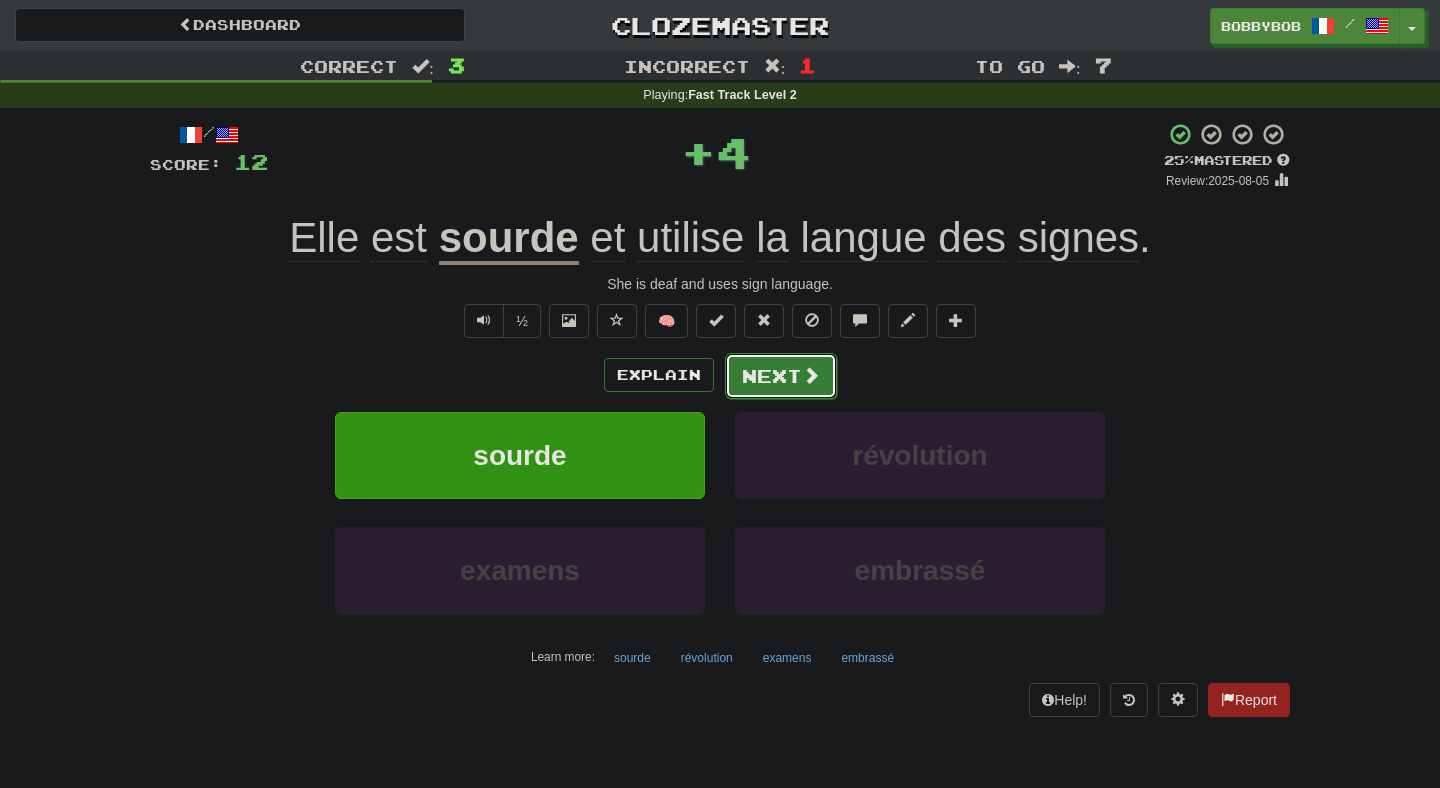 click on "Next" at bounding box center [781, 376] 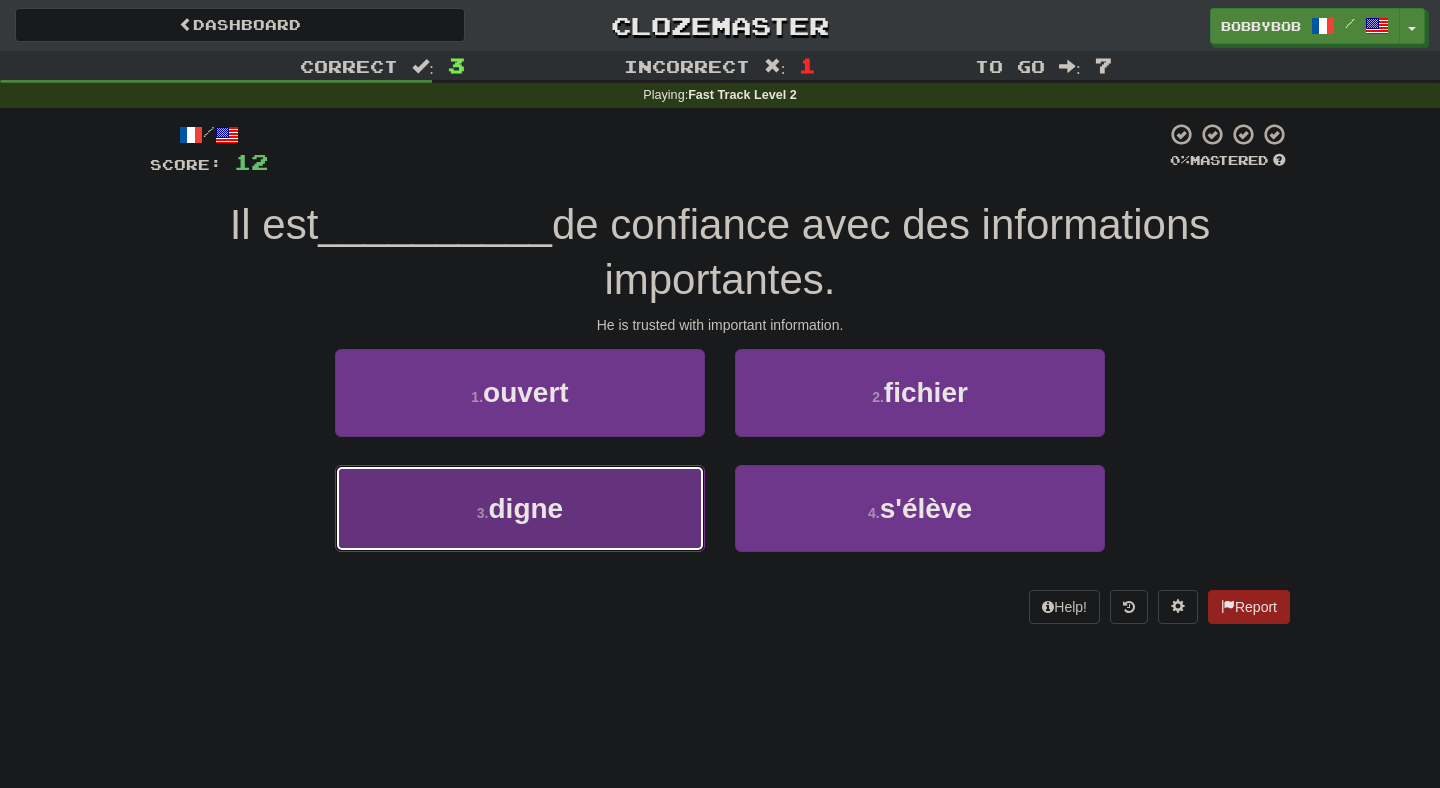 click on "3 .  digne" at bounding box center [520, 508] 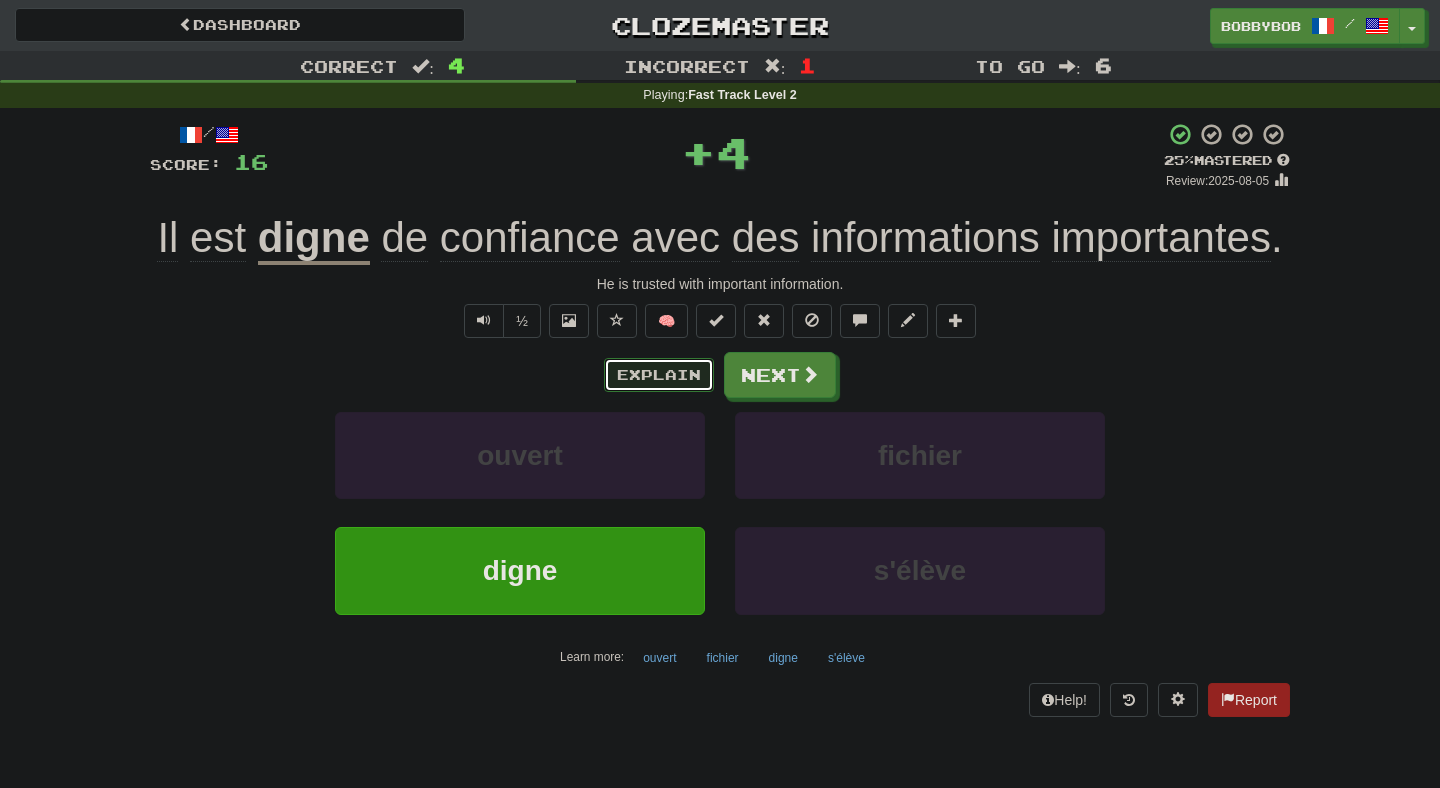 click on "Explain" at bounding box center (659, 375) 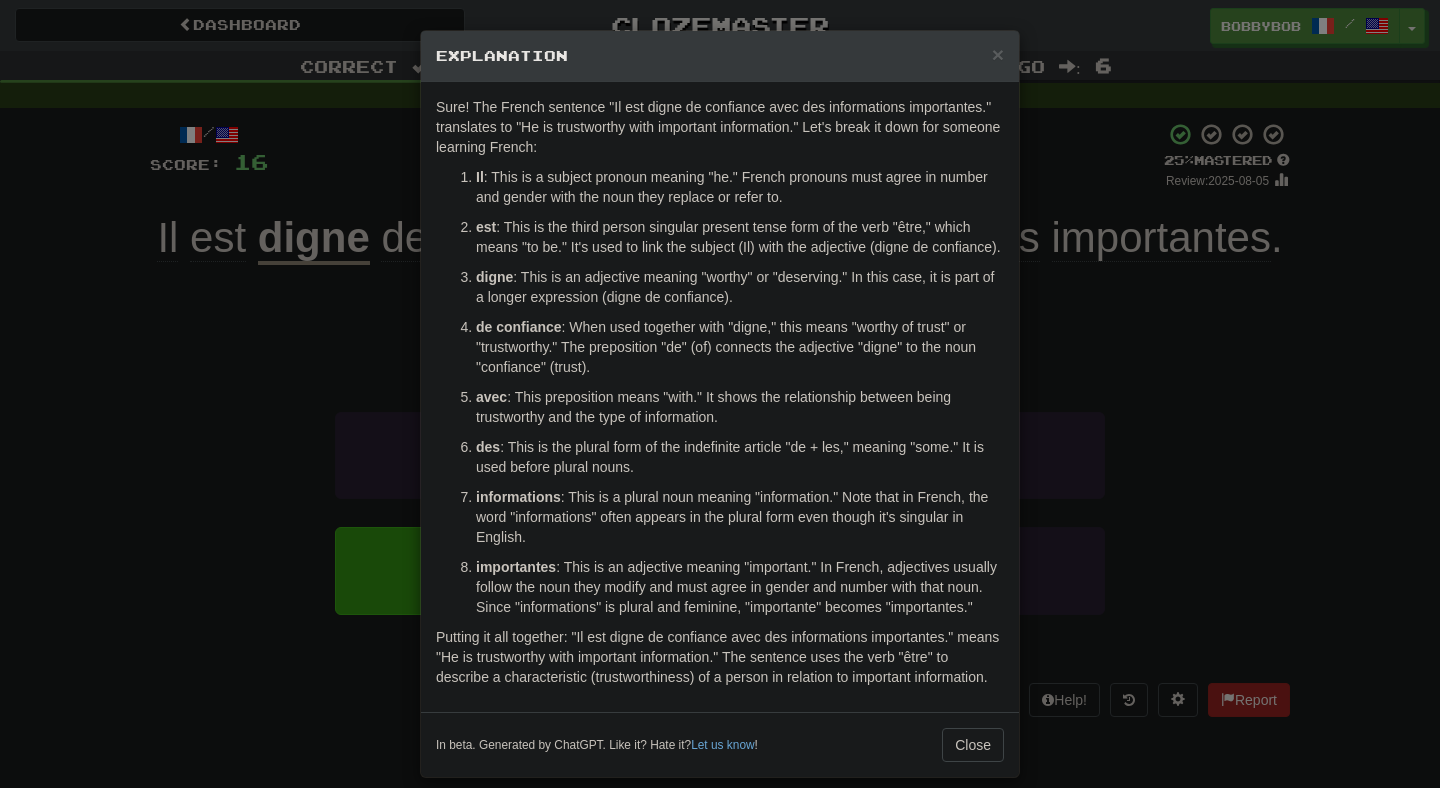 click on "× Explanation Sure! The French sentence "Il est digne de confiance avec des informations importantes." translates to "He is trustworthy with important information." Let's break it down for someone learning French:
Il : This is a subject pronoun meaning "he." French pronouns must agree in number and gender with the noun they replace or refer to.
est : This is the third person singular present tense form of the verb "être," which means "to be." It's used to link the subject (Il) with the adjective (digne de confiance).
digne : This is an adjective meaning "worthy" or "deserving." In this case, it is part of a longer expression (digne de confiance).
de confiance : When used together with "digne," this means "worthy of trust" or "trustworthy." The preposition "de" (of) connects the adjective "digne" to the noun "confiance" (trust).
avec : This preposition means "with." It shows the relationship between being trustworthy and the type of information.
des
informations" at bounding box center (720, 394) 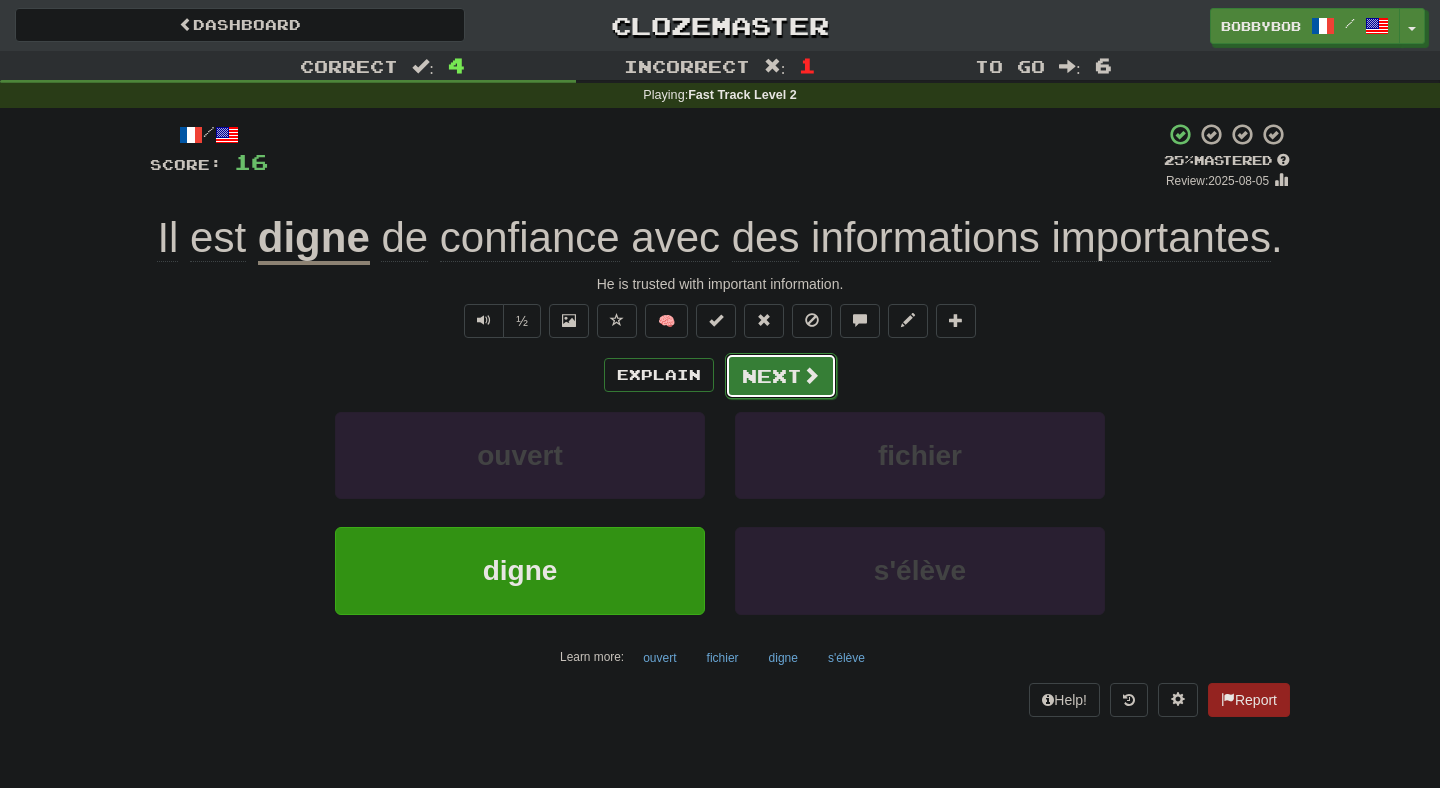 click on "Next" at bounding box center (781, 376) 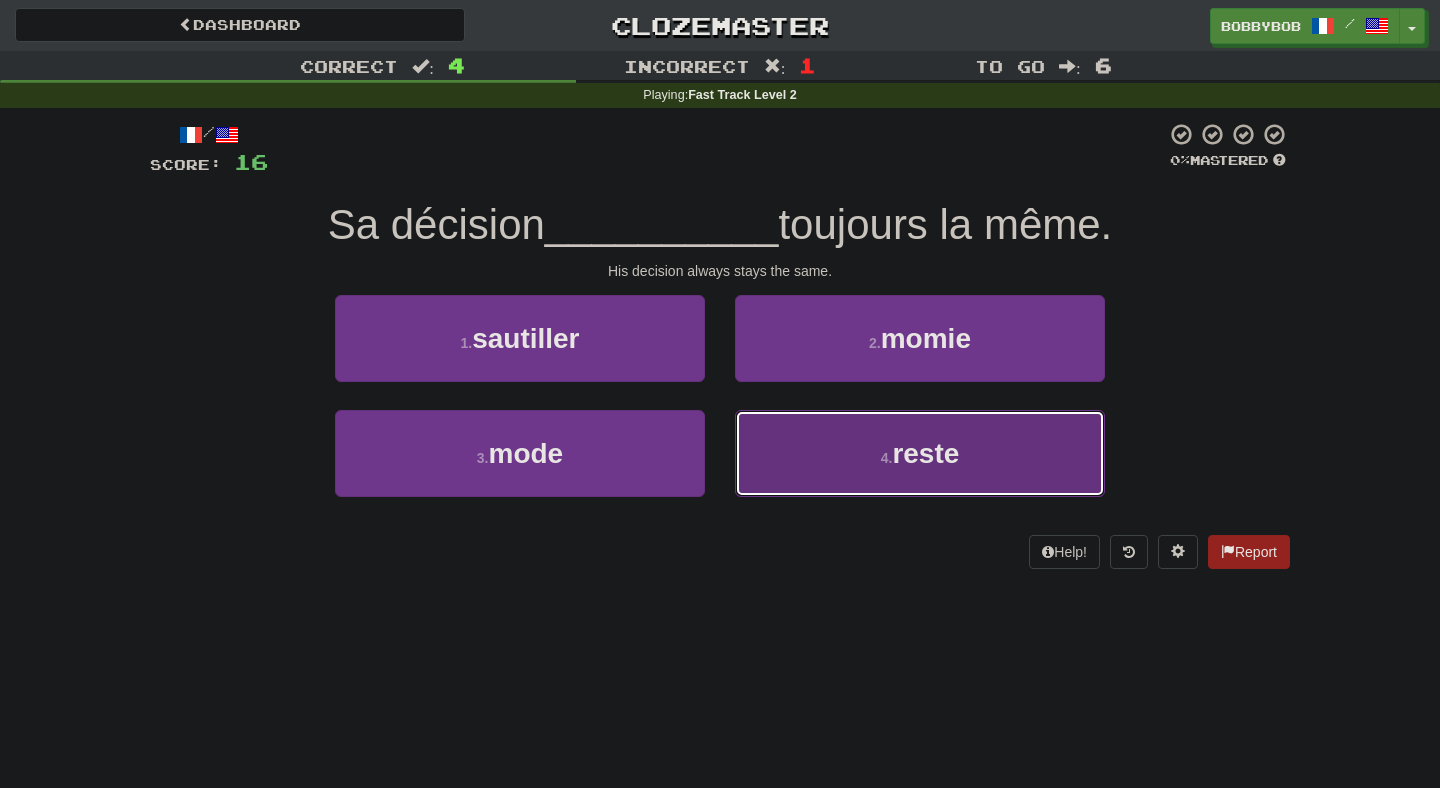 click on "4 .  reste" at bounding box center (920, 453) 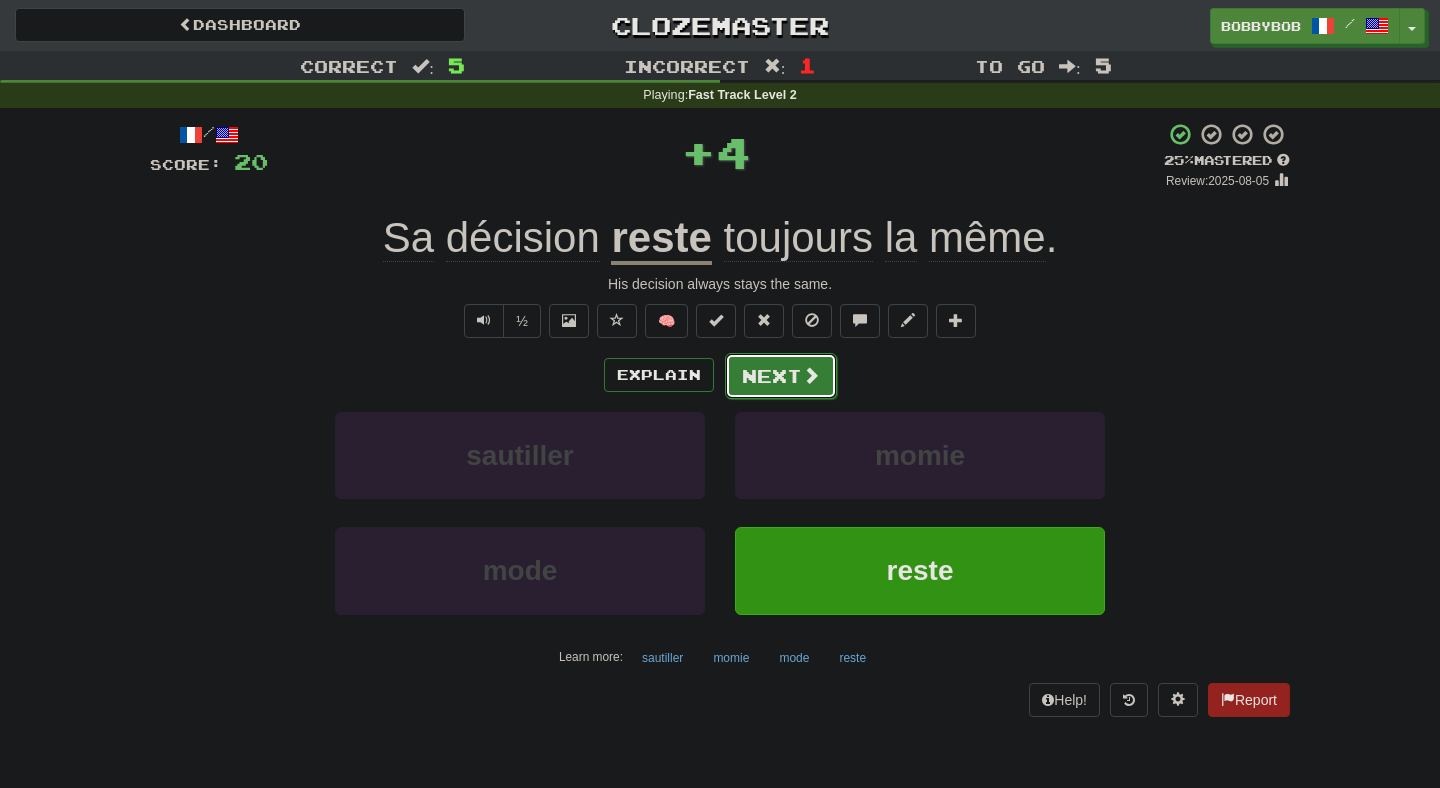 click on "Next" at bounding box center (781, 376) 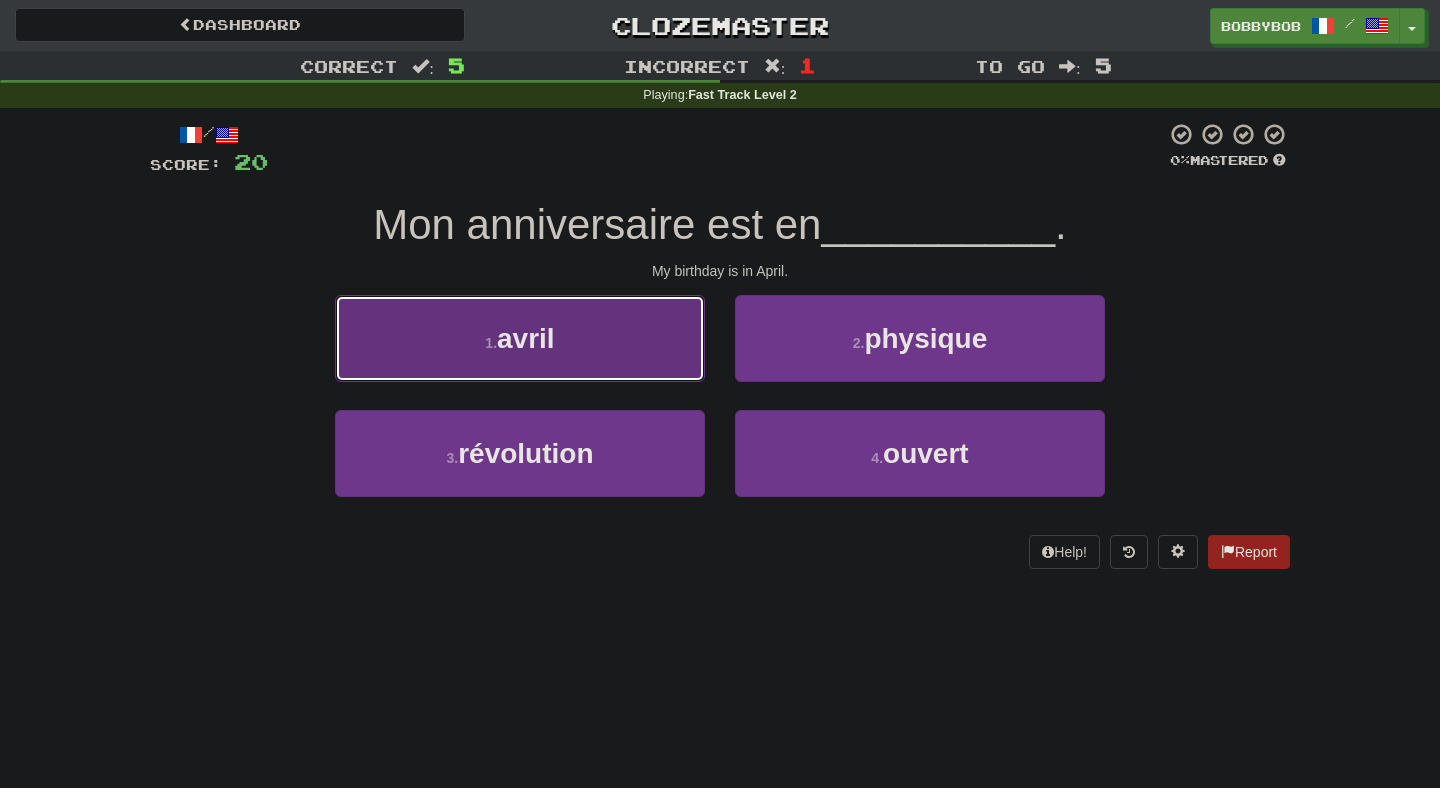 click on "1 .  avril" at bounding box center (520, 338) 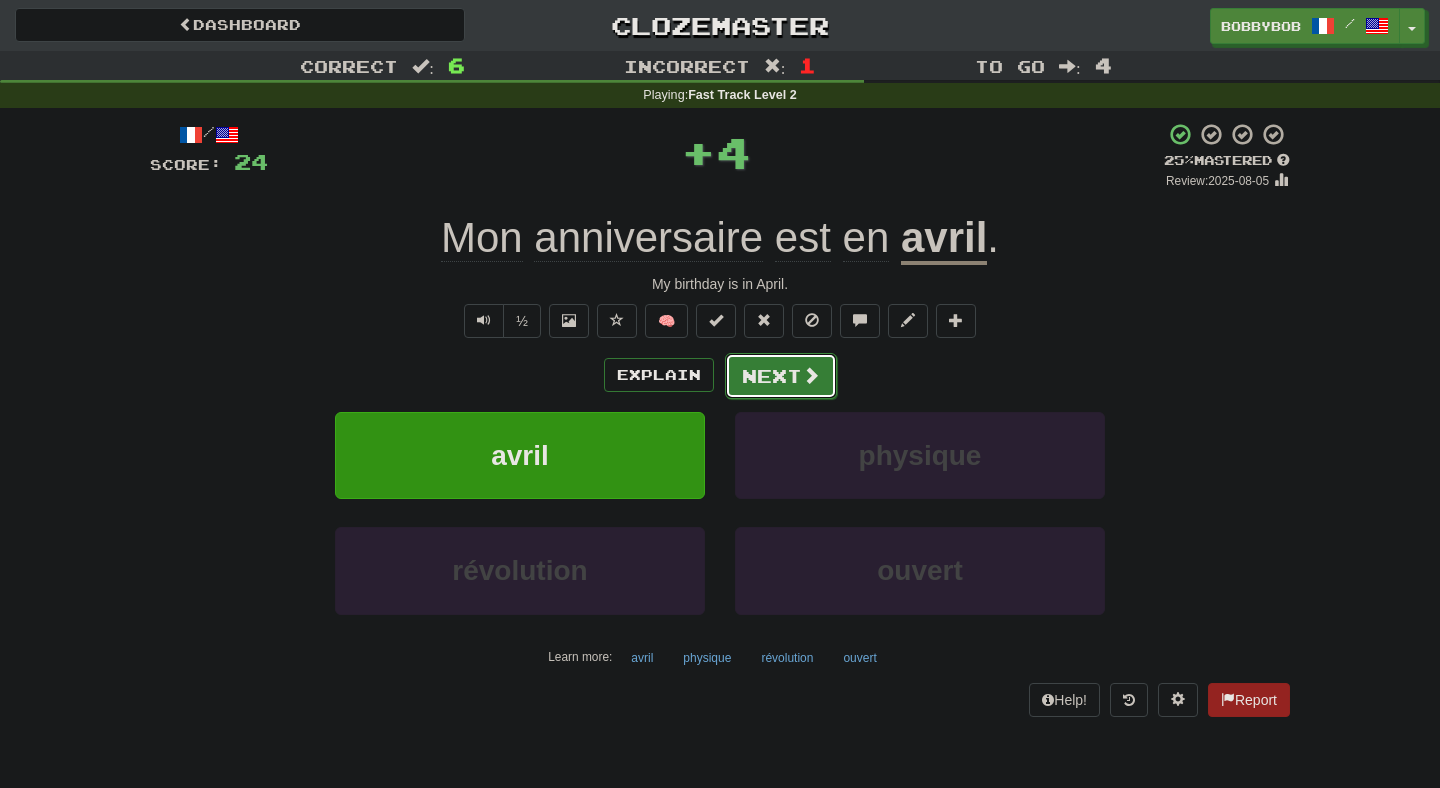 click on "Next" at bounding box center [781, 376] 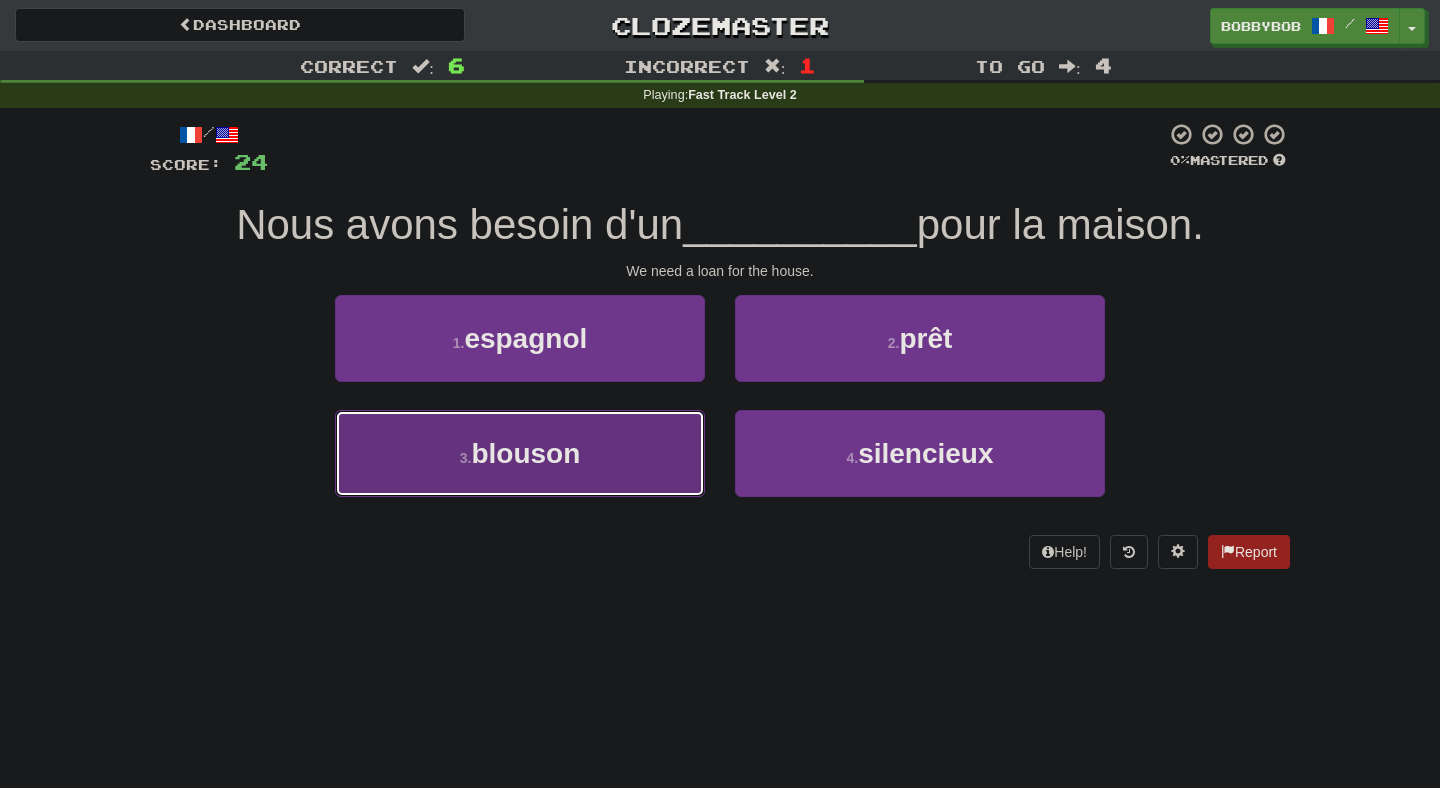 click on "3 .  blouson" at bounding box center [520, 453] 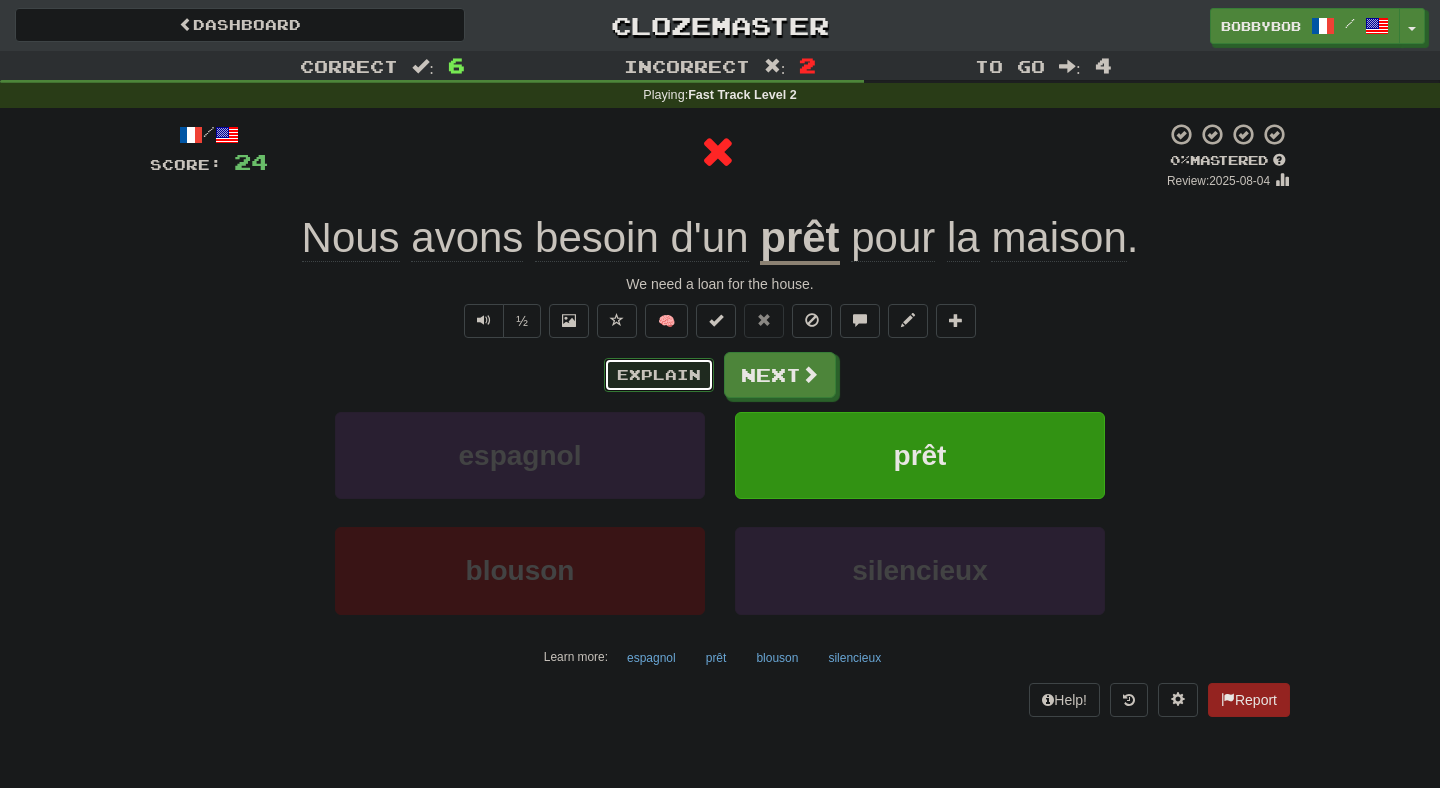 click on "Explain" at bounding box center [659, 375] 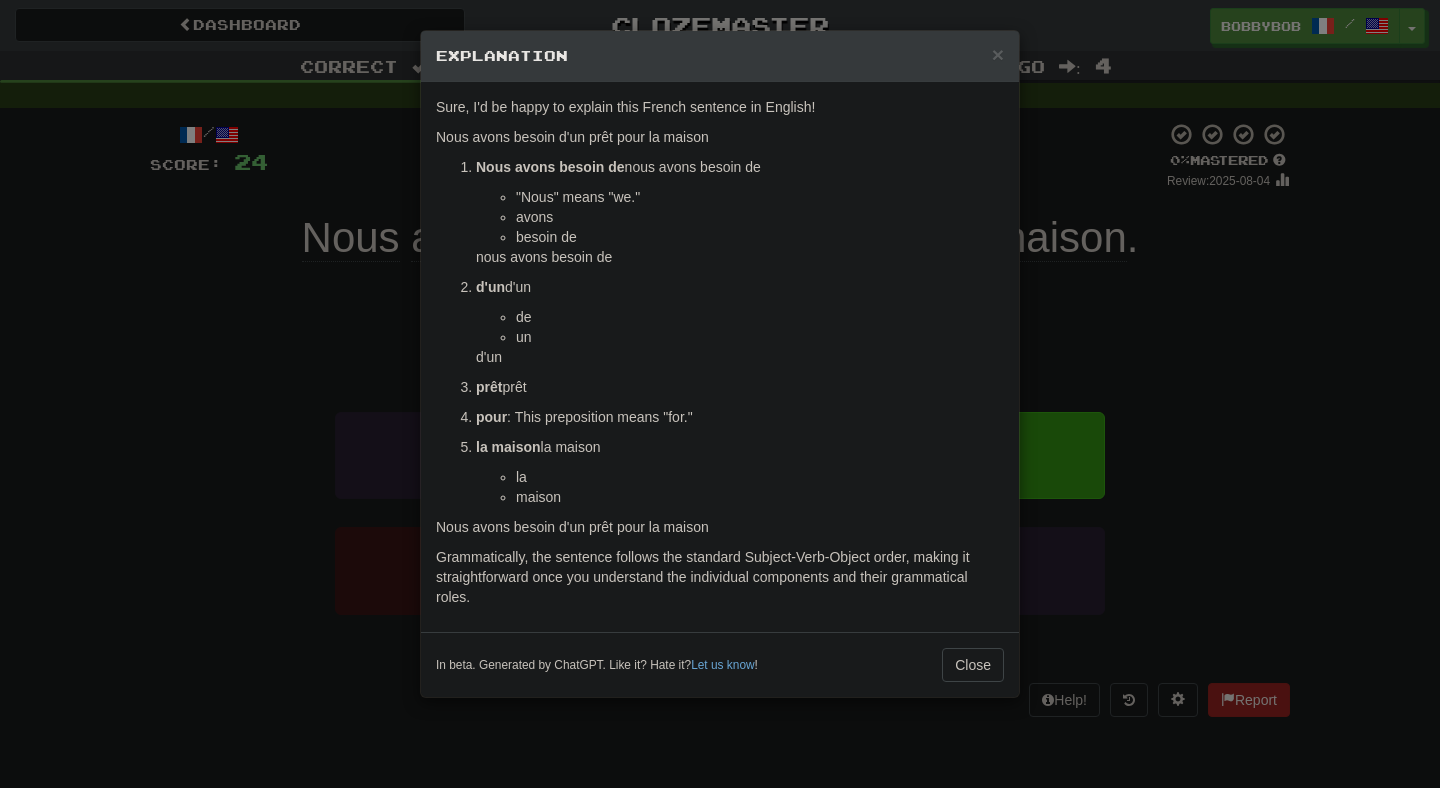 click on "Sure, I'd be happy to explain this French sentence in English!
The sentence “Nous avons besoin d'un prêt pour la maison” translates to "We need a loan for the house."
Nous avons besoin de : This phrase means "we need." Let's break it down further:
"Nous" means "we."
"avons" is the first-person plural form of the verb "avoir," which means "to have." So, "avons" means "have."
"besoin de" translates to "need."
Together, "nous avons besoin de" literally translates to "we have need of," which is a common way to express necessity in French.
d'un : This is a contraction of "de un."
"de" means "of" or "for."
"un" means "a" or "one."
When "de" is followed by the indefinite article "un" (or "une" for feminine nouns), they contract to "d'un" or "d'une." Here, "d'un" means "of a" or "for a."
prêt : This noun means "loan."
pour : This preposition means "for."
la maison : This means "the house."
"la" is the definite article "the" used with feminine nouns." at bounding box center (720, 357) 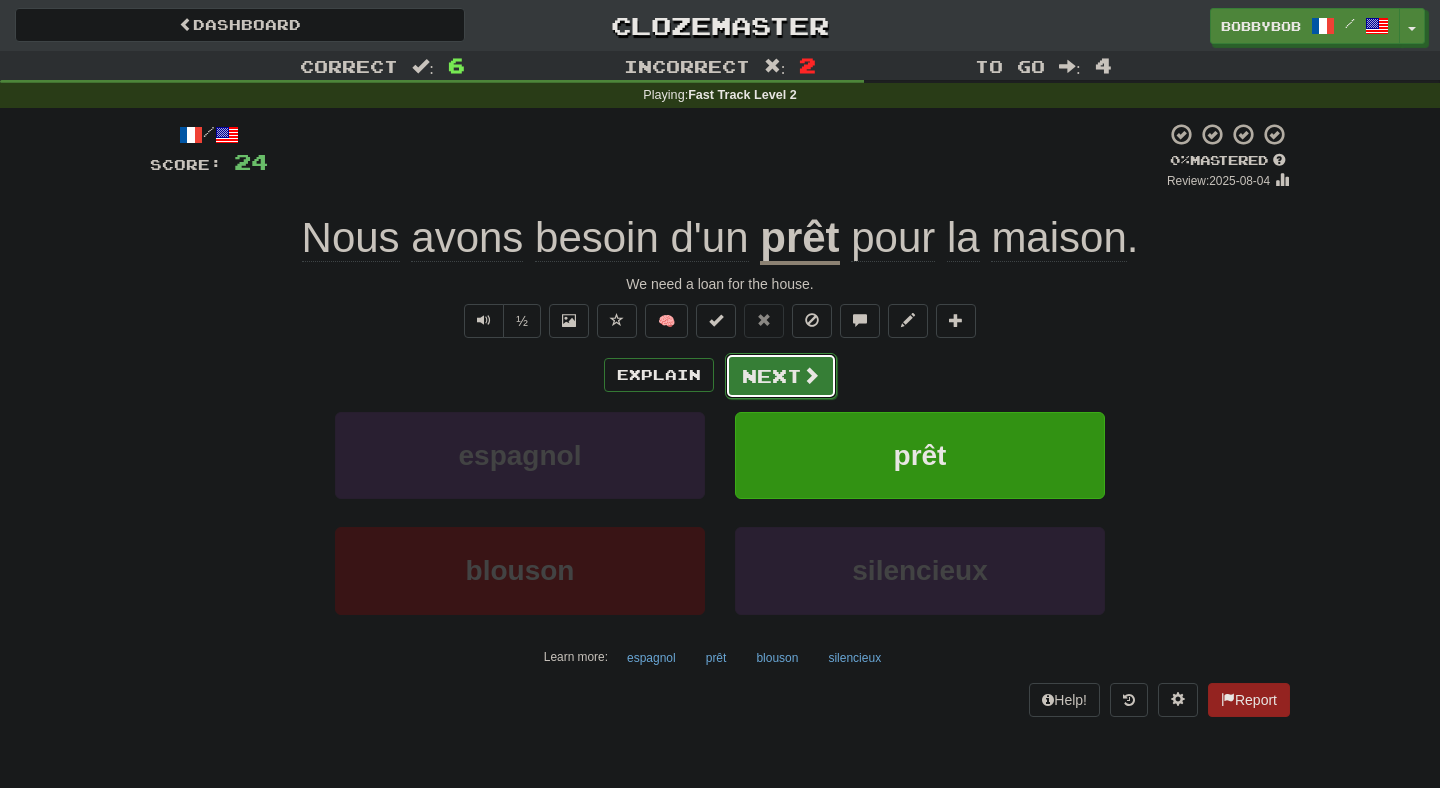click on "Next" at bounding box center (781, 376) 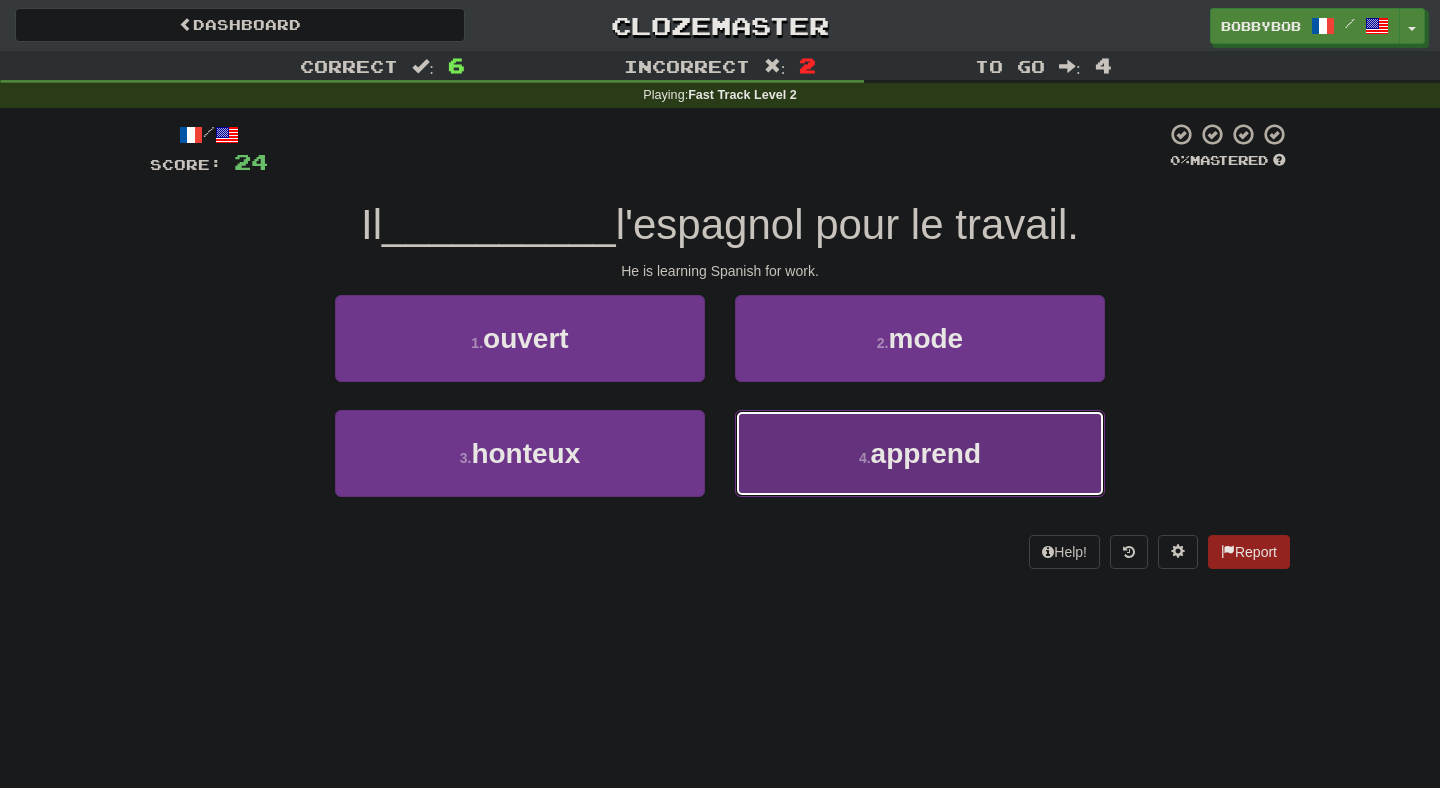 click on "4 .  apprend" at bounding box center [920, 453] 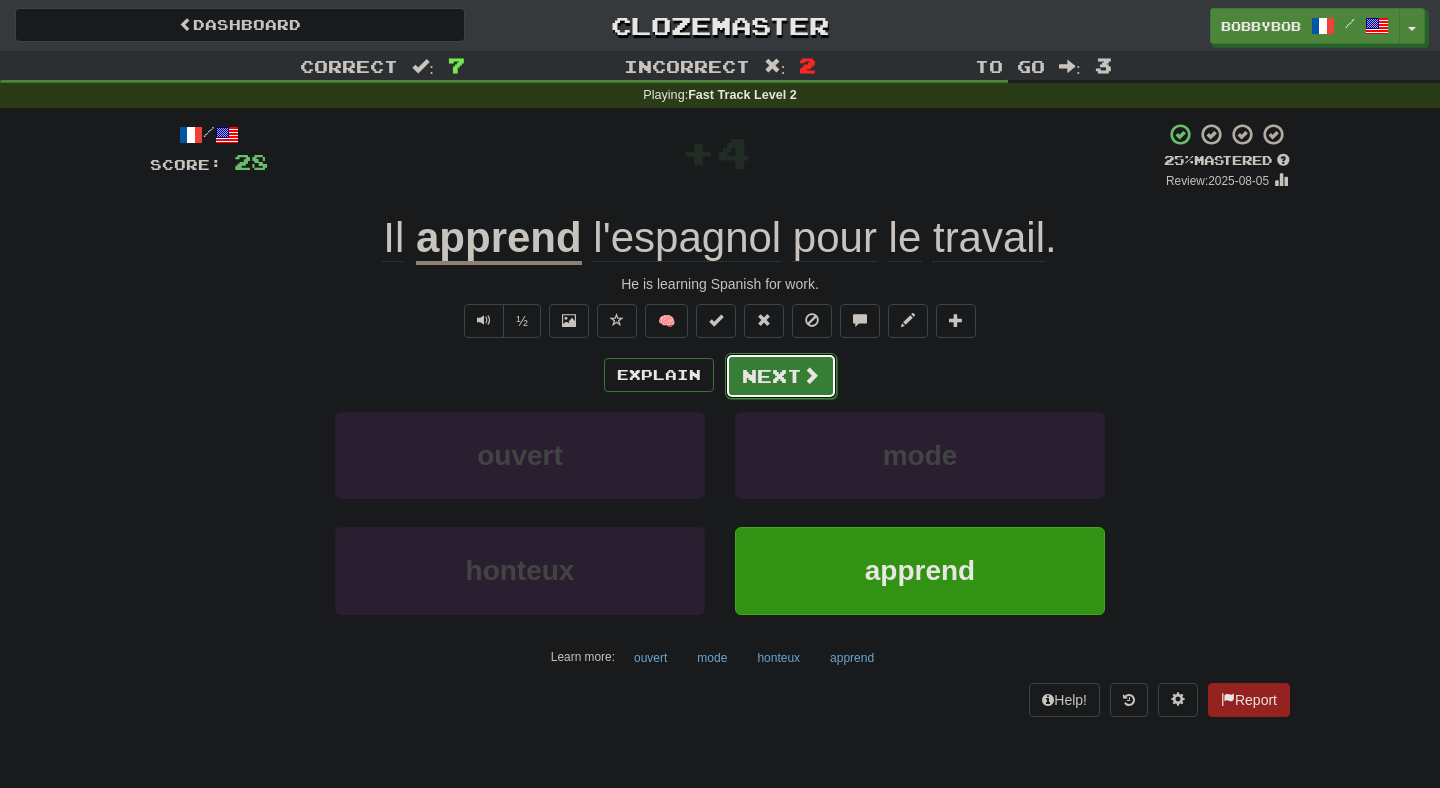 click on "Next" at bounding box center [781, 376] 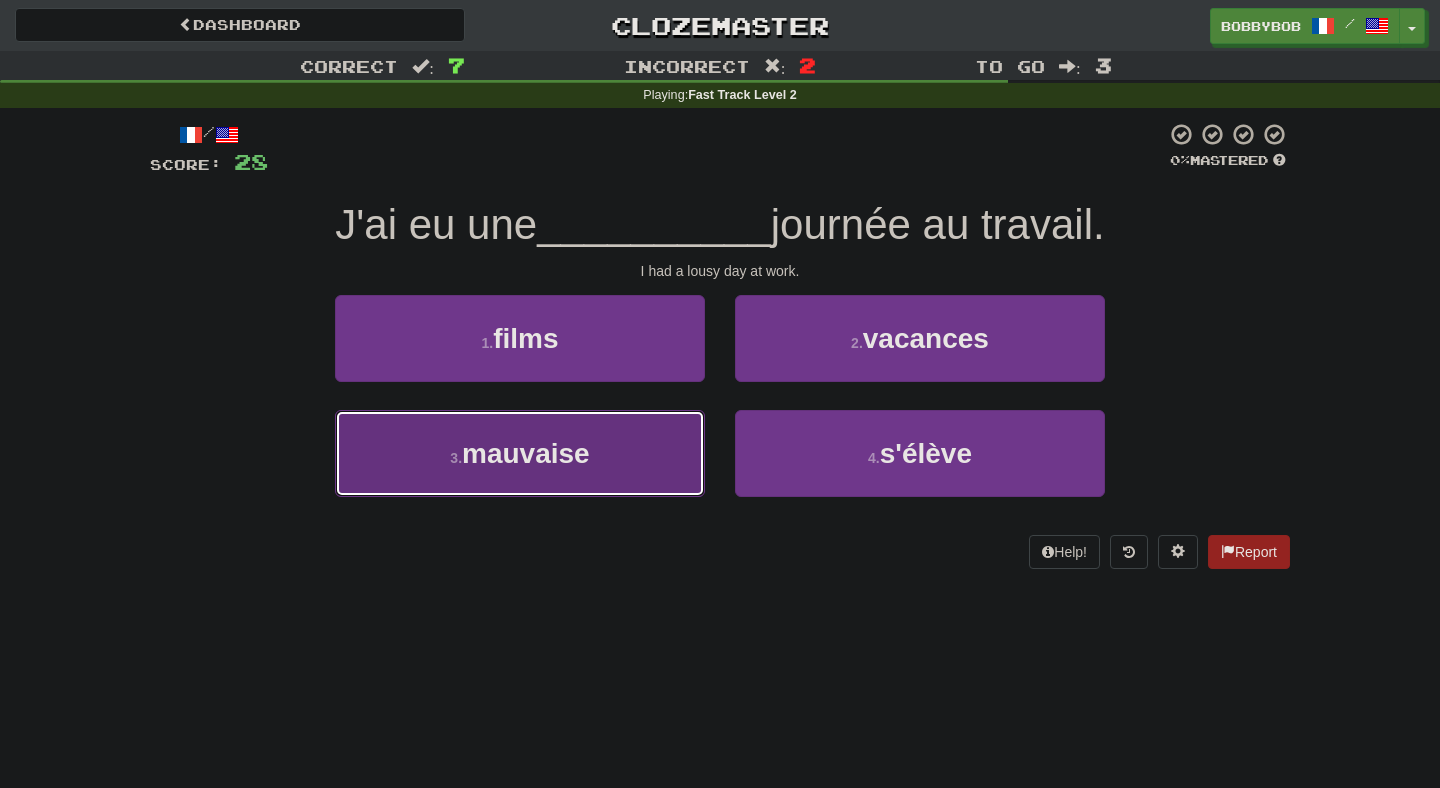 click on "3 .  mauvaise" at bounding box center [520, 453] 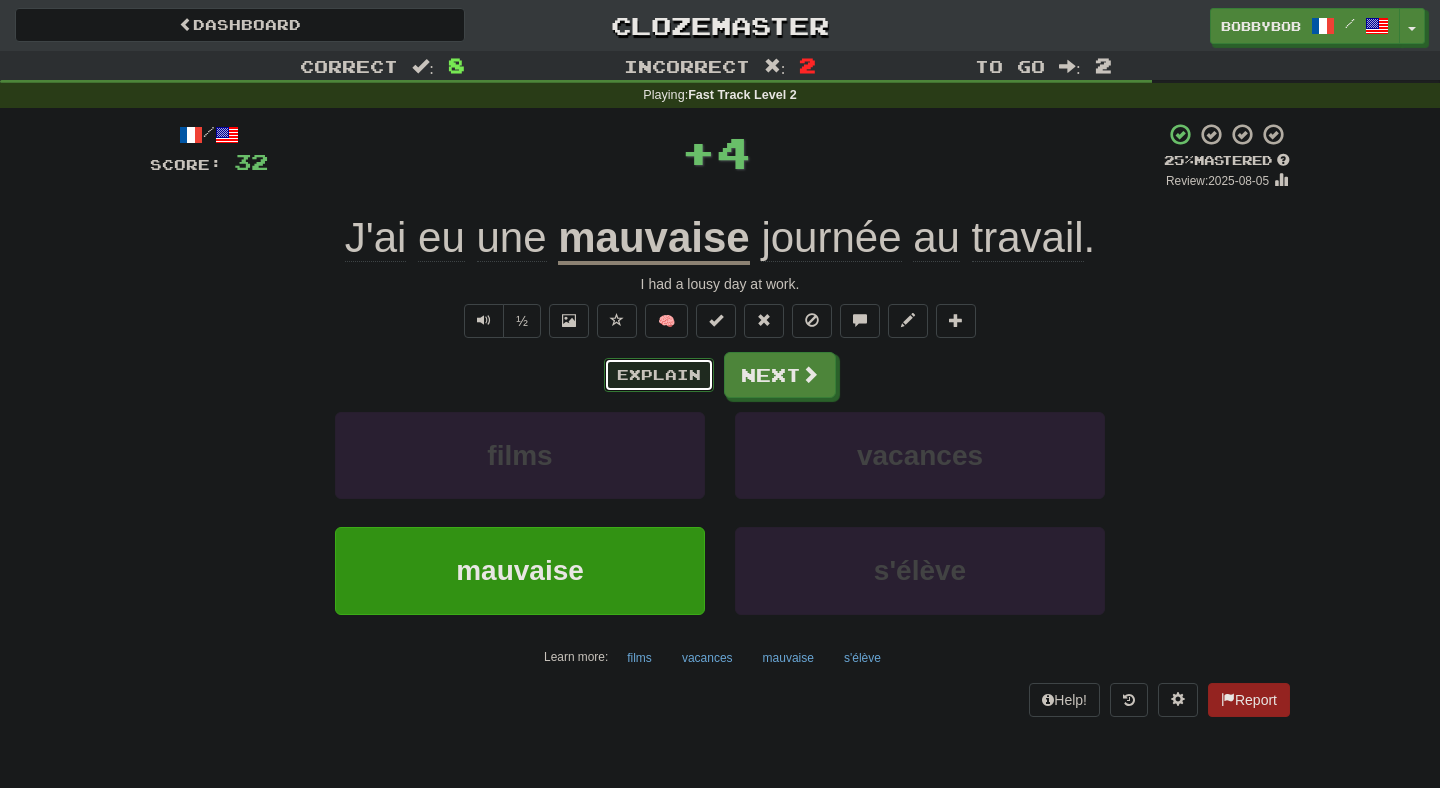 click on "Explain" at bounding box center (659, 375) 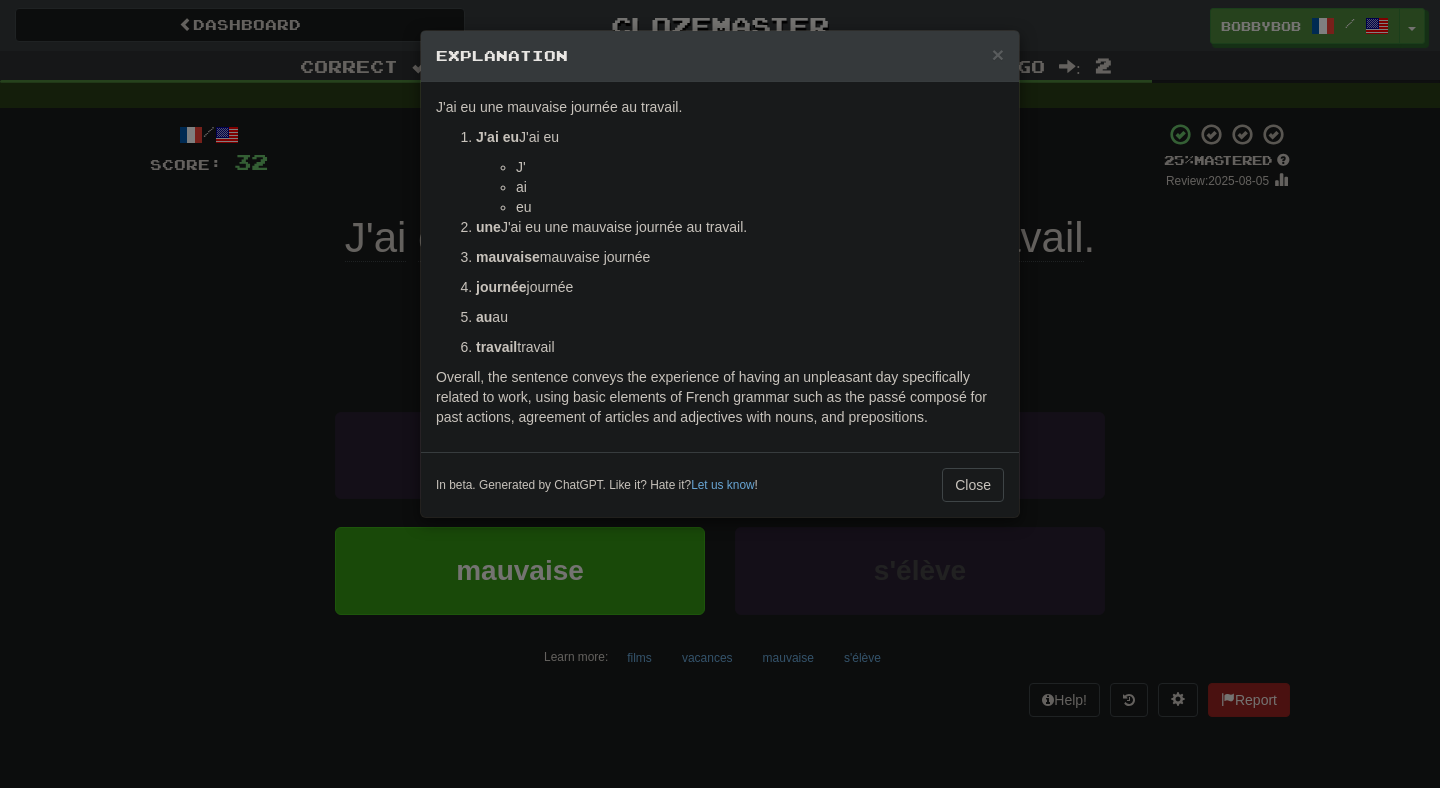 click on "× Explanation The French sentence "J'ai eu une mauvaise journée au travail." translates to "I had a bad day at work." in English. Let's break it down grammatically for better understanding:
J'ai eu : This part translates to "I had."
"J'" is the contraction of "je," which means "I." In French, when "je" is followed by a vowel sound, it contracts to "j'."
"ai" is the present tense form of the verb "avoir," meaning "to have," when conjugated with "je." In this sentence, "ai" is actually part of the past tense construction.
"eu" is the past participle of the verb "avoir." The combination of "ai" and "eu" forms the passé composé, a common past tense in French used to indicate a completed action.
une : This word means "a" or "an" in English and is an indefinite article. In French, articles agree in gender and number with the nouns they accompany. "Une" is used here because "journée" is feminine singular.
mauvaise
journée
au
travail
Let us know ! Close" at bounding box center (720, 394) 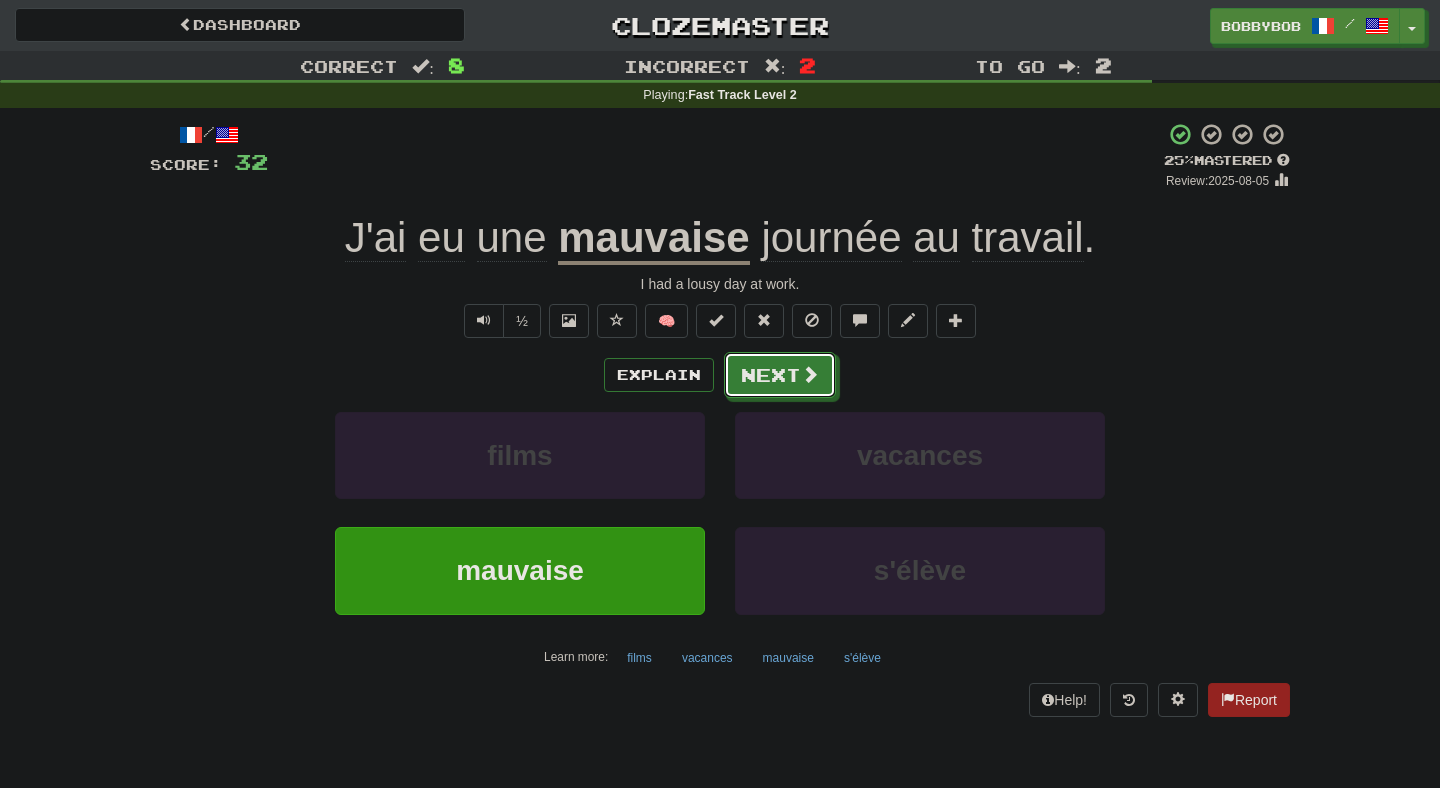 click at bounding box center (810, 374) 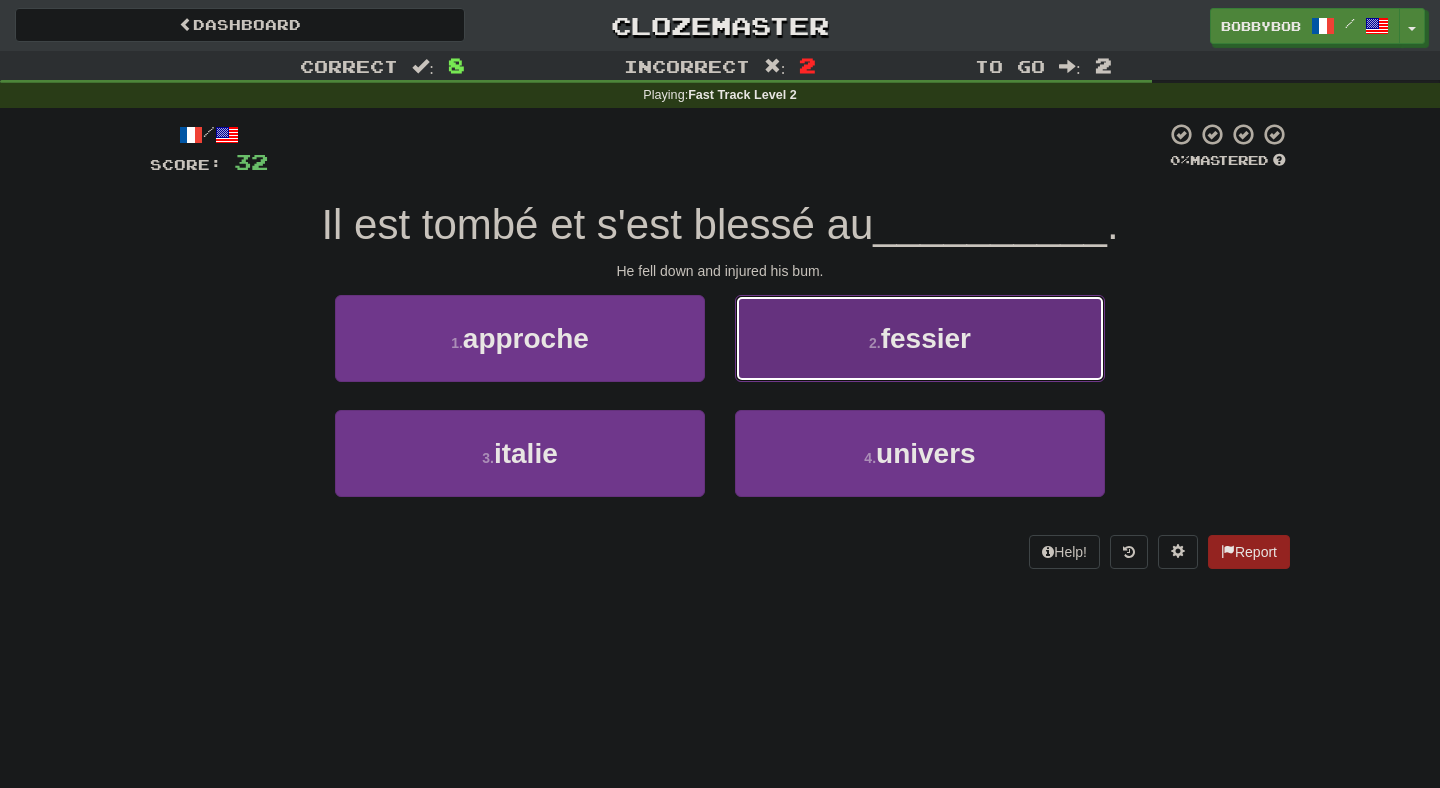 click on "2 .  fessier" at bounding box center [920, 338] 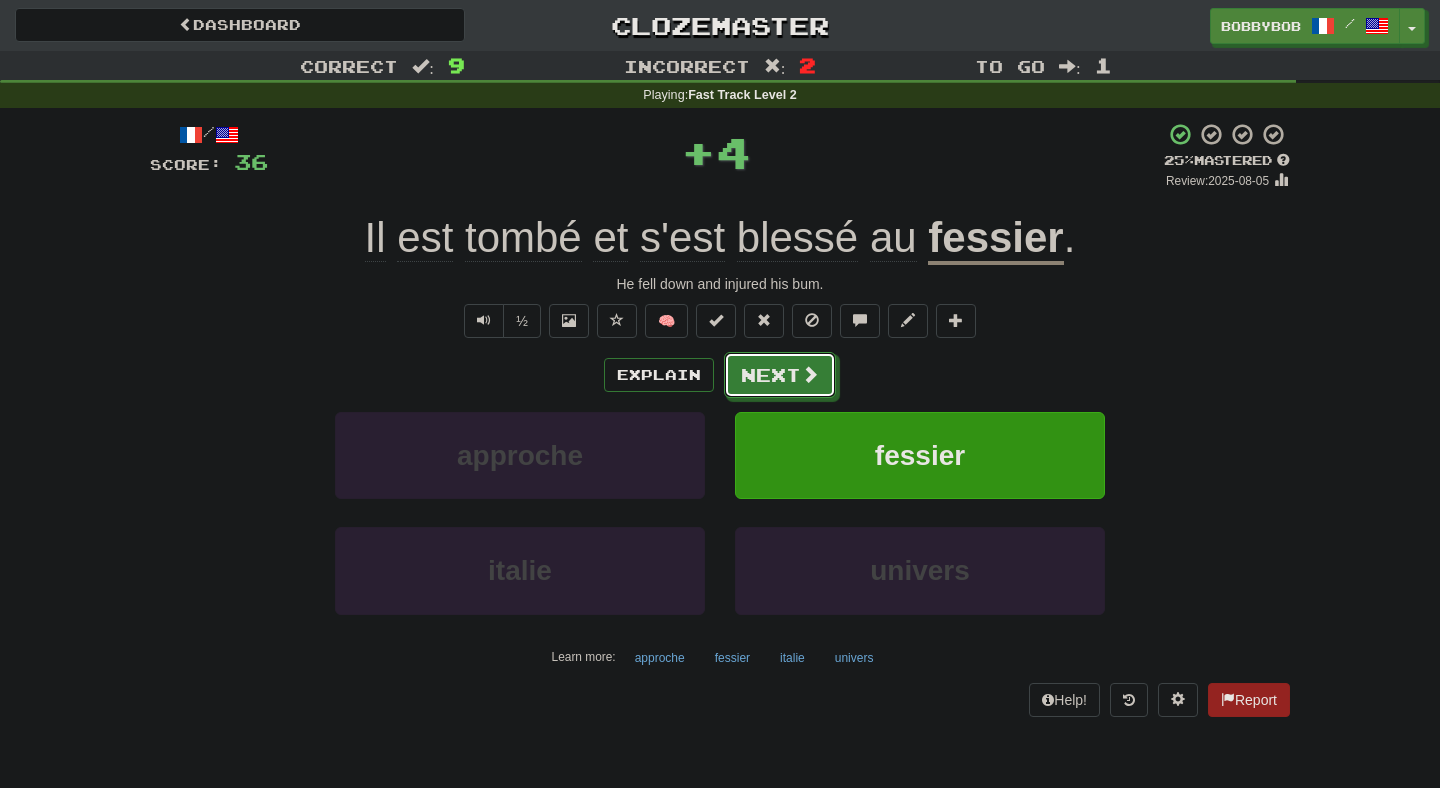 click at bounding box center (810, 374) 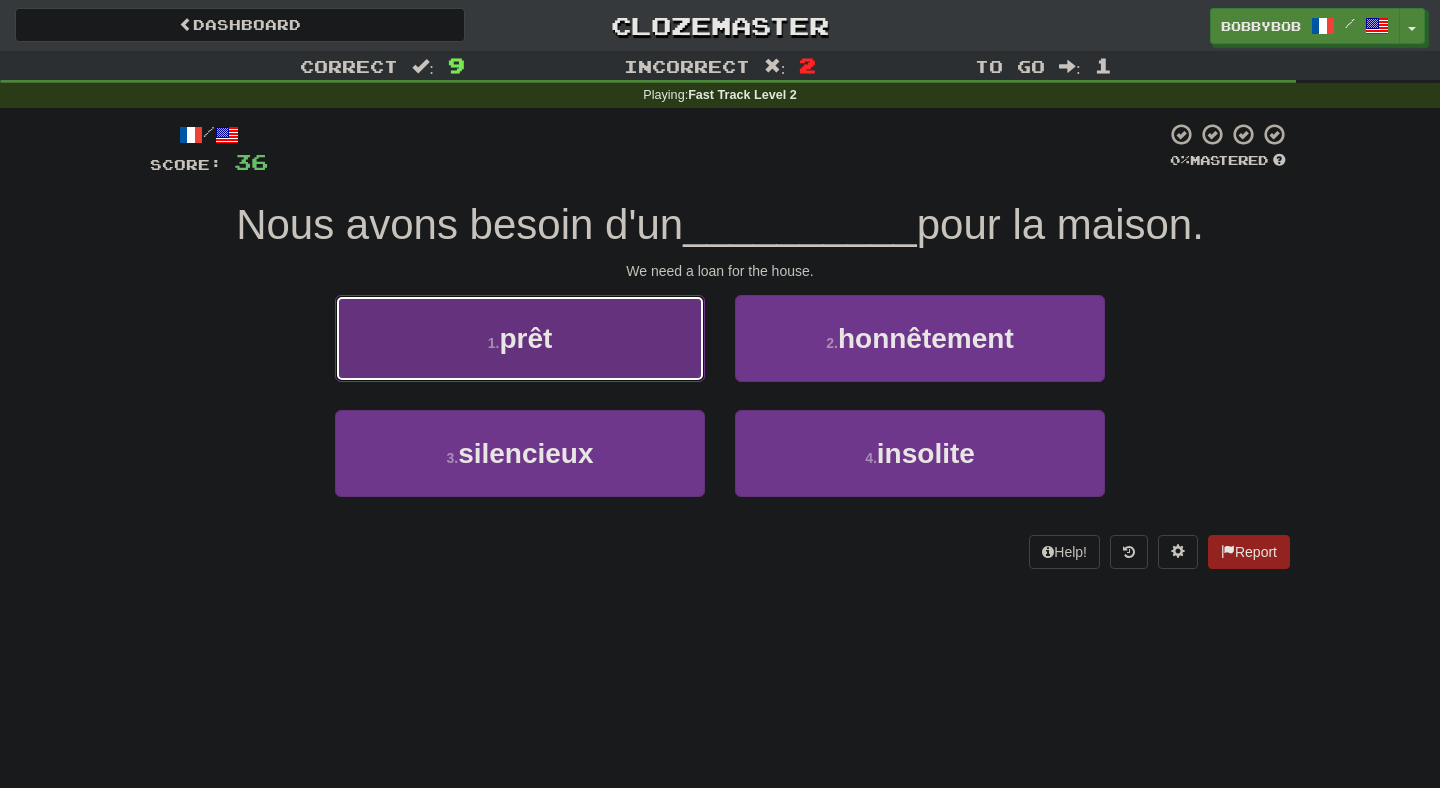 click on "1 .  prêt" at bounding box center (520, 338) 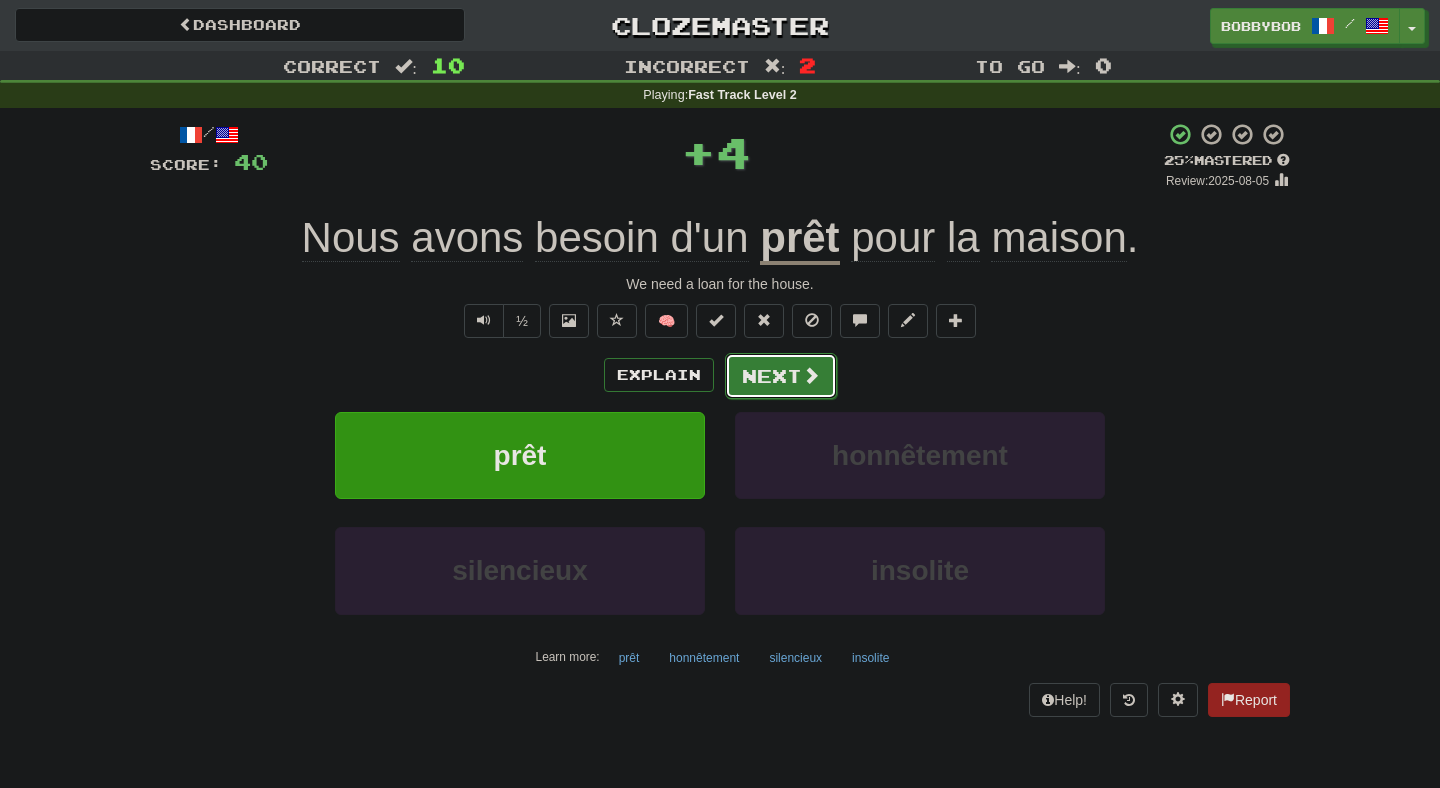 click at bounding box center [811, 375] 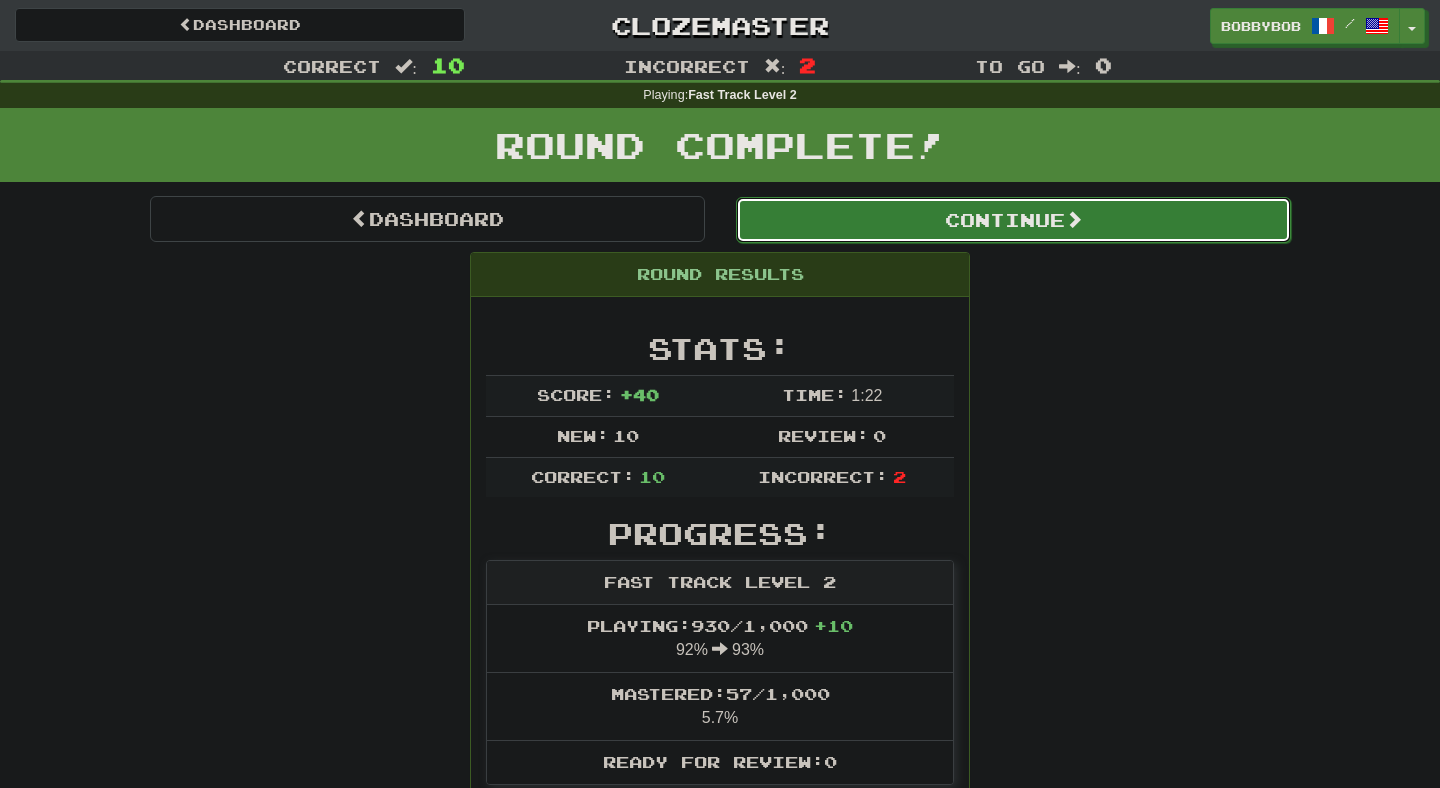 click on "Continue" at bounding box center (1013, 220) 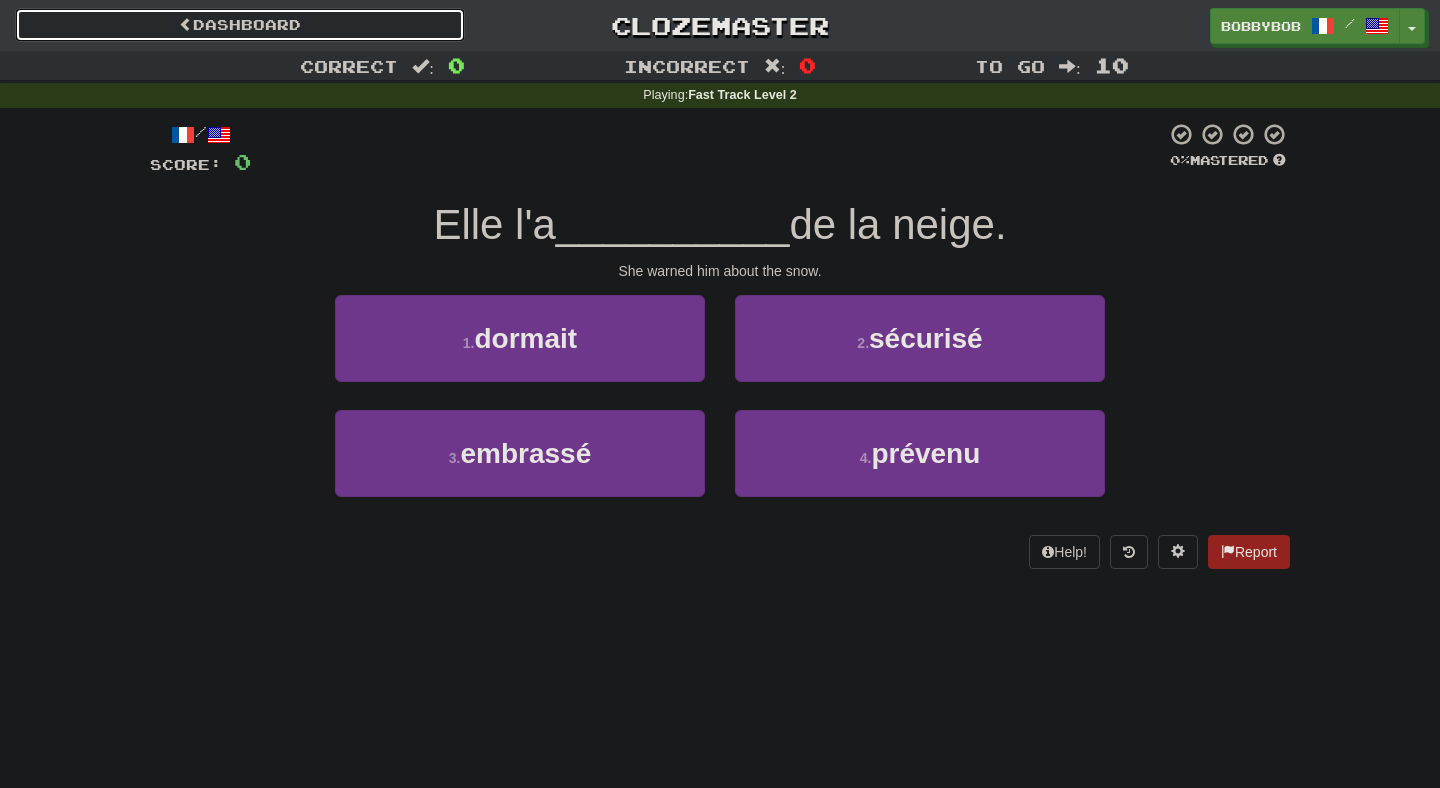 click on "Dashboard" at bounding box center (240, 25) 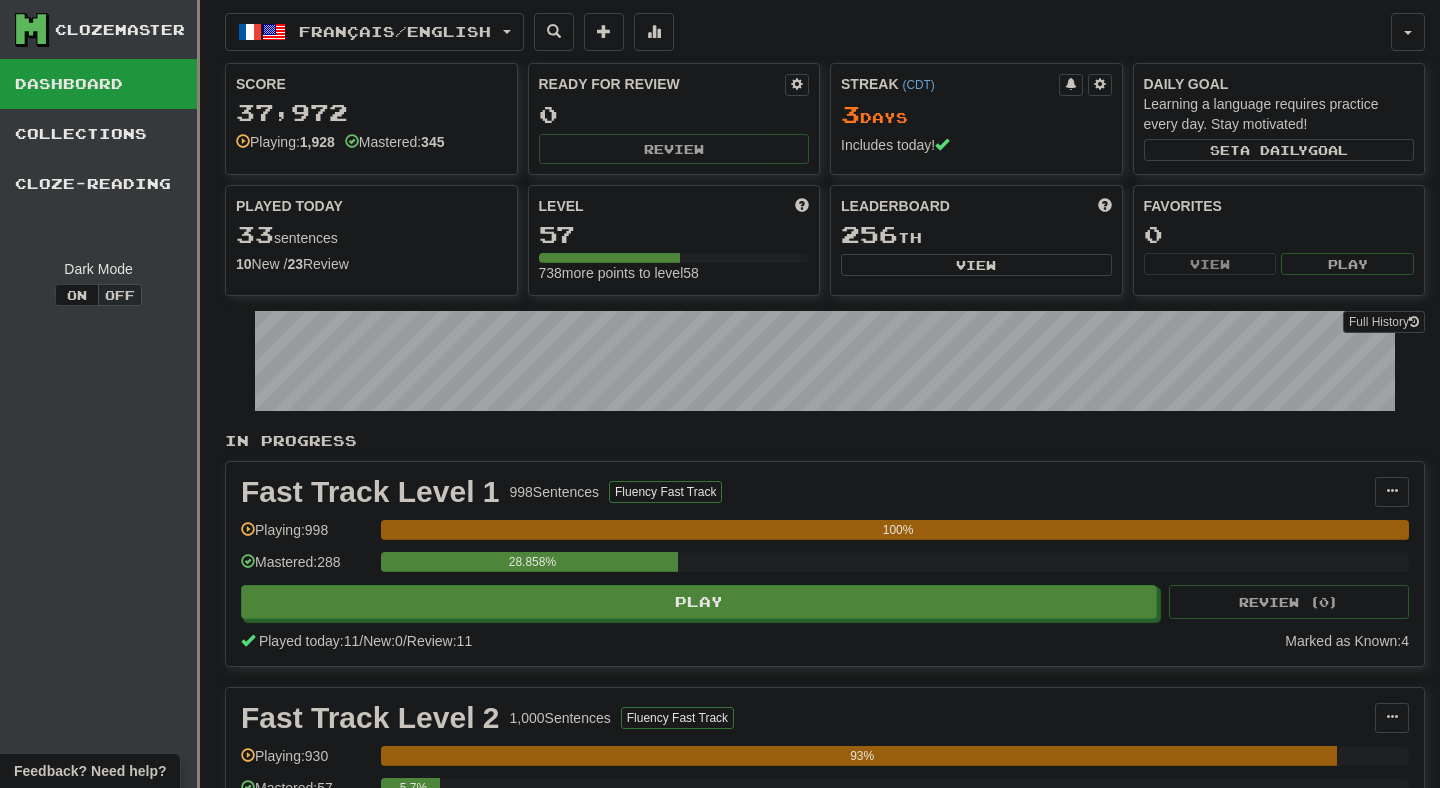 scroll, scrollTop: 0, scrollLeft: 0, axis: both 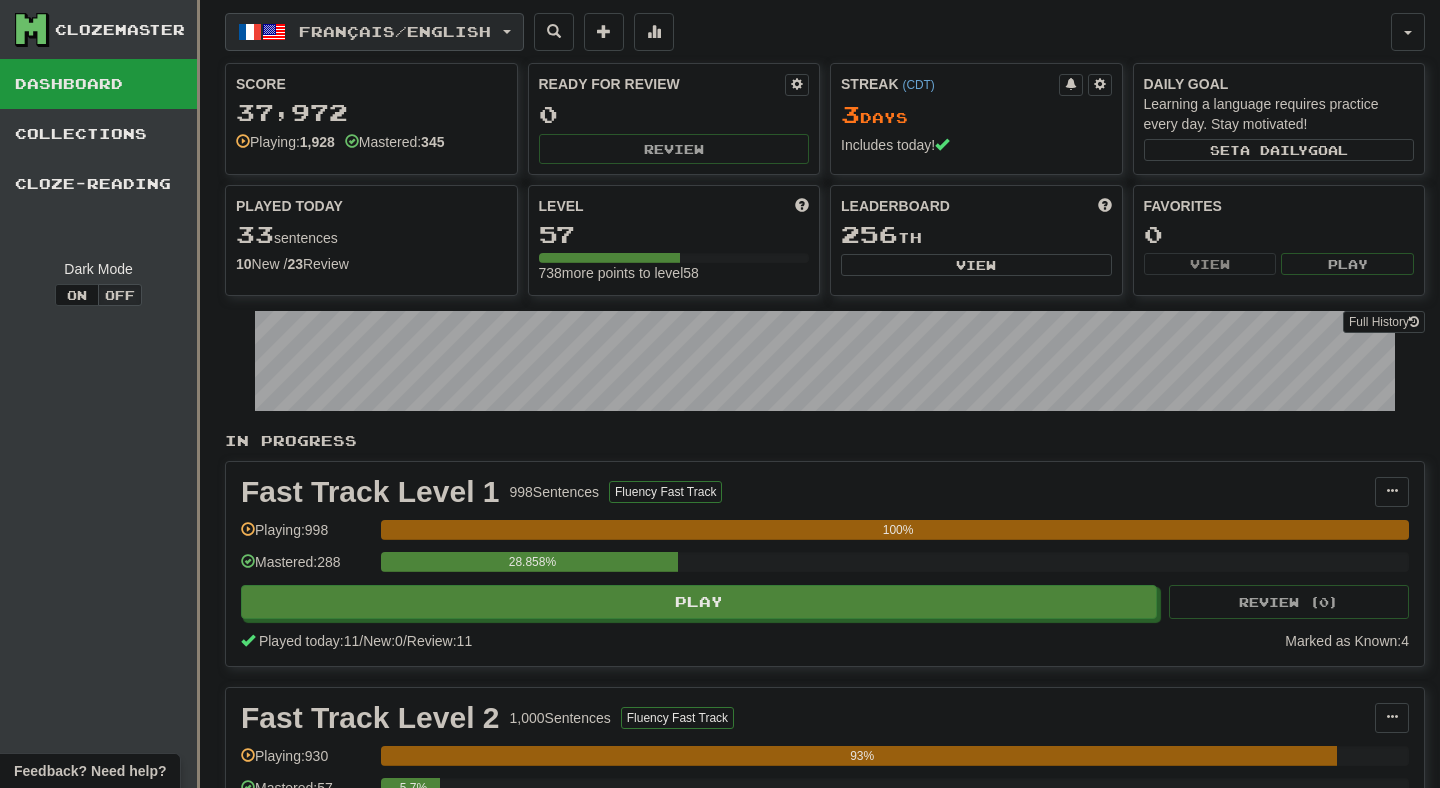 click on "Français  /  English" at bounding box center (374, 32) 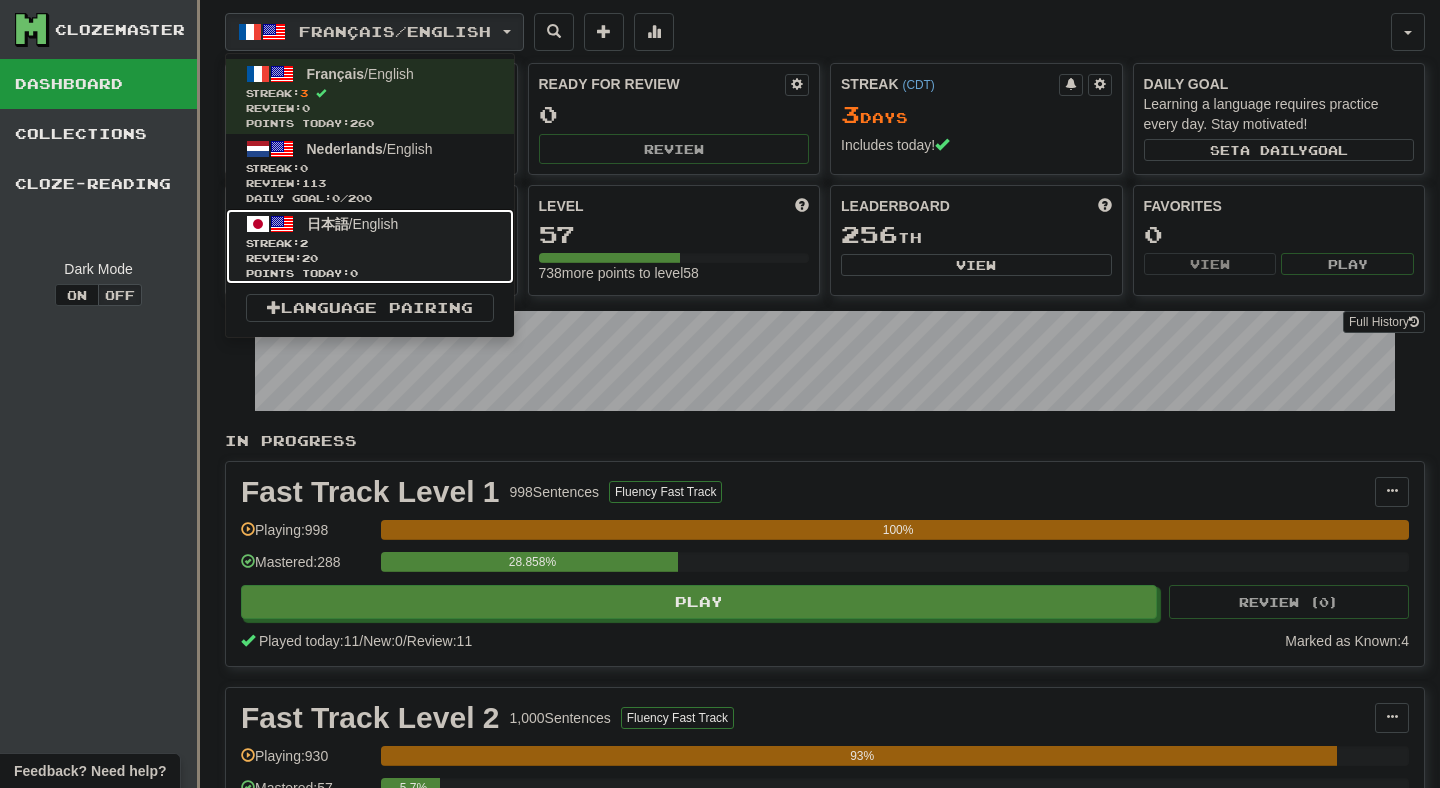 click on "日本語  /  English" at bounding box center [353, 224] 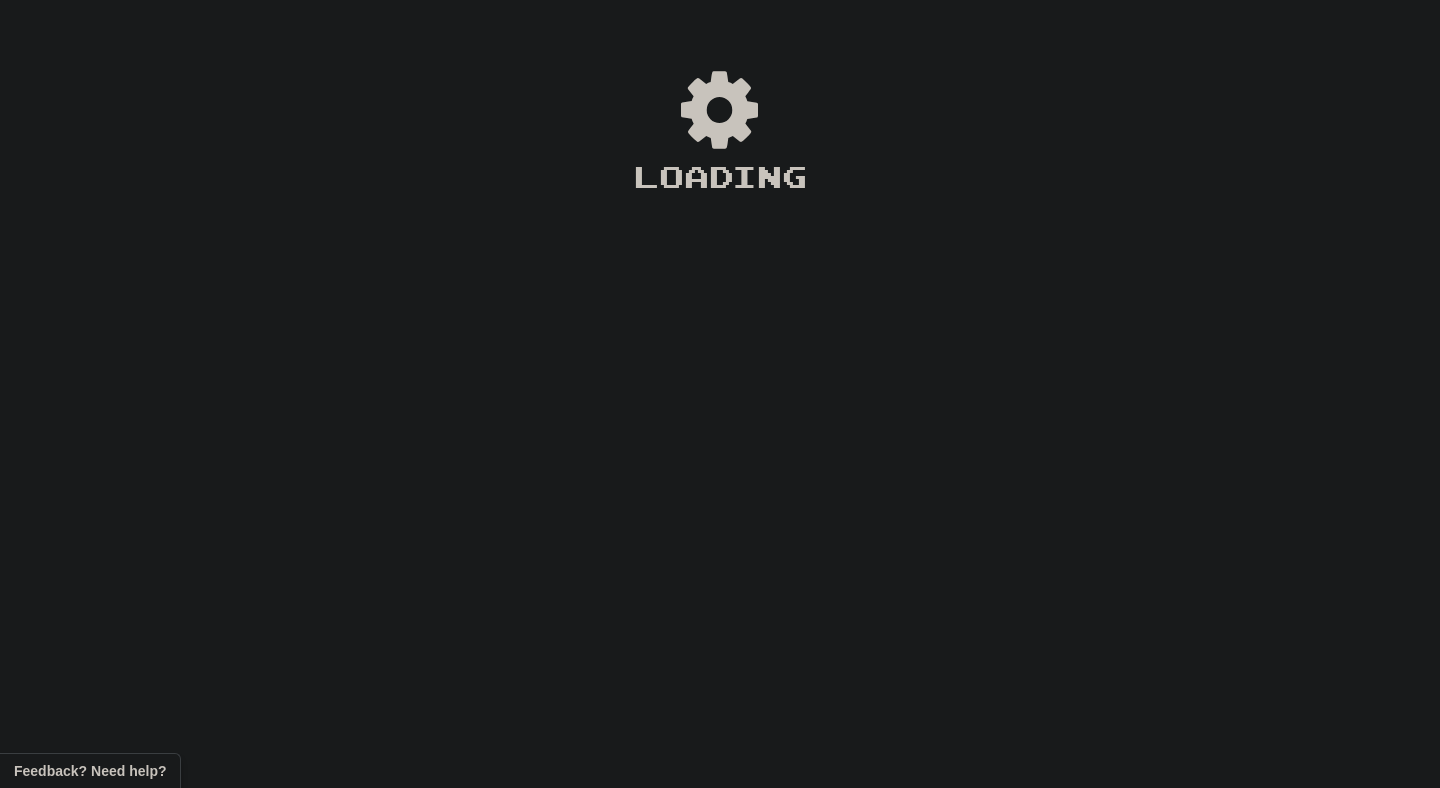 scroll, scrollTop: 0, scrollLeft: 0, axis: both 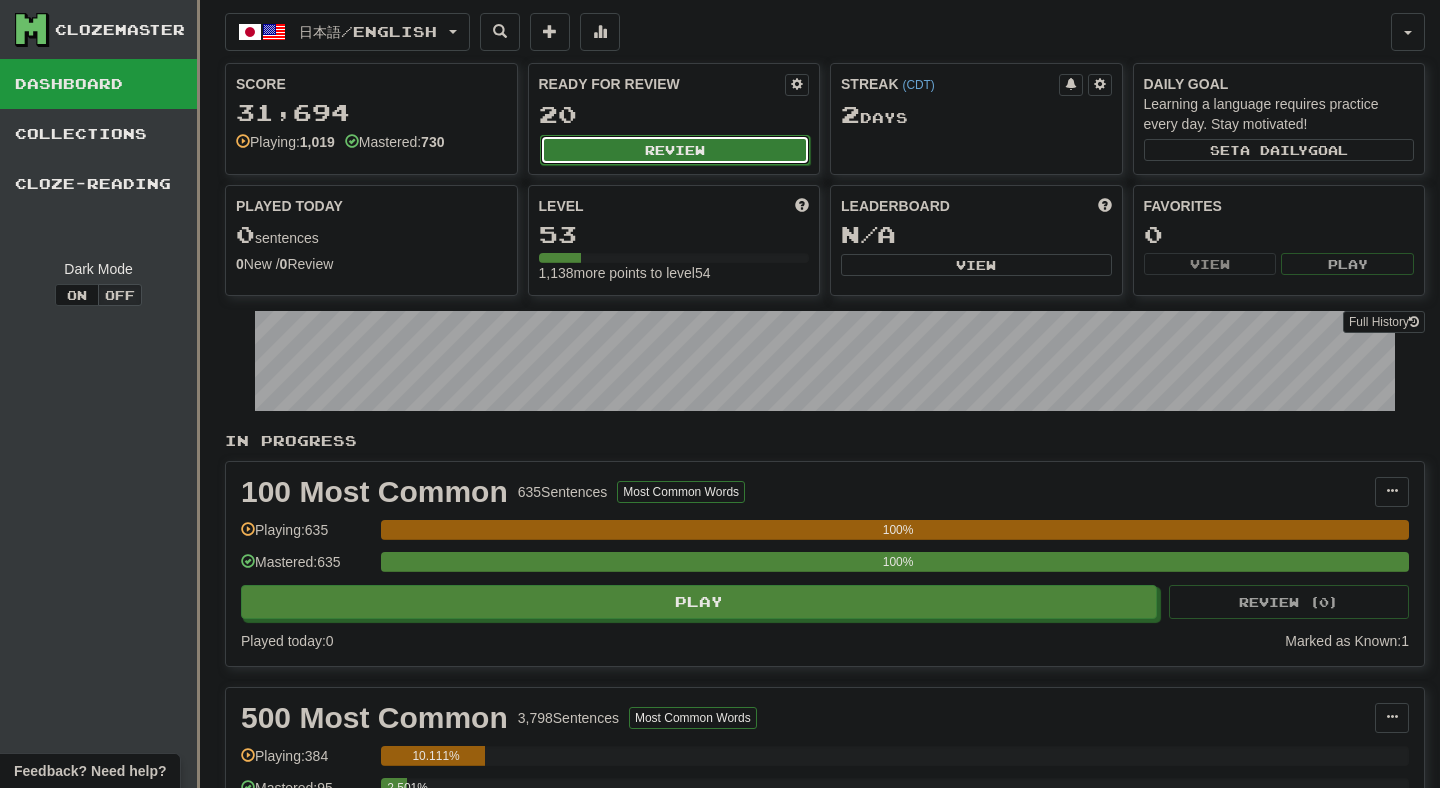 click on "Review" at bounding box center (675, 150) 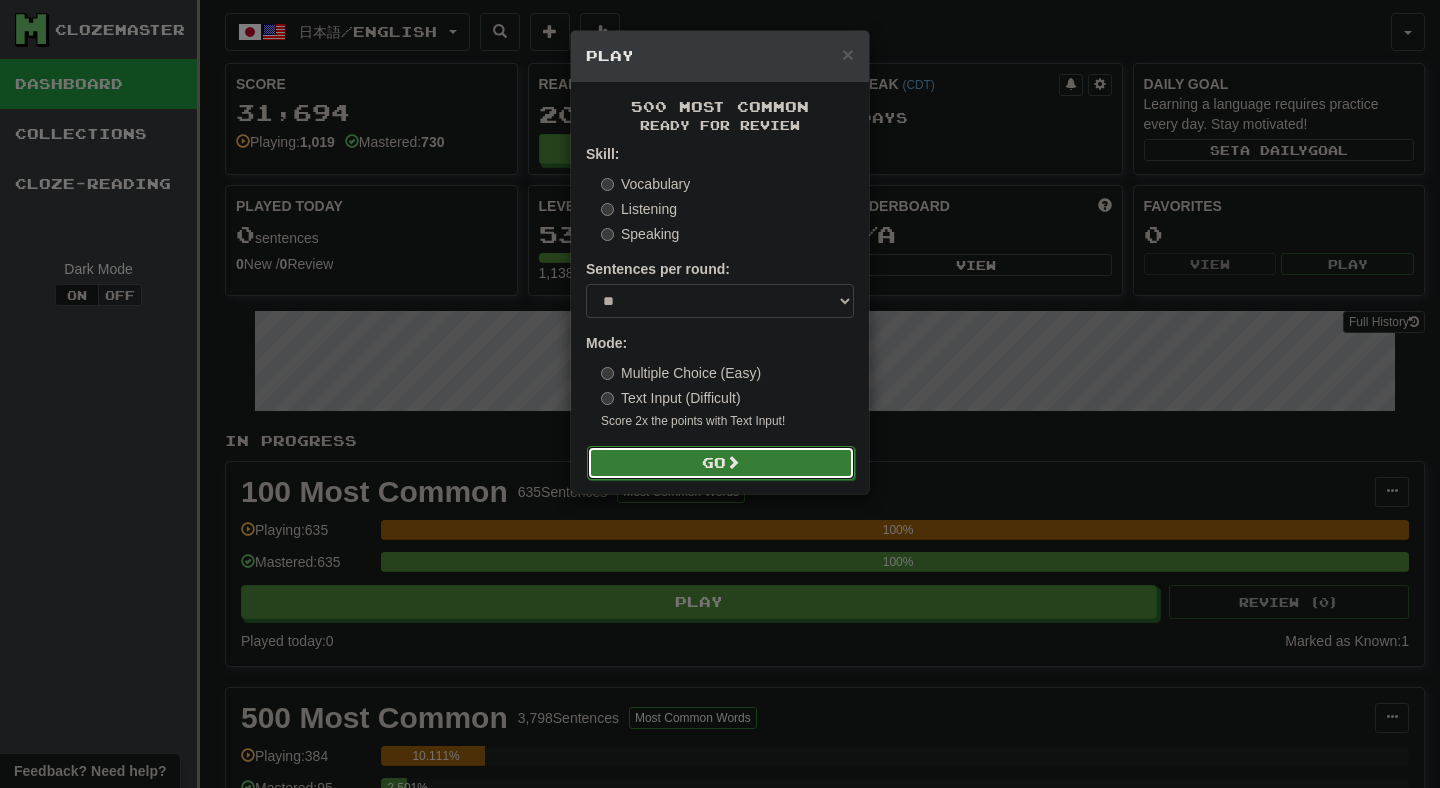 click on "Go" at bounding box center (721, 463) 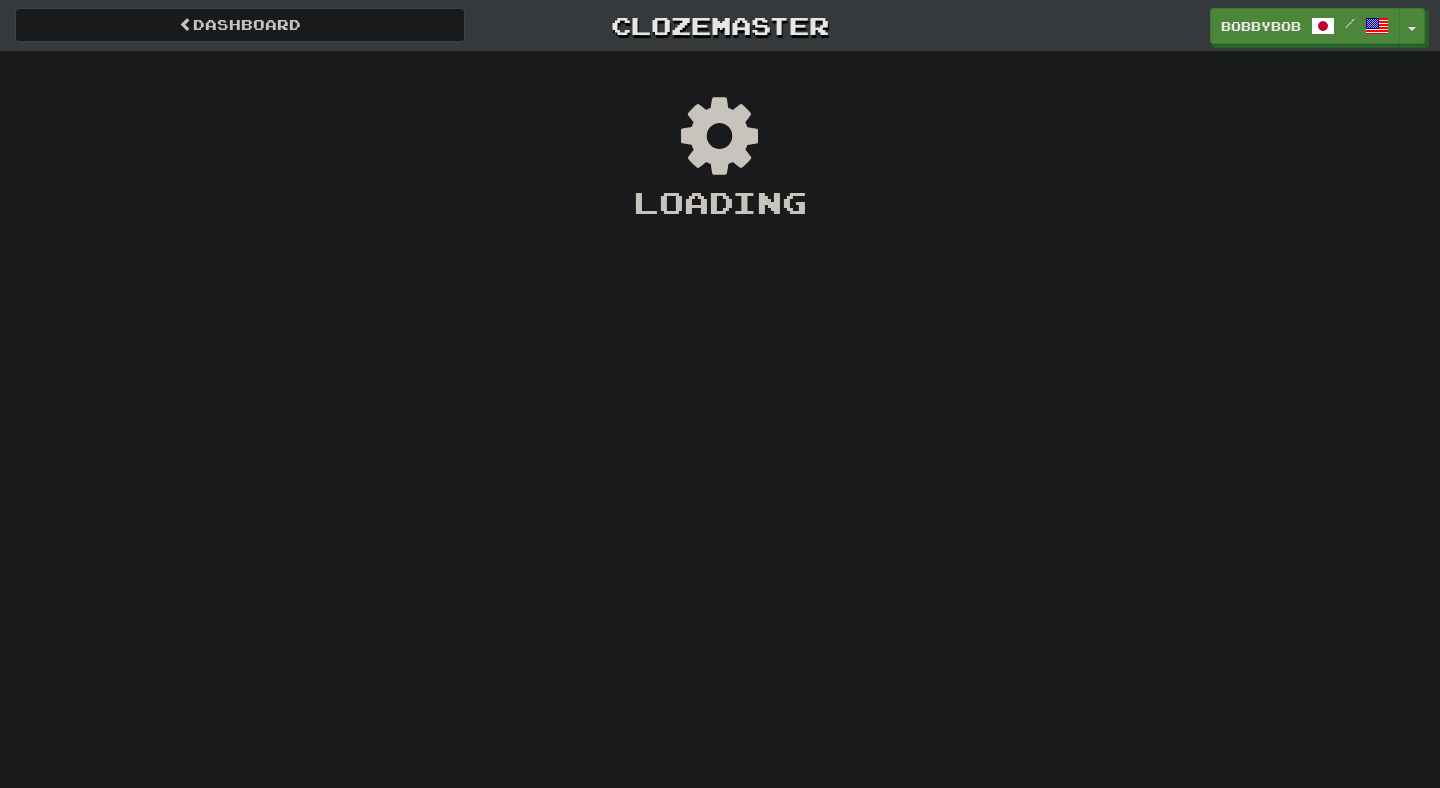 scroll, scrollTop: 0, scrollLeft: 0, axis: both 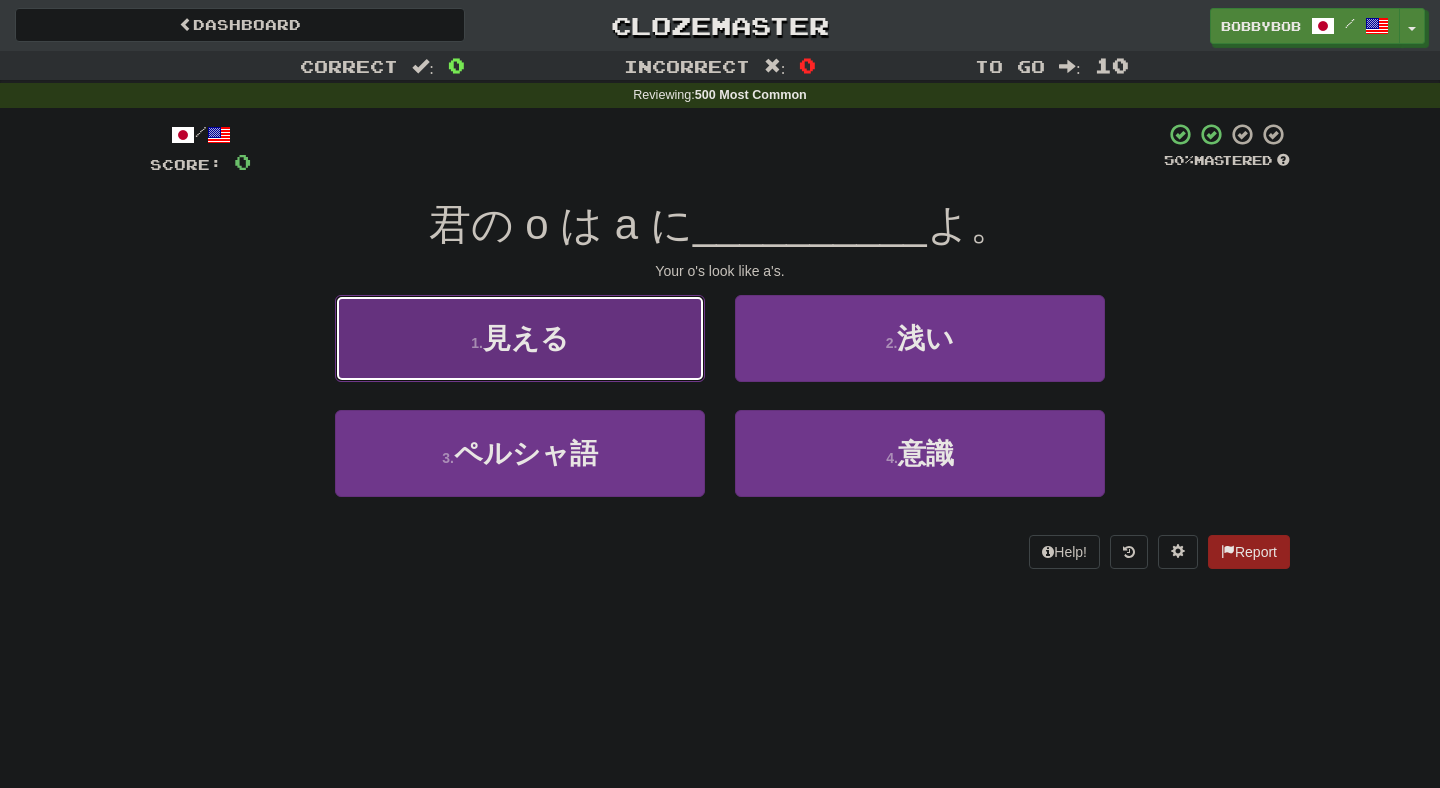 click on "1 .  見える" at bounding box center [520, 338] 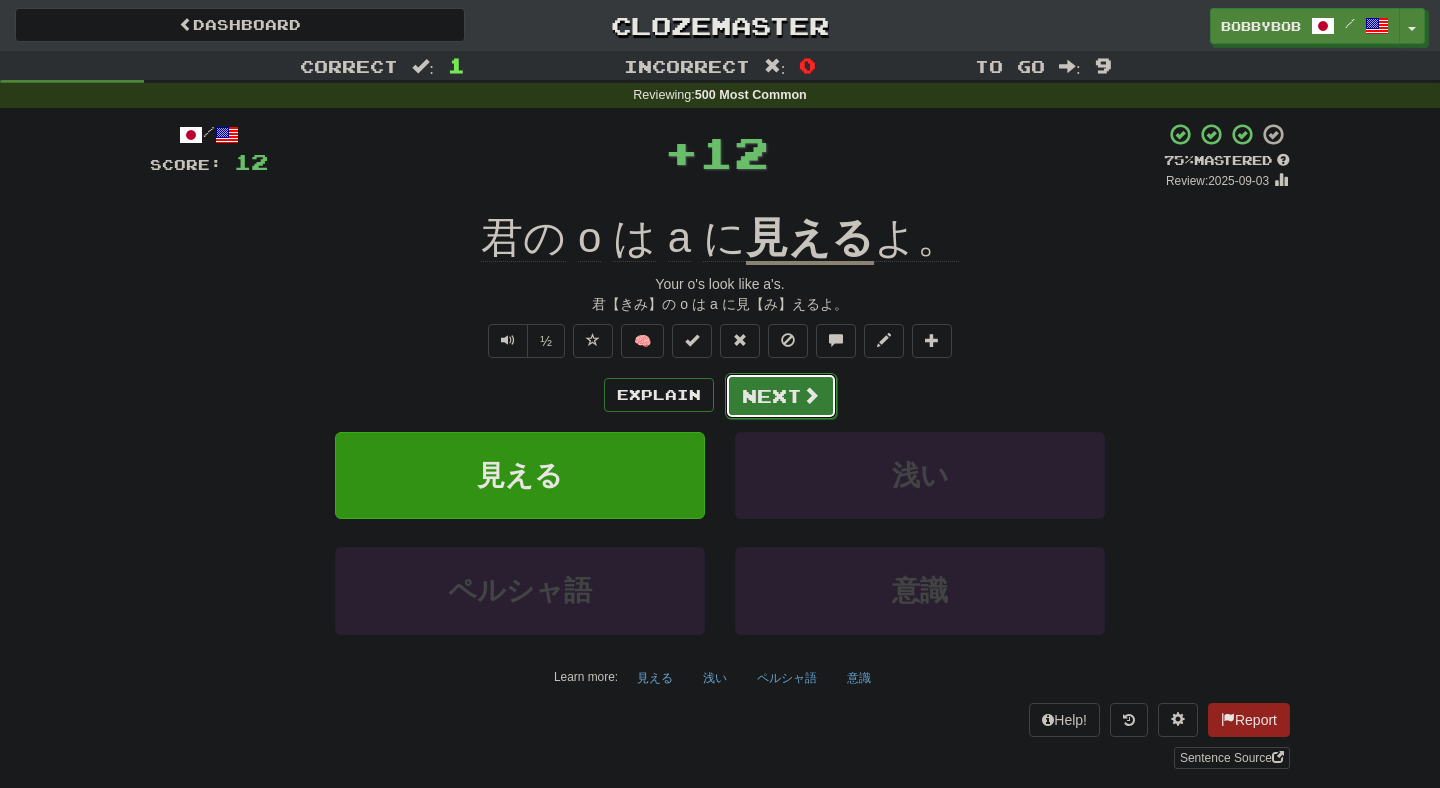 click at bounding box center [811, 395] 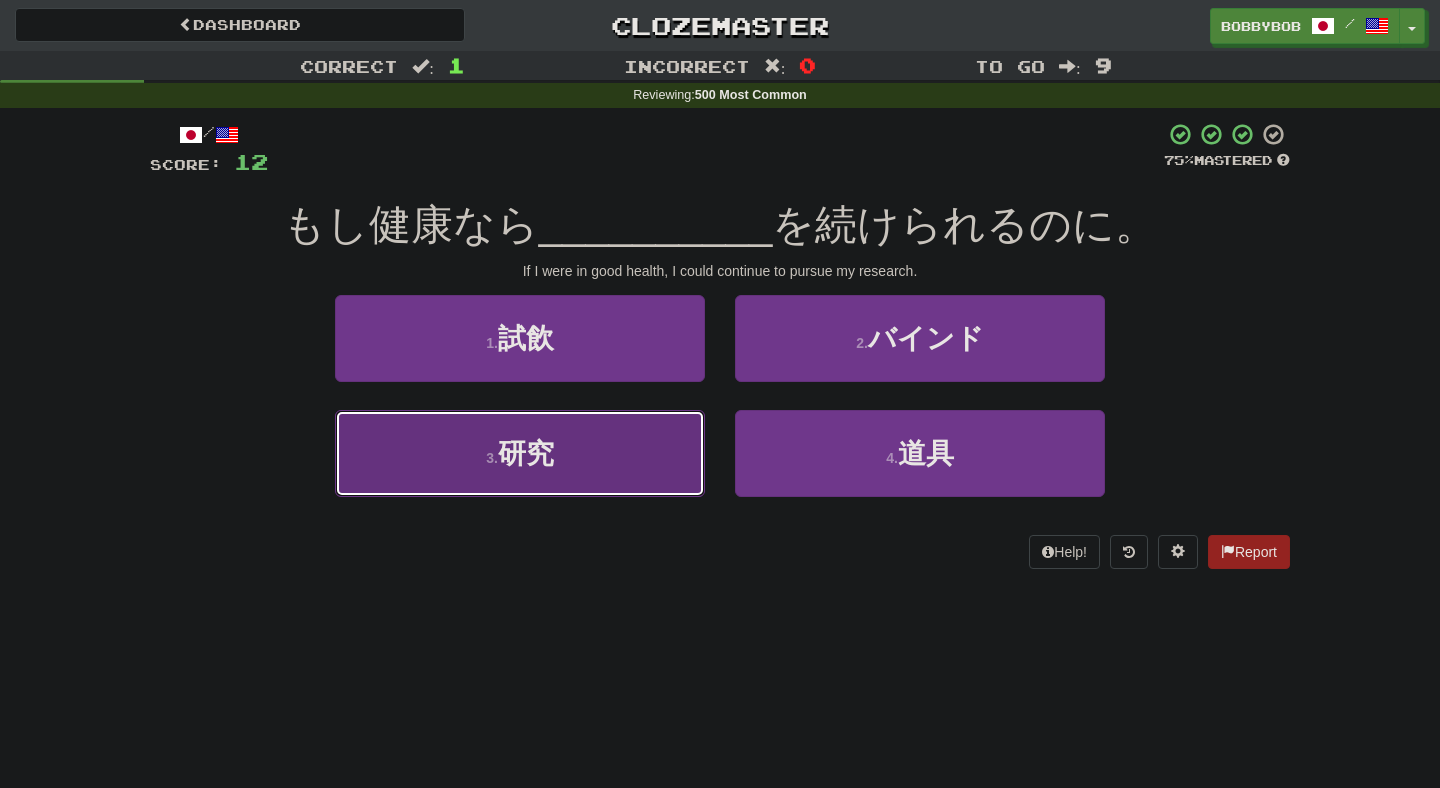 click on "3 .  研究" at bounding box center [520, 453] 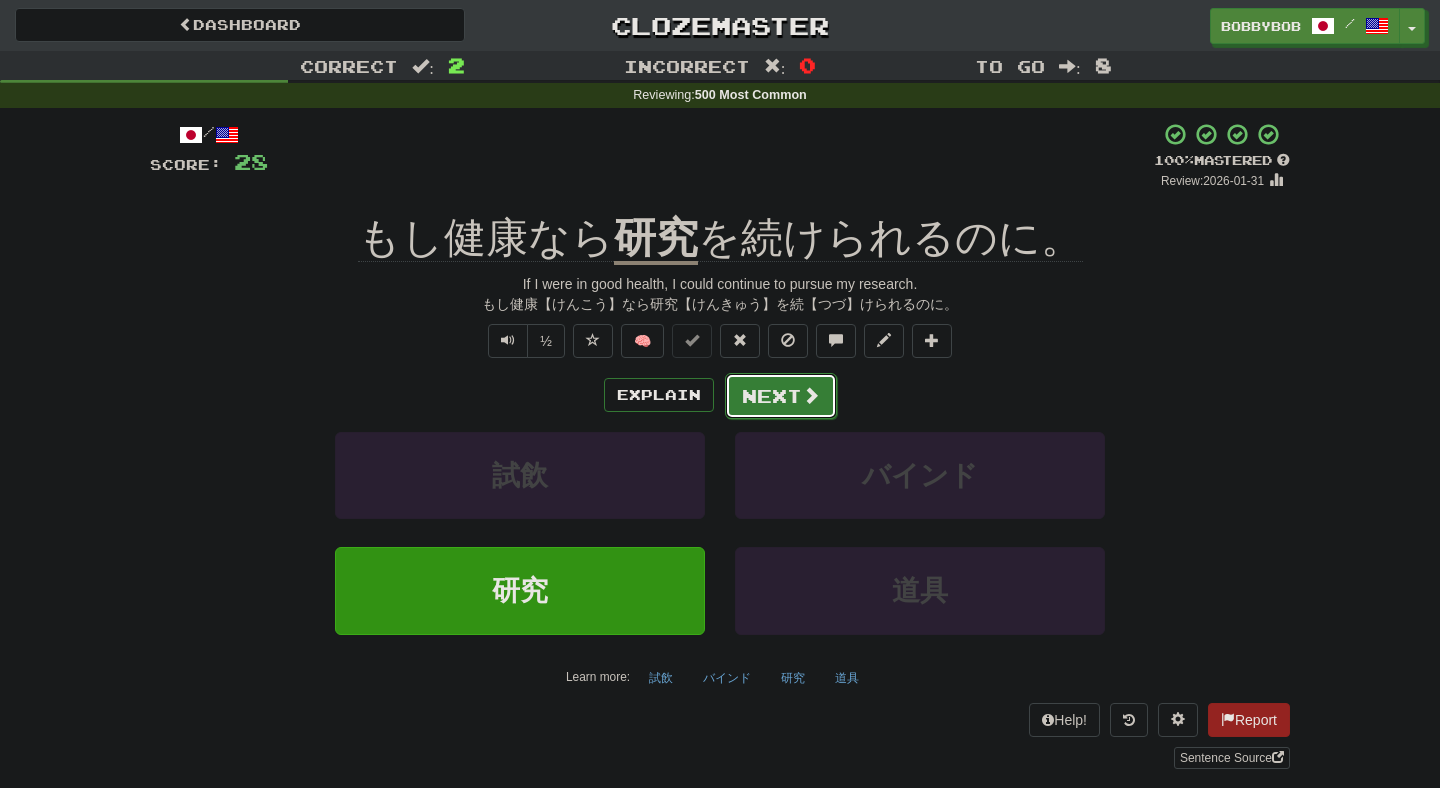 click on "Next" at bounding box center [781, 396] 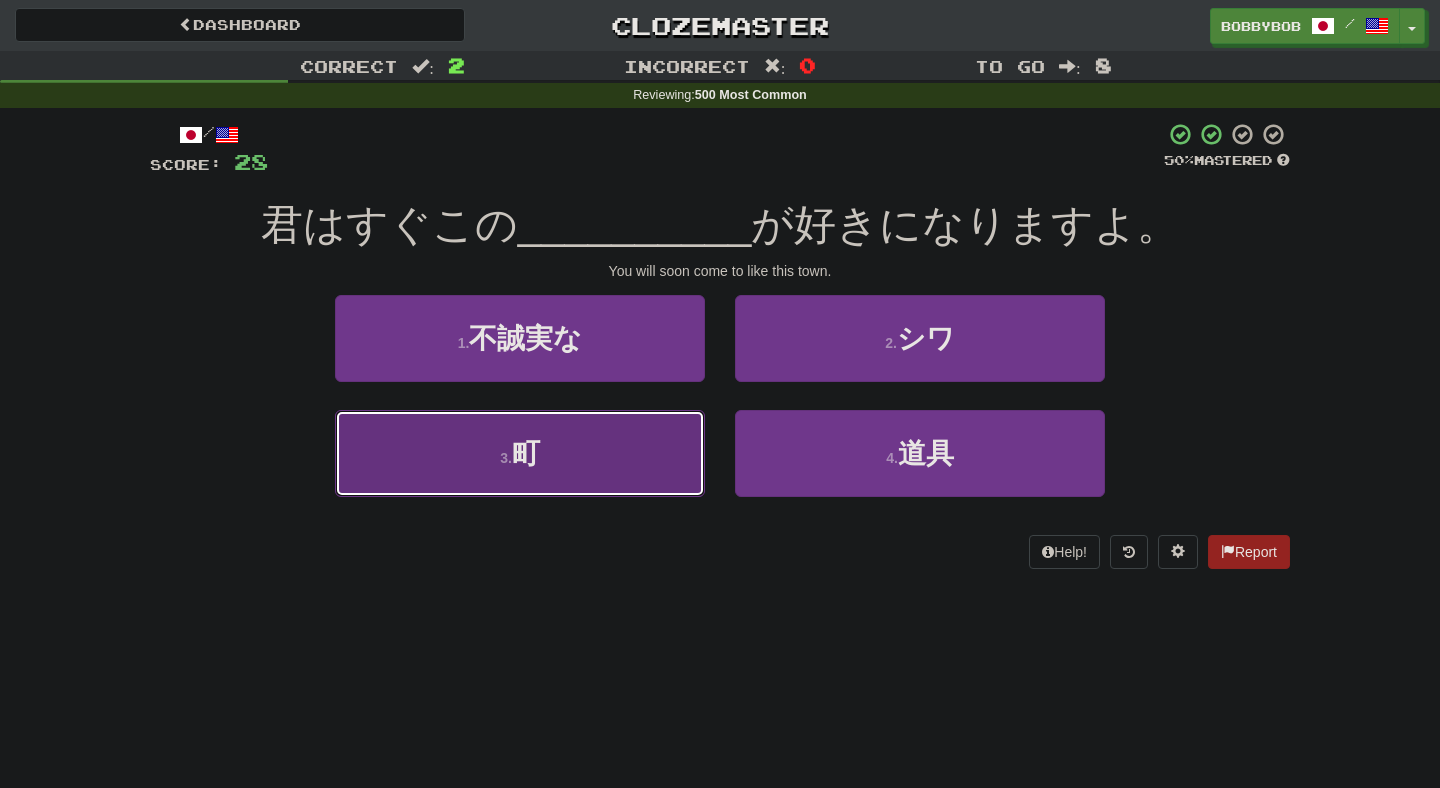 click on "3 .  町" at bounding box center (520, 453) 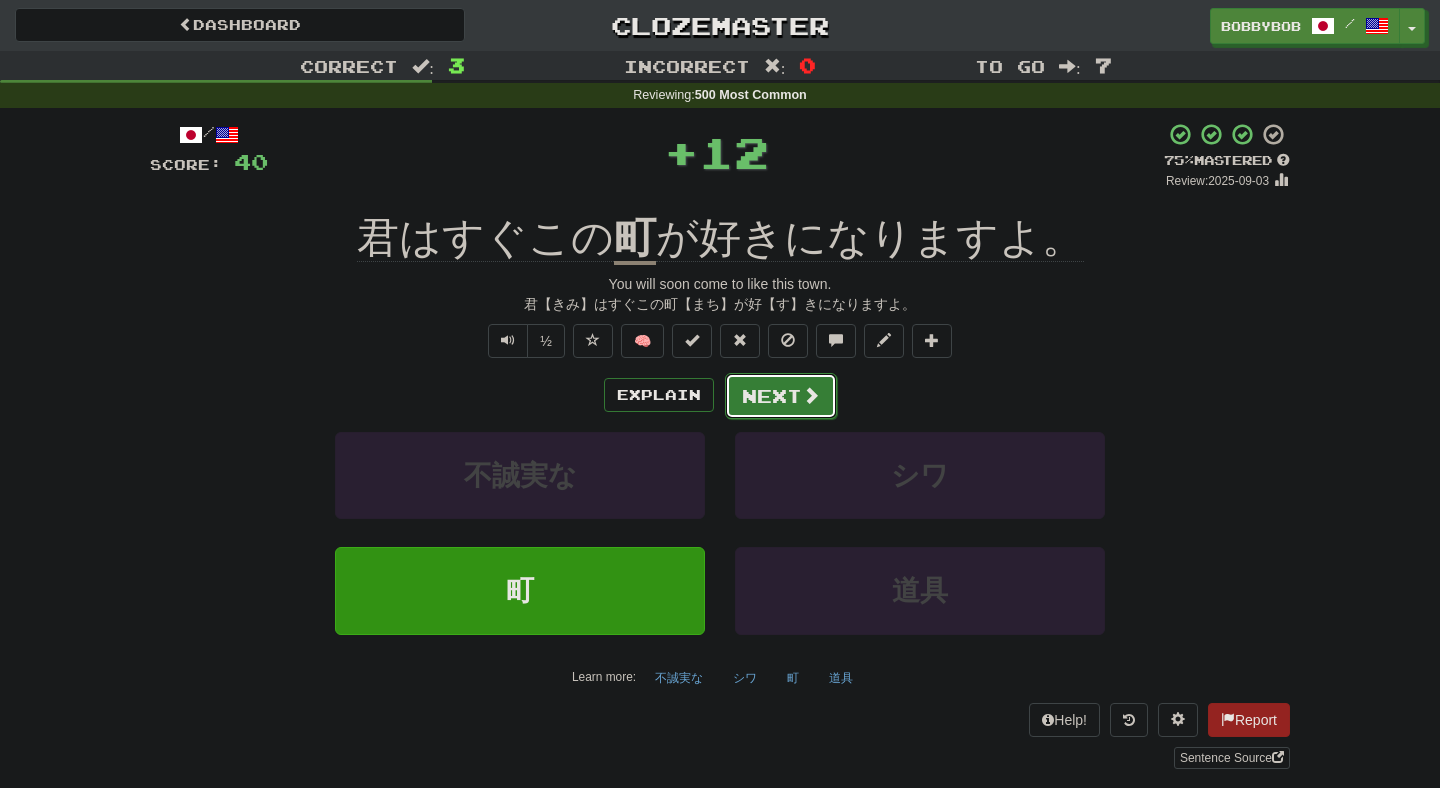 click on "Next" at bounding box center (781, 396) 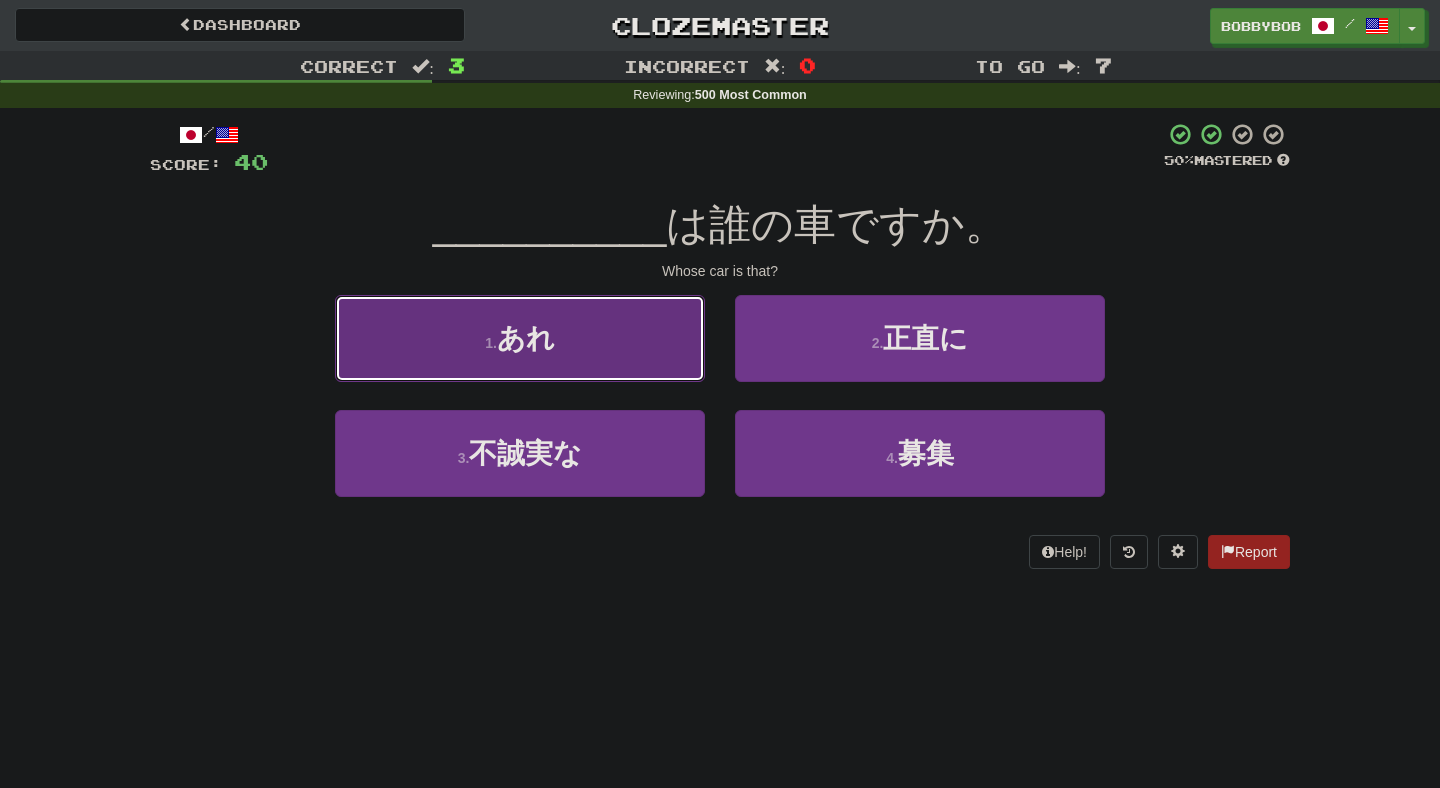 click on "1 .  あれ" at bounding box center [520, 338] 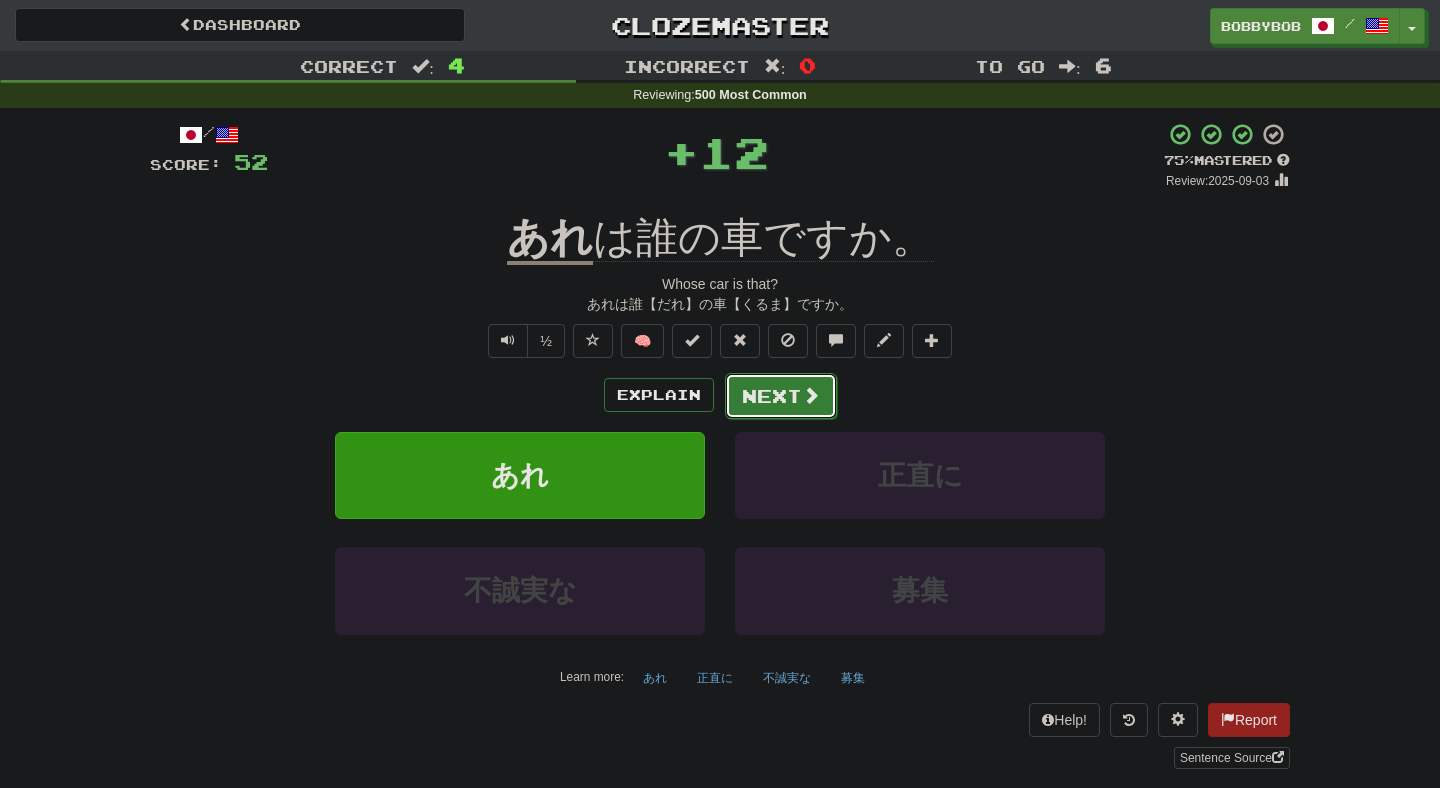 click on "Next" at bounding box center (781, 396) 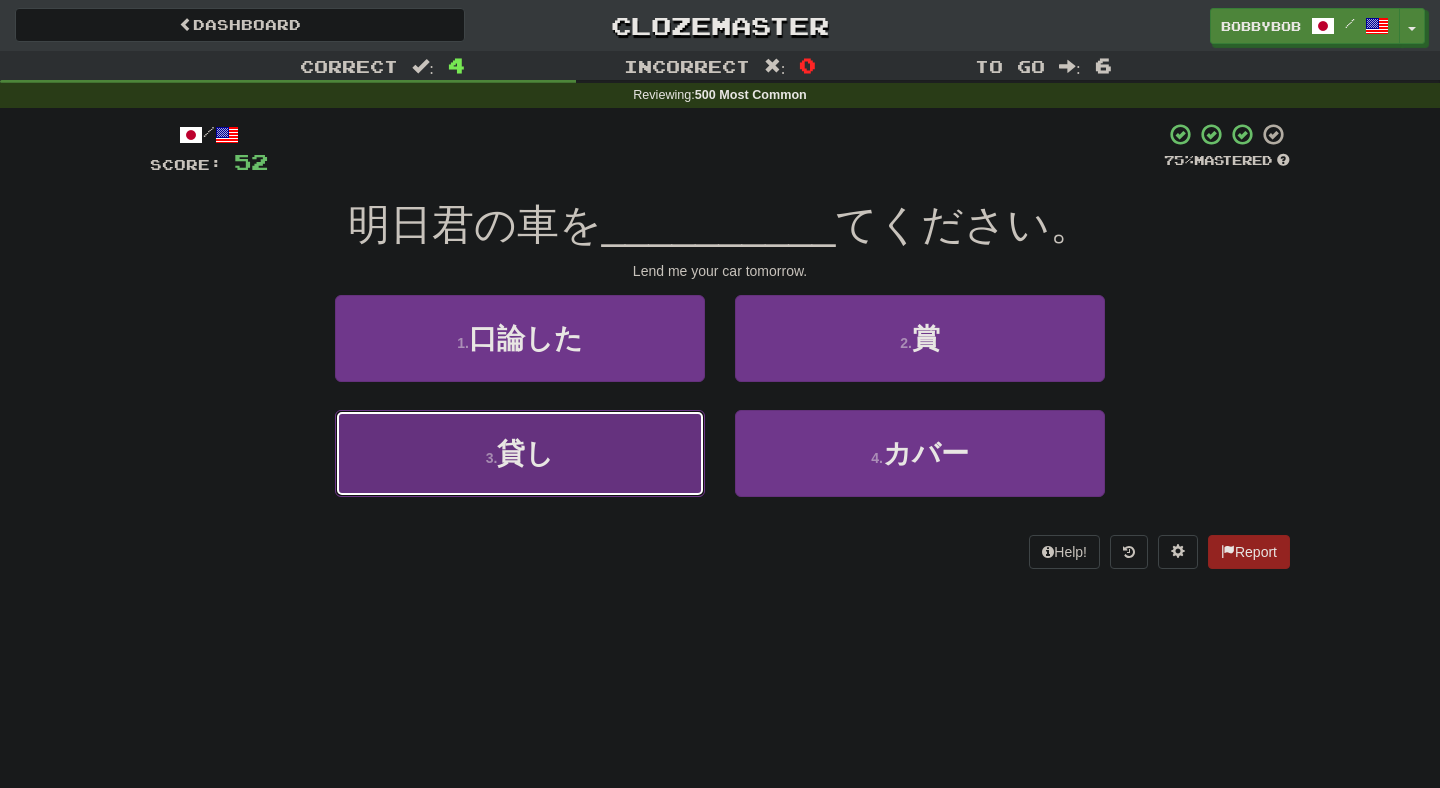 click on "3 .  貸し" at bounding box center [520, 453] 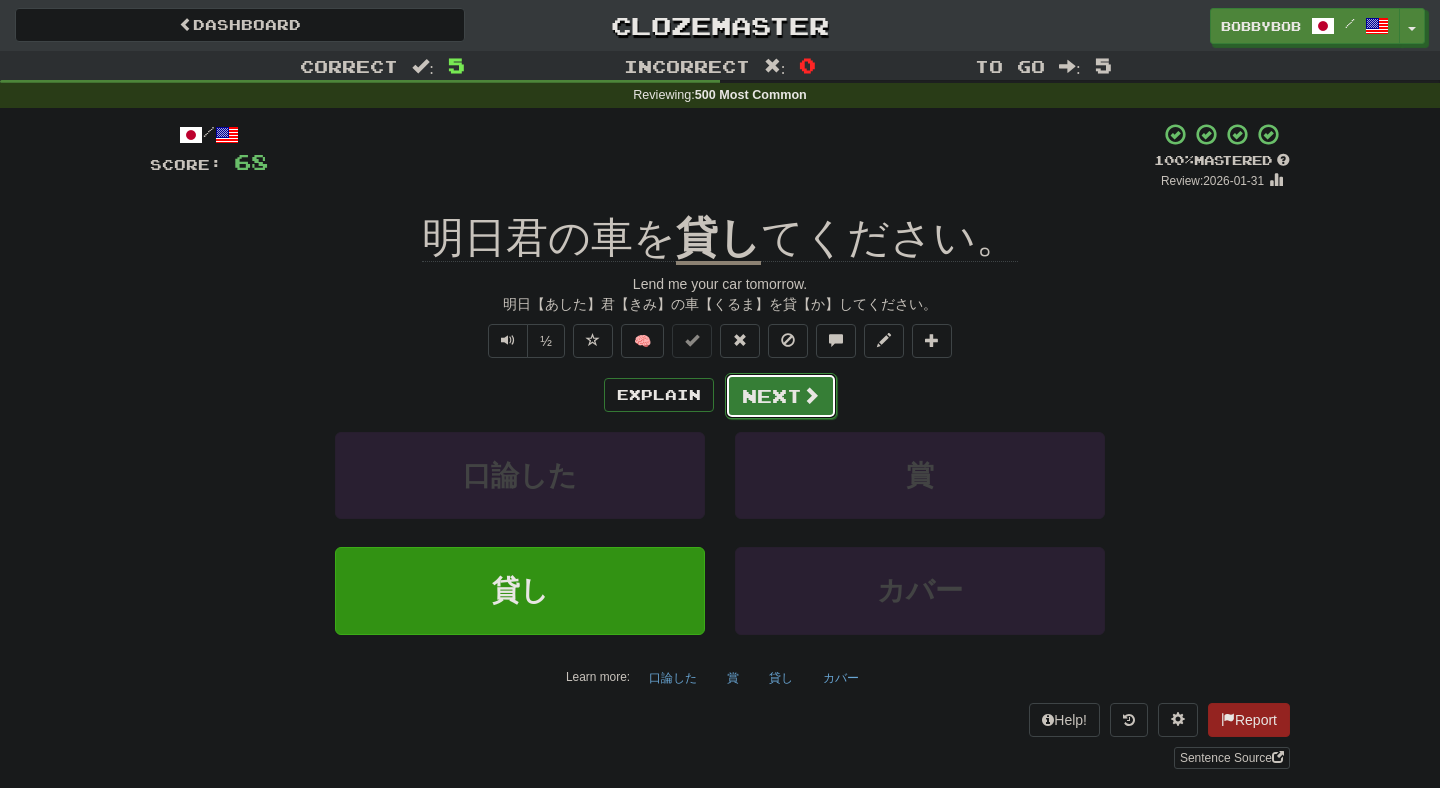 click on "Next" at bounding box center [781, 396] 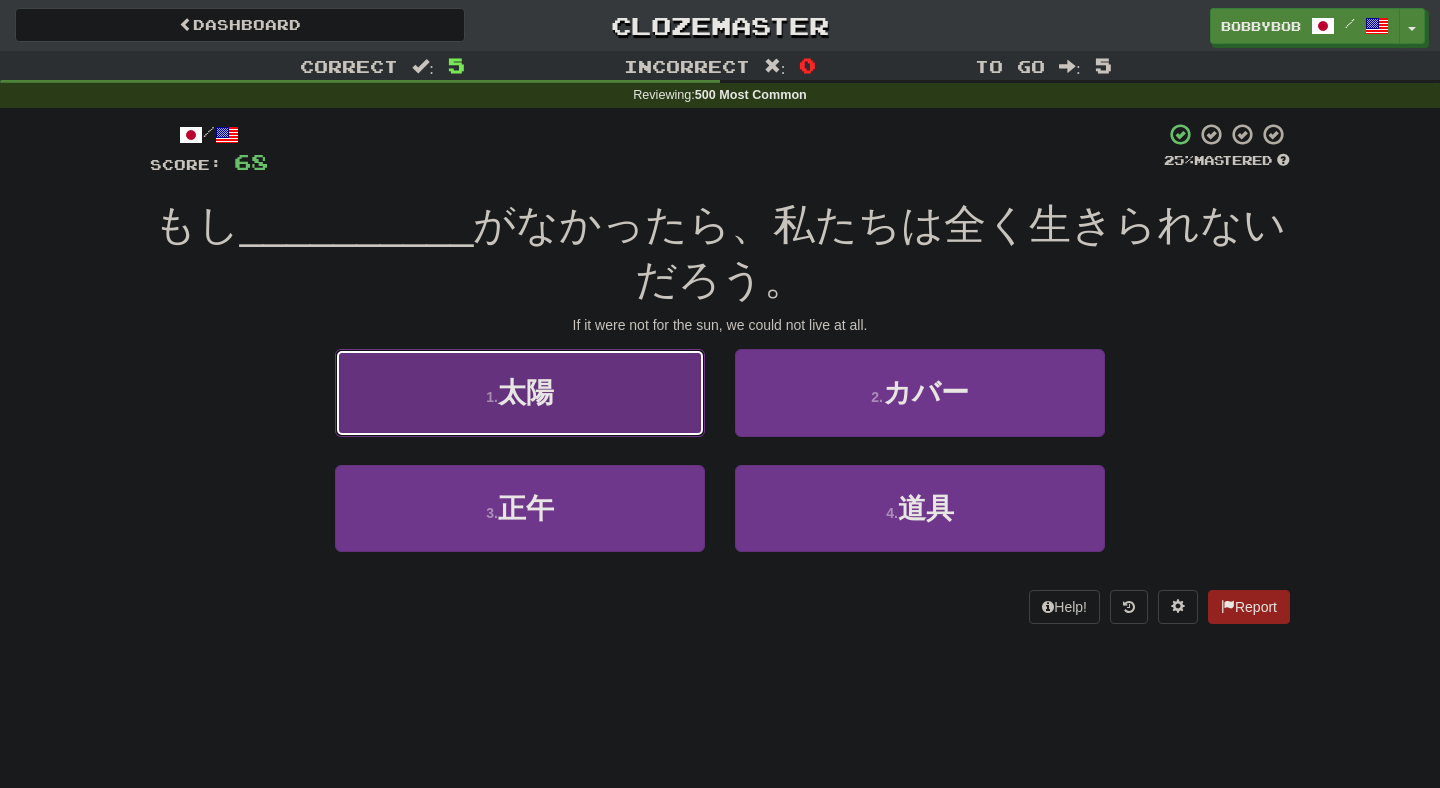 click on "1 .  太陽" at bounding box center [520, 392] 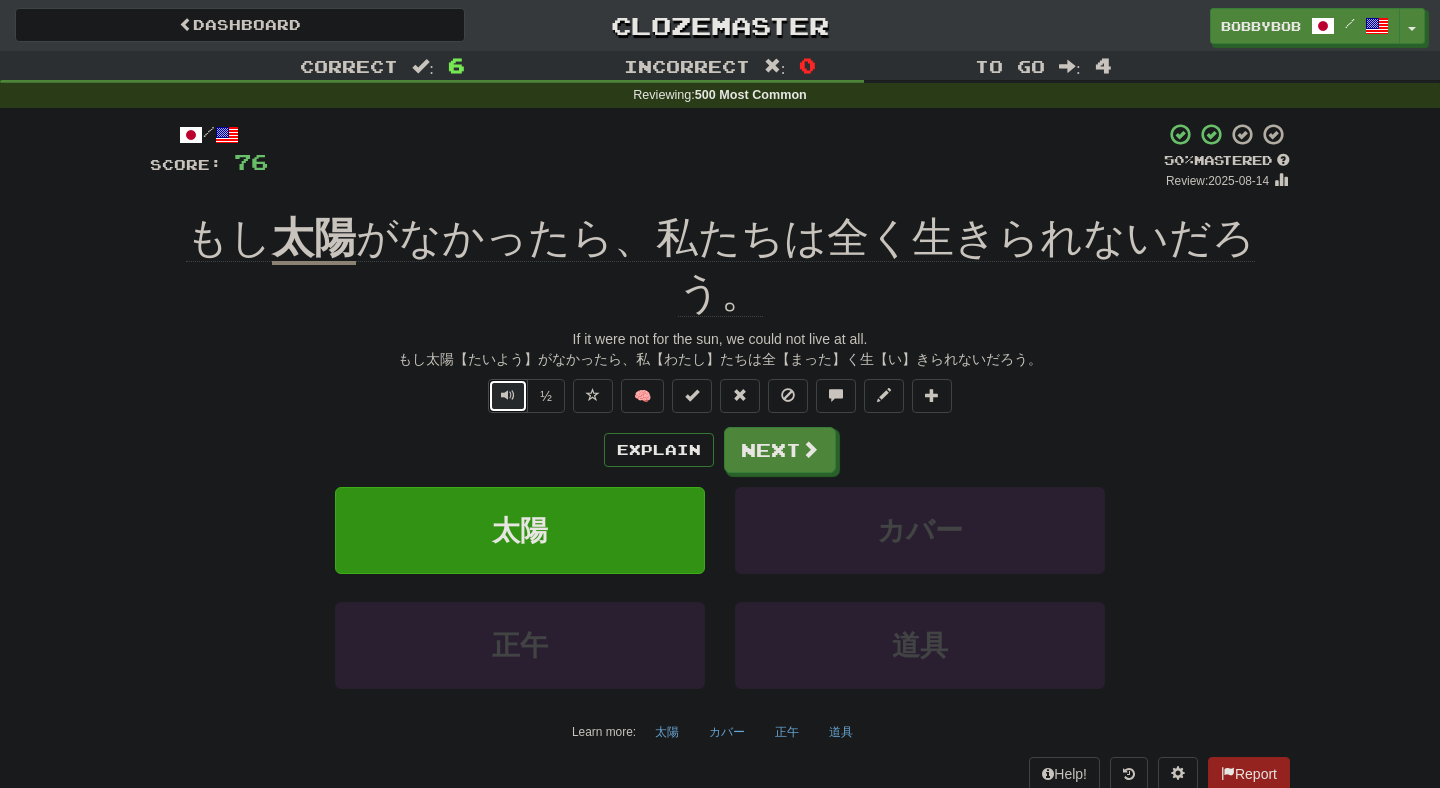 click at bounding box center [508, 395] 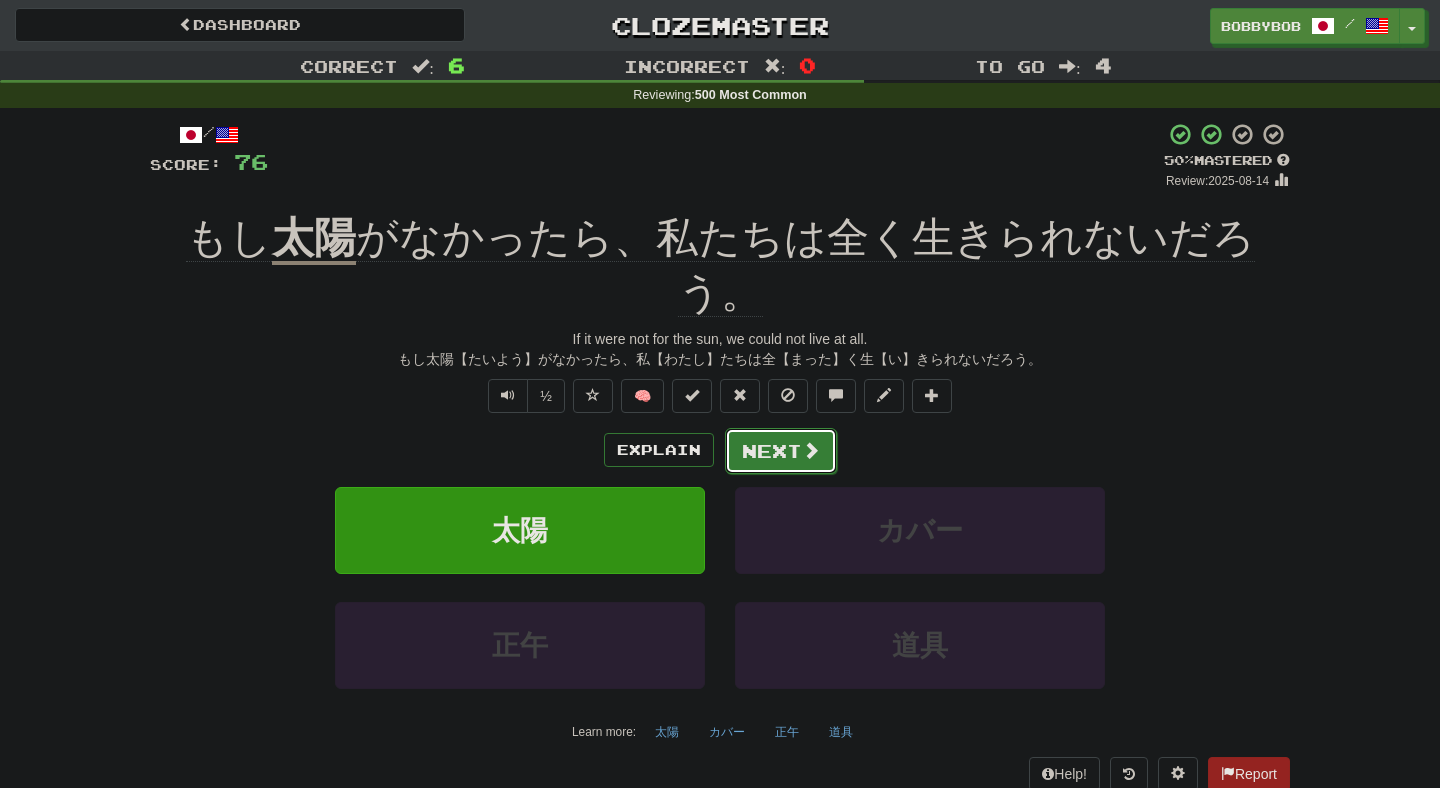 click on "Next" at bounding box center (781, 451) 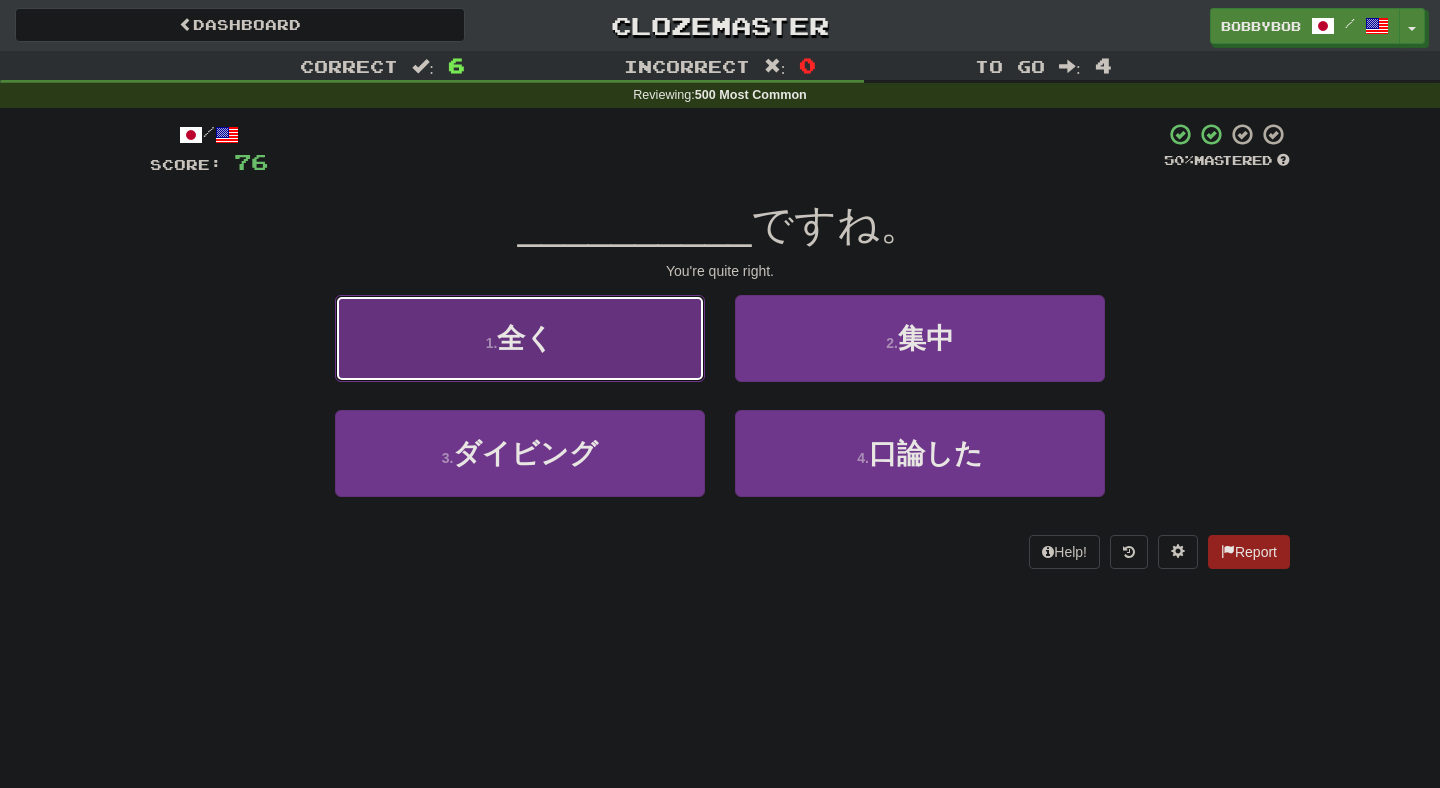 click on "1 .  全く" at bounding box center (520, 338) 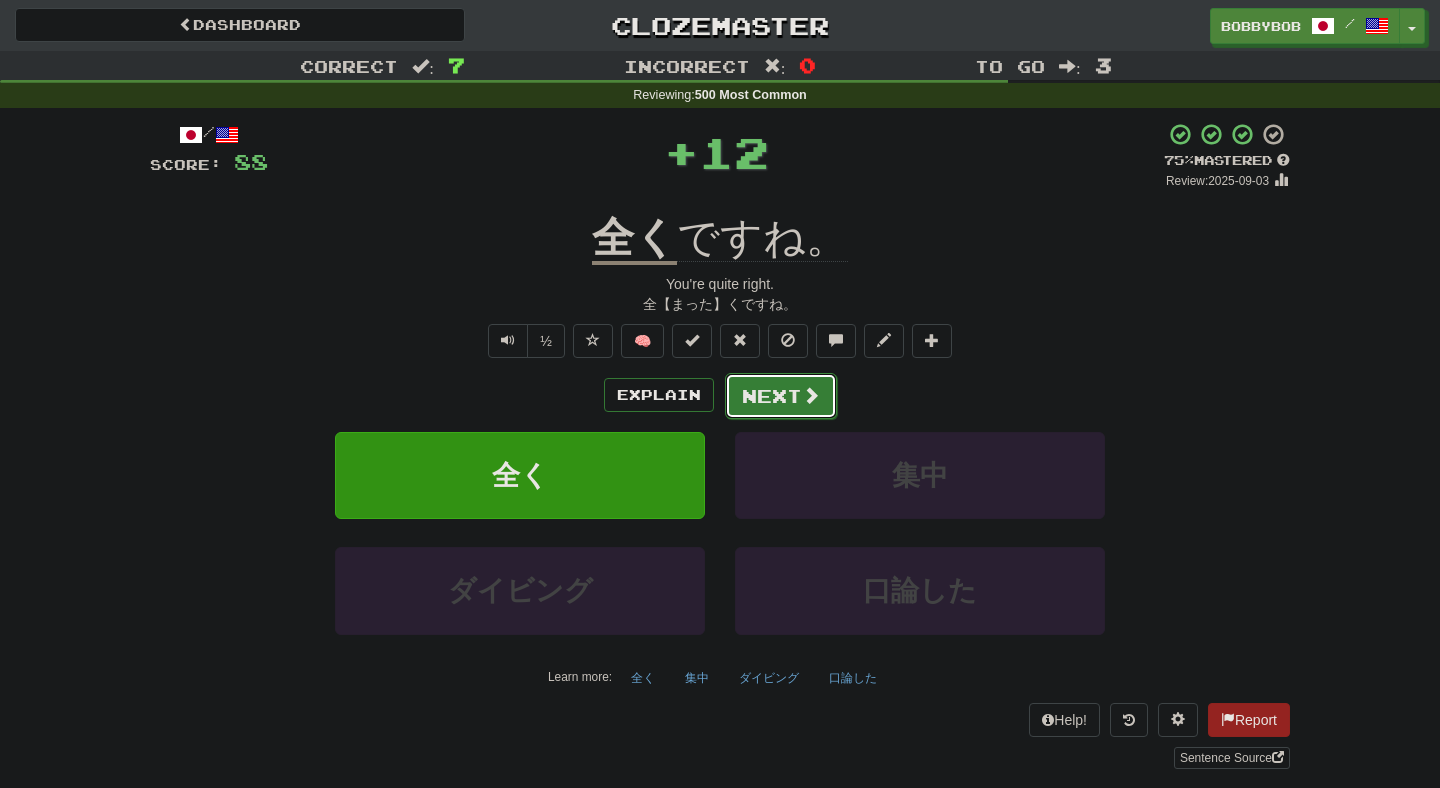 click on "Next" at bounding box center [781, 396] 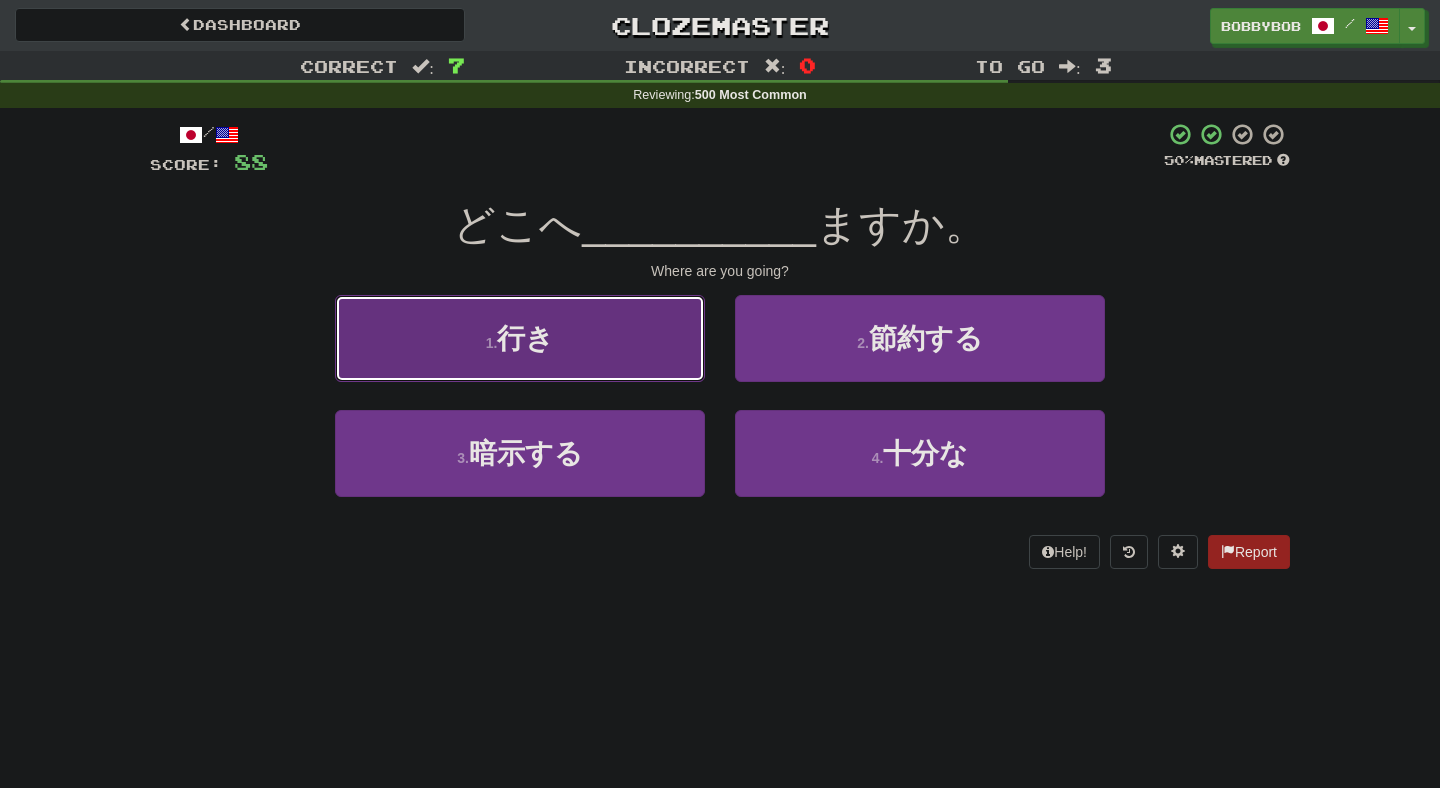 click on "1 .  行き" at bounding box center (520, 338) 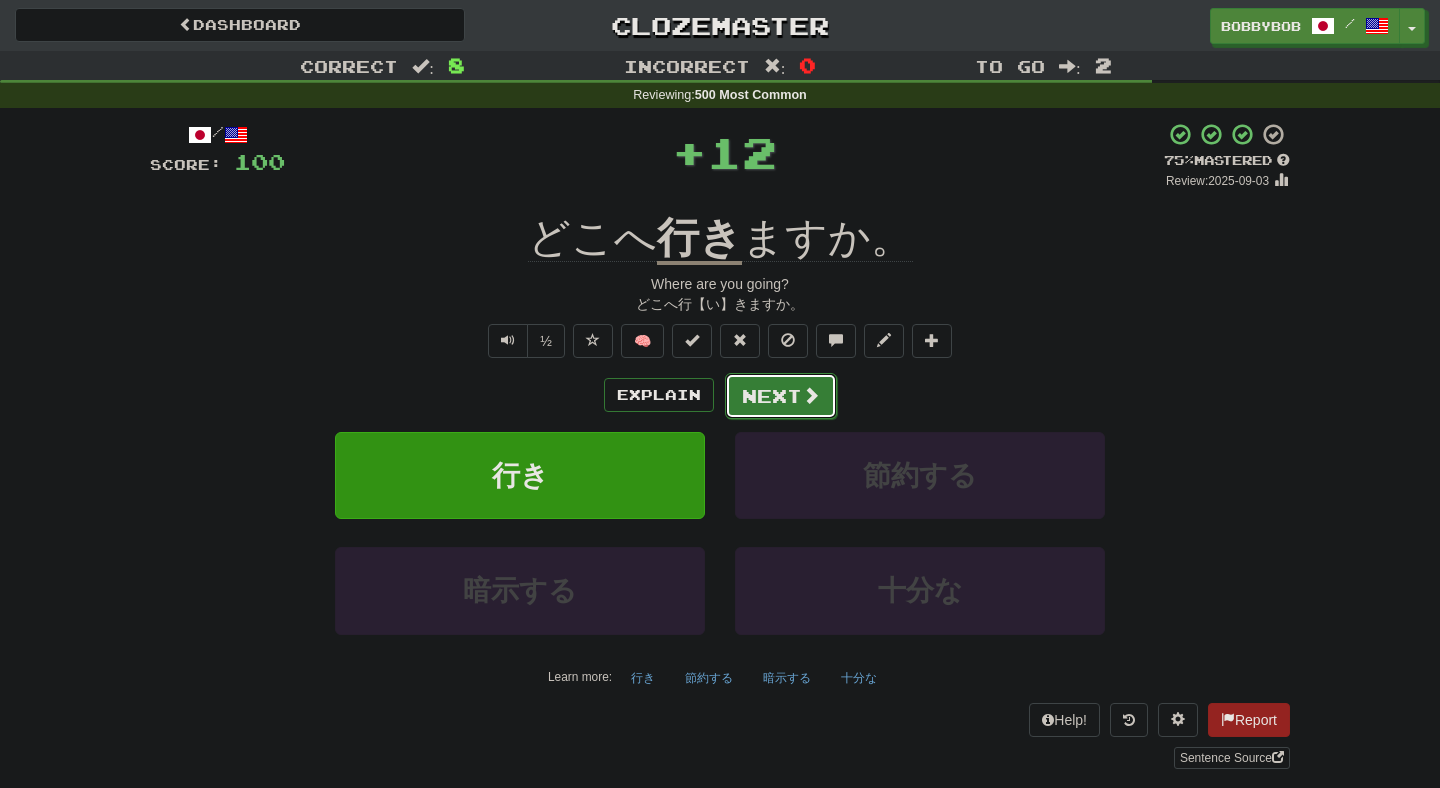 click on "Next" at bounding box center [781, 396] 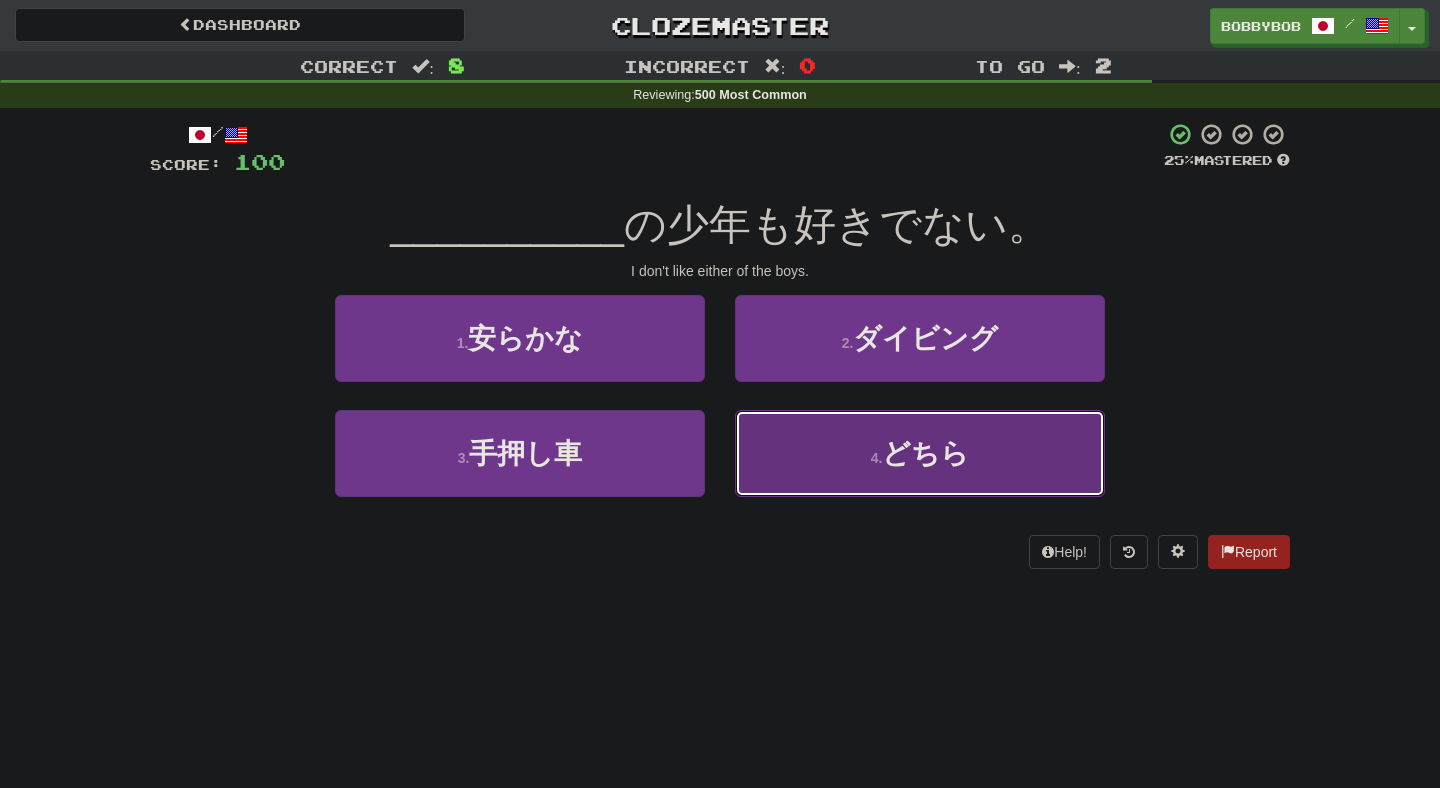 click on "4 .  どちら" at bounding box center (920, 453) 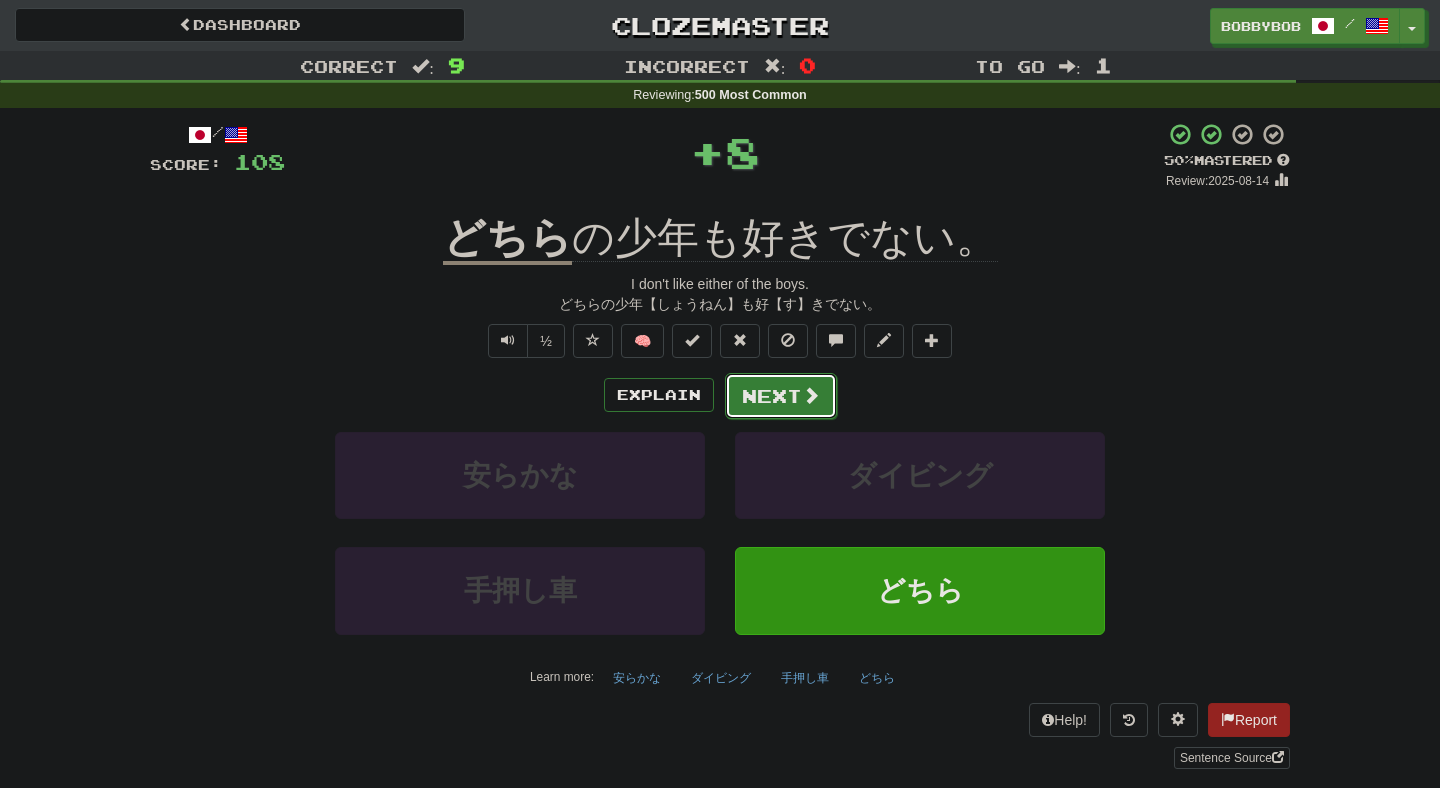 click on "Next" at bounding box center (781, 396) 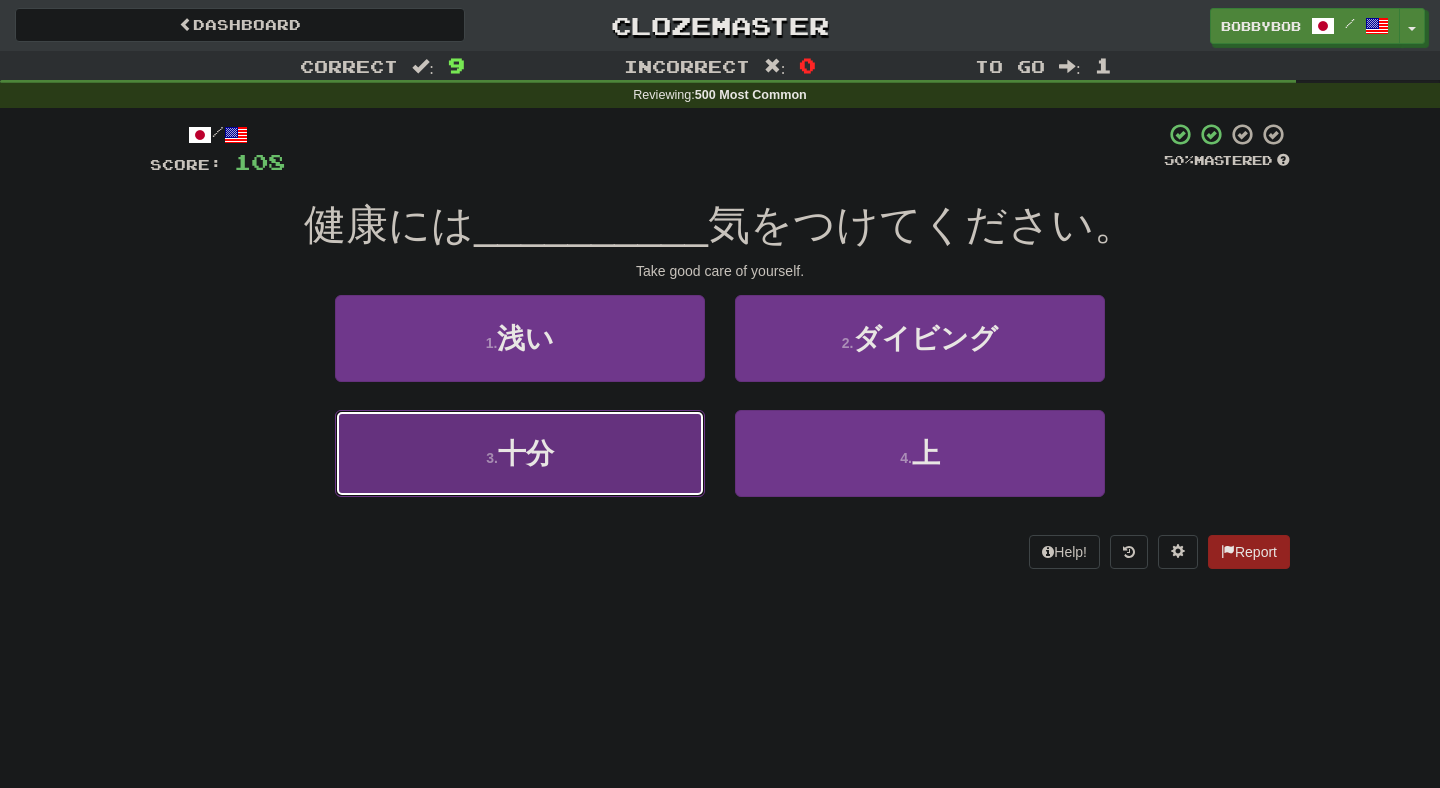 click on "3 .  十分" at bounding box center [520, 453] 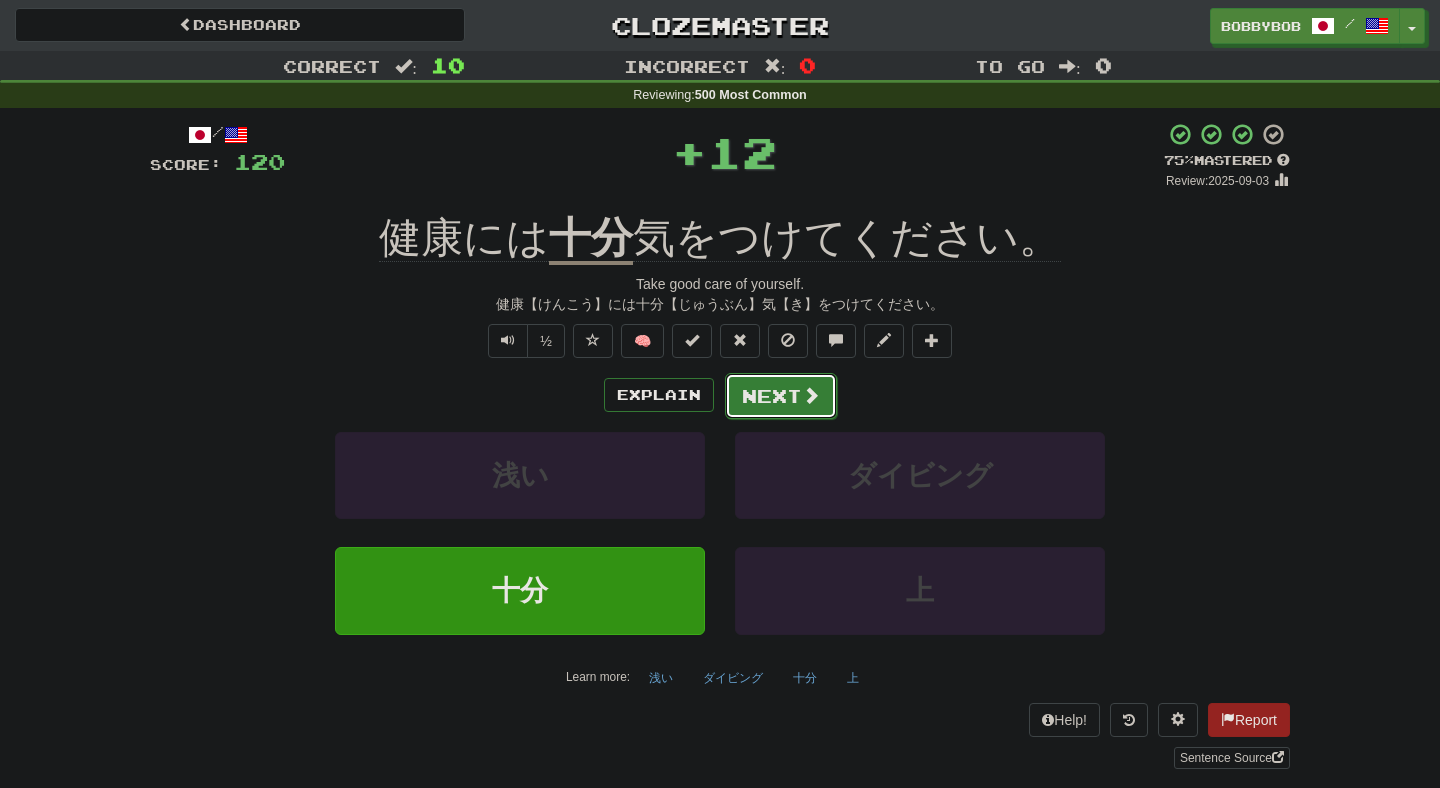 click on "Next" at bounding box center (781, 396) 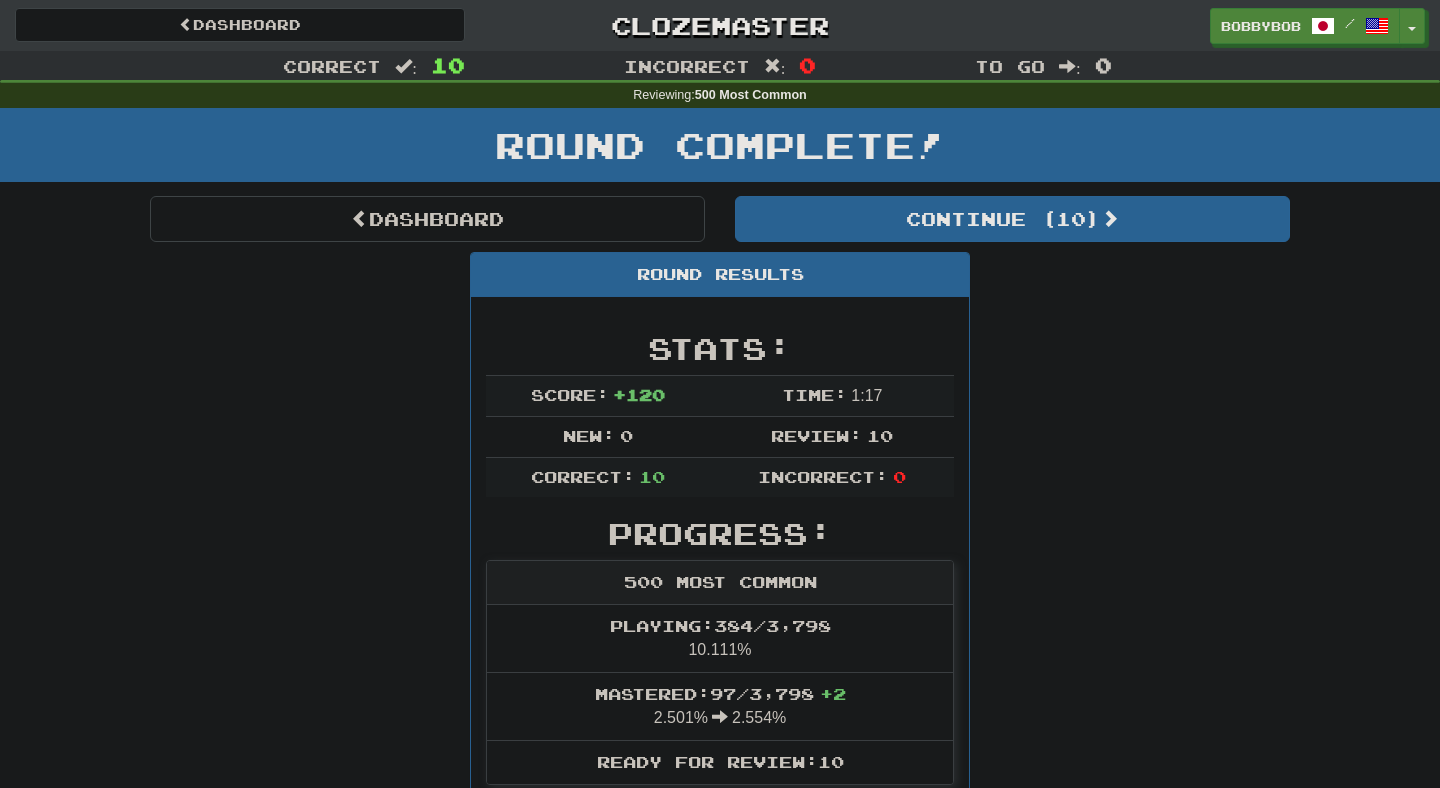 click on "Dashboard Continue ( 10 )  Round Results Stats: Score:   + 120 Time:   1 : 17 New:   0 Review:   10 Correct:   10 Incorrect:   0 Progress: 500 Most Common Playing:  384  /  3,798 10.111% Mastered:  97  /  3,798 + 2 2.501% 2.554% Ready for Review:  10  /  Level:  53 1,018  points to level  54  - keep going! Ranked:  149 th  this week Sentences:  Report 君の o は a に 見える よ。 Your o's look like a's.  Report もし健康なら 研究 を続けられるのに。 	If I were in good health, I could continue to pursue my research.  Report 君はすぐこの 町 が好きになりますよ。 You will soon come to like this town.  Report あれ は誰の車ですか。 Whose car is that?  Report 明日君の車を 貸し てください。 Lend me your car tomorrow.  Report もし 太陽 がなかったら、私たちは全く生きられないだろう。 If it were not for the sun, we could not live at all.  Report 全く ですね。 You're quite right.  Report どこへ 行き ますか。  Report" at bounding box center (720, 1129) 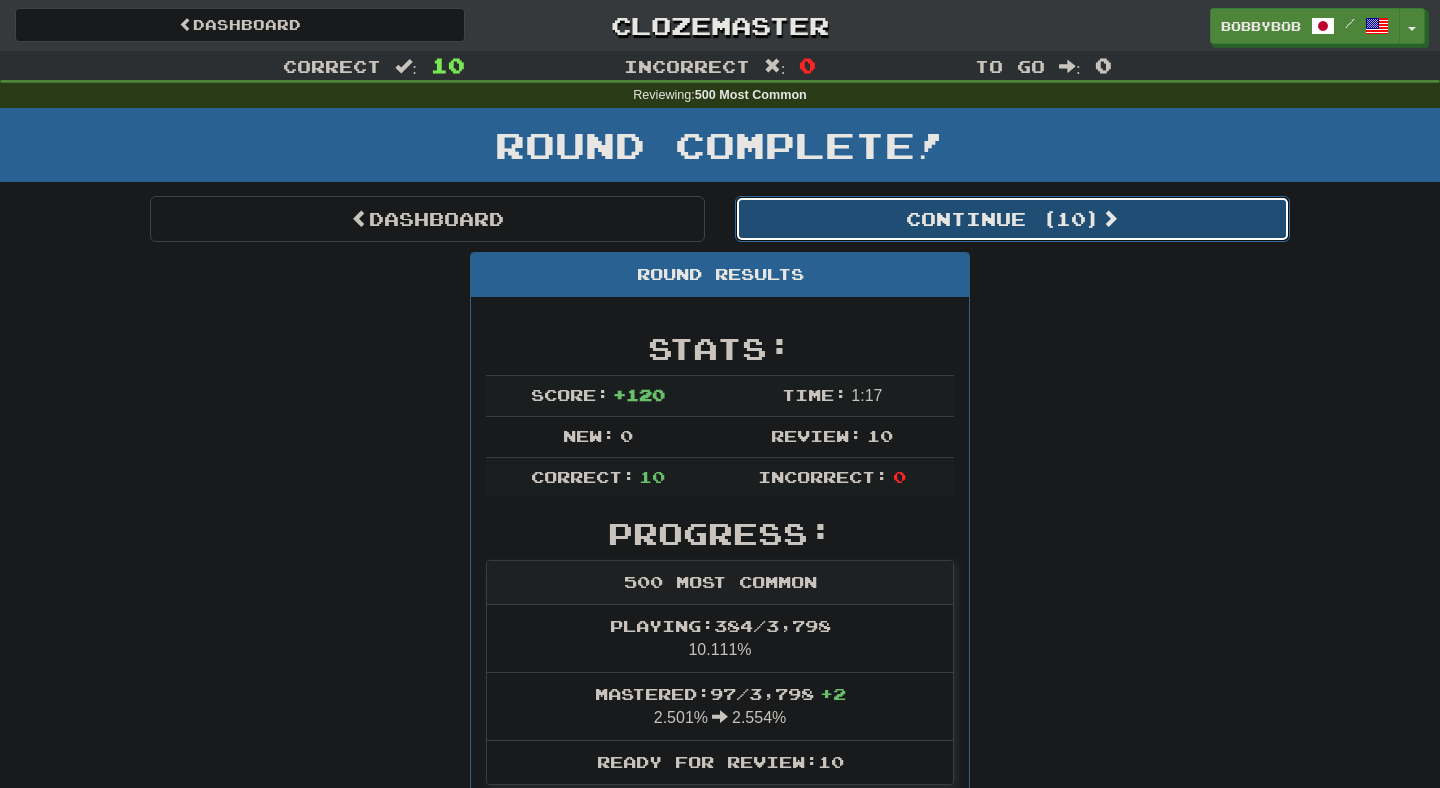 click on "Continue ( 10 )" at bounding box center (1012, 219) 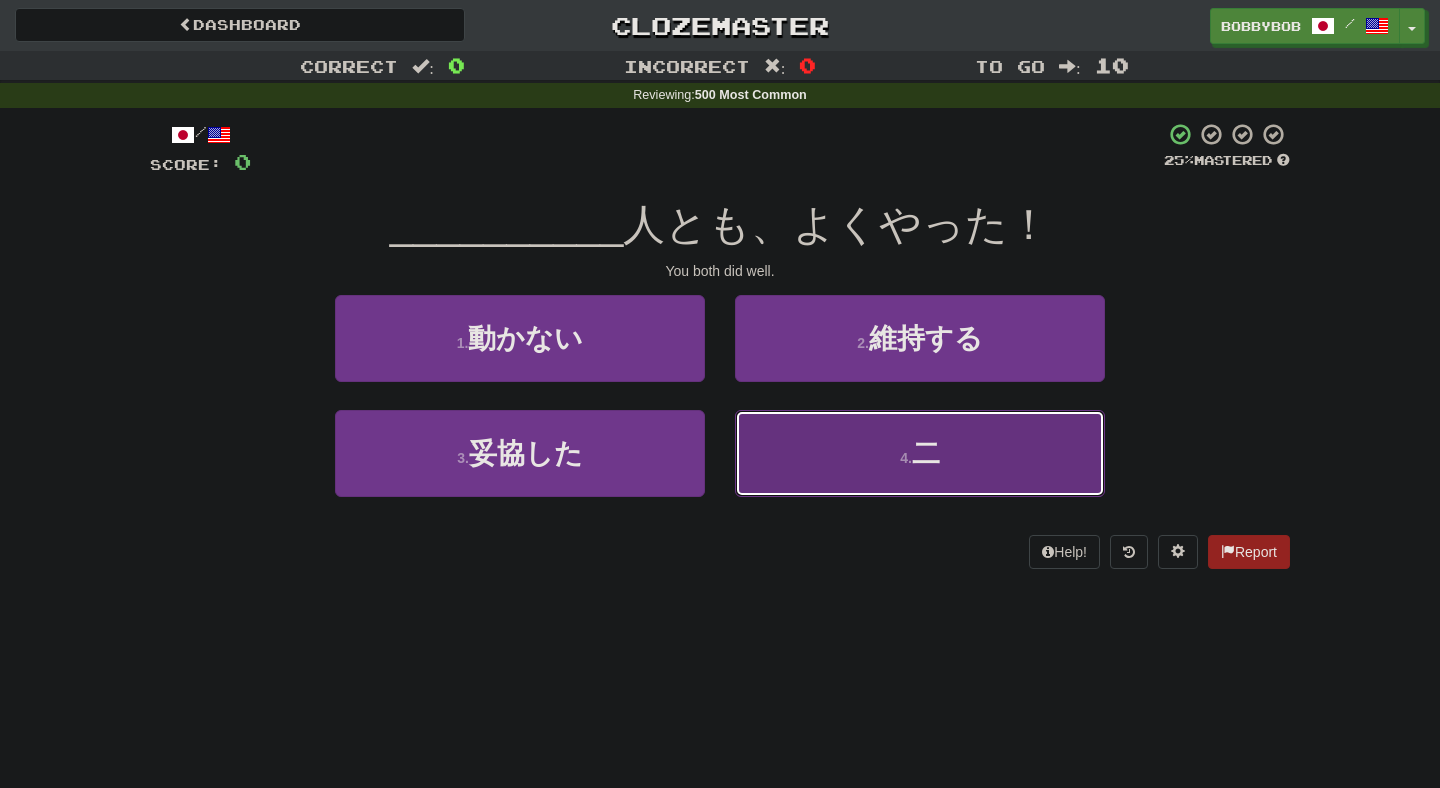 click on "4 .  二" at bounding box center (920, 453) 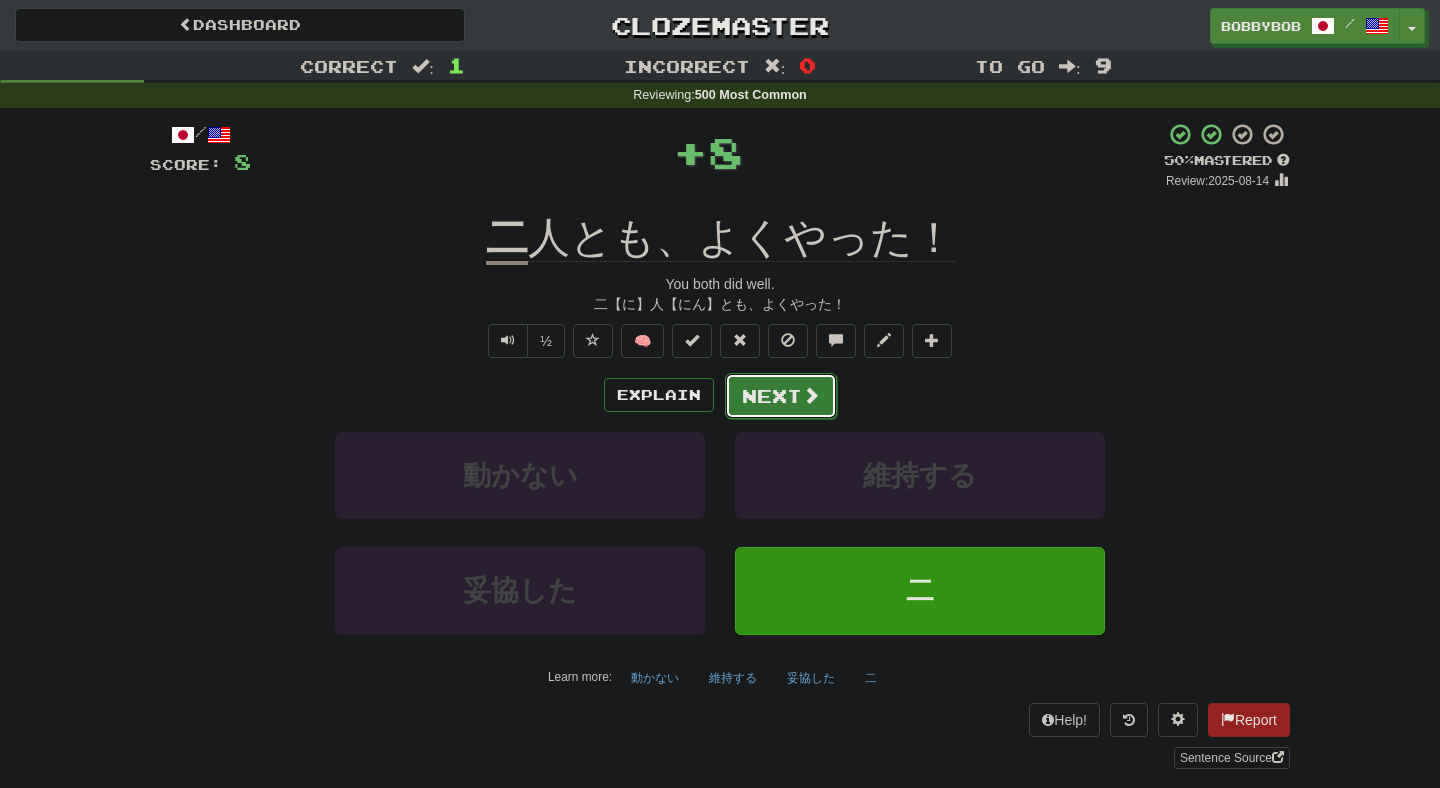 click at bounding box center (811, 395) 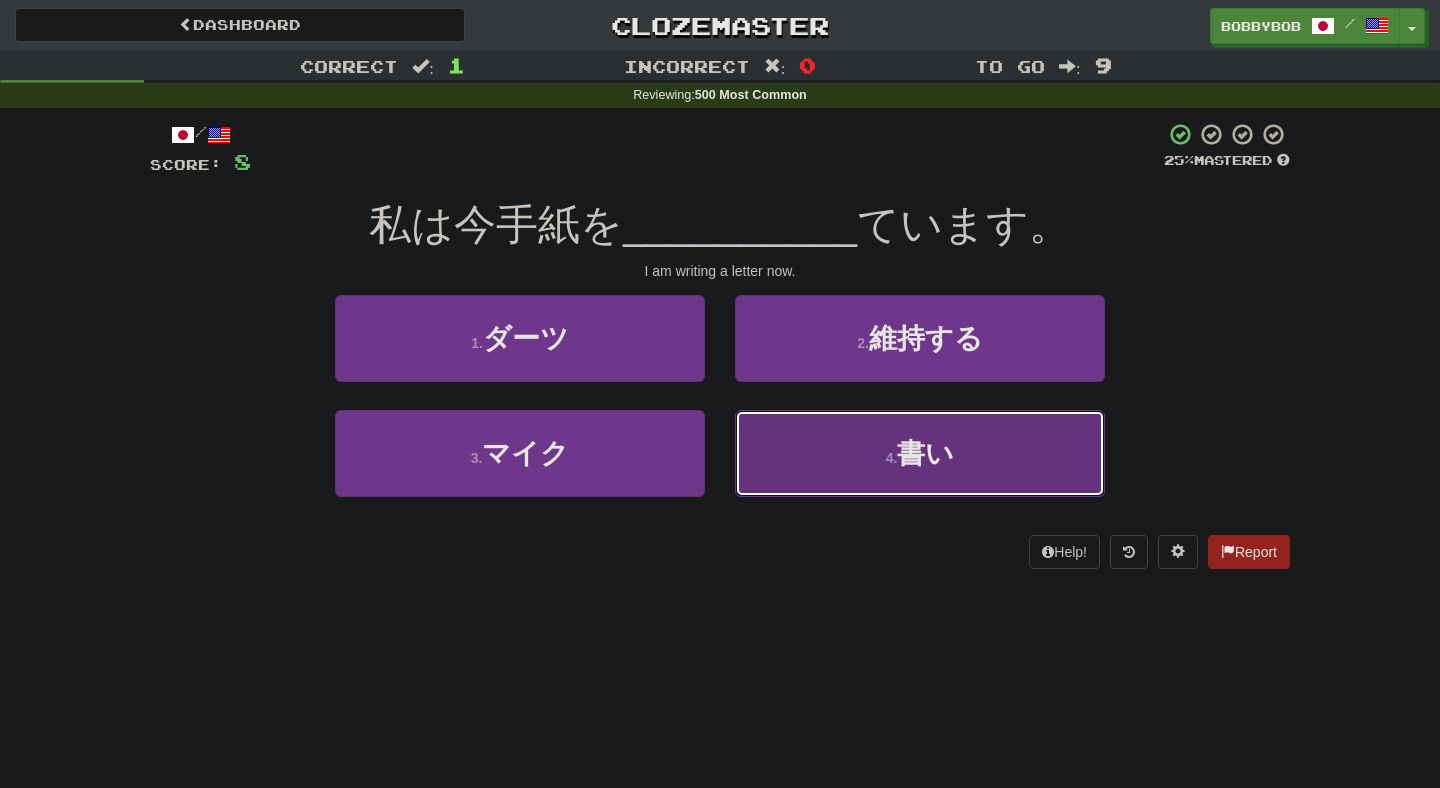 click on "4 .  書い" at bounding box center (920, 453) 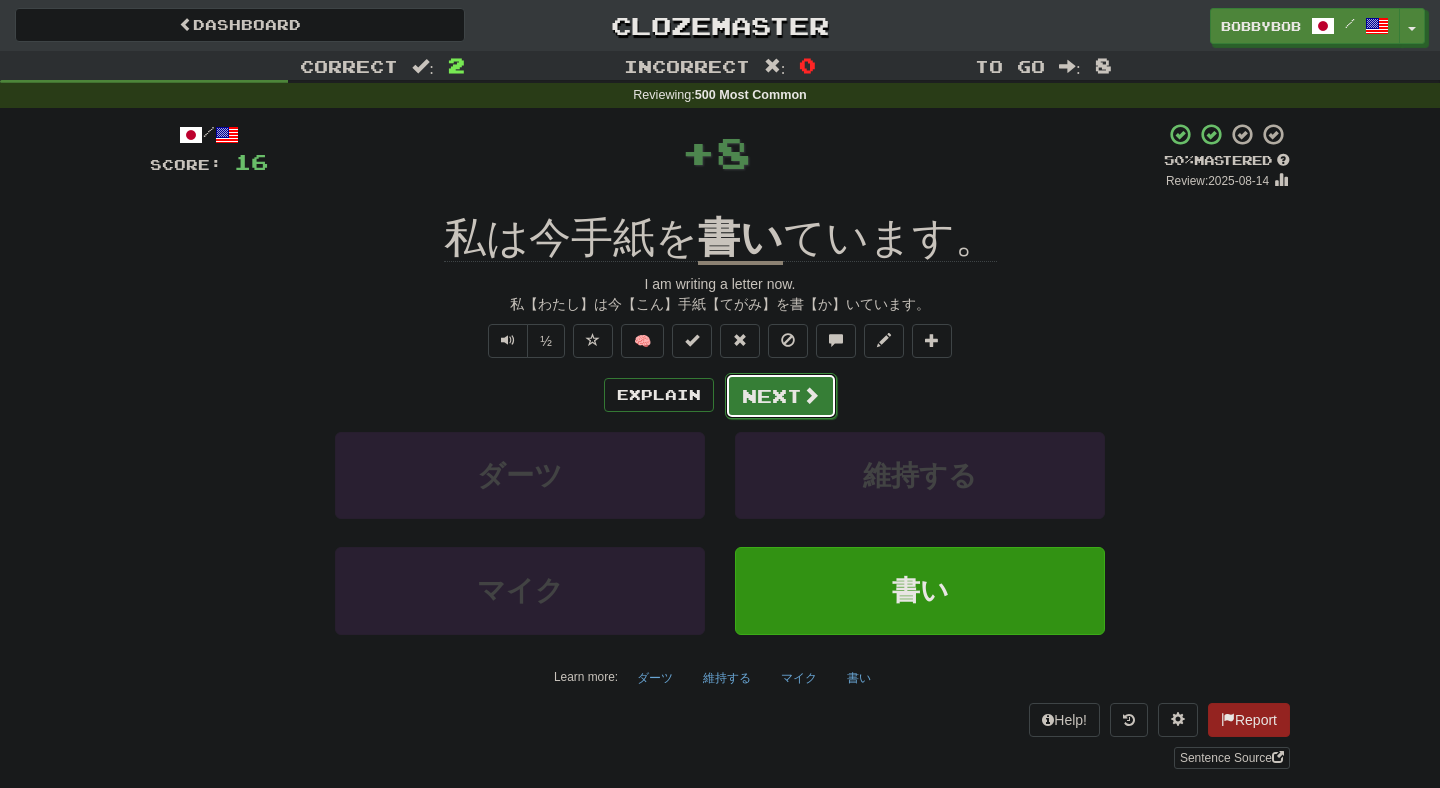 click on "Next" at bounding box center [781, 396] 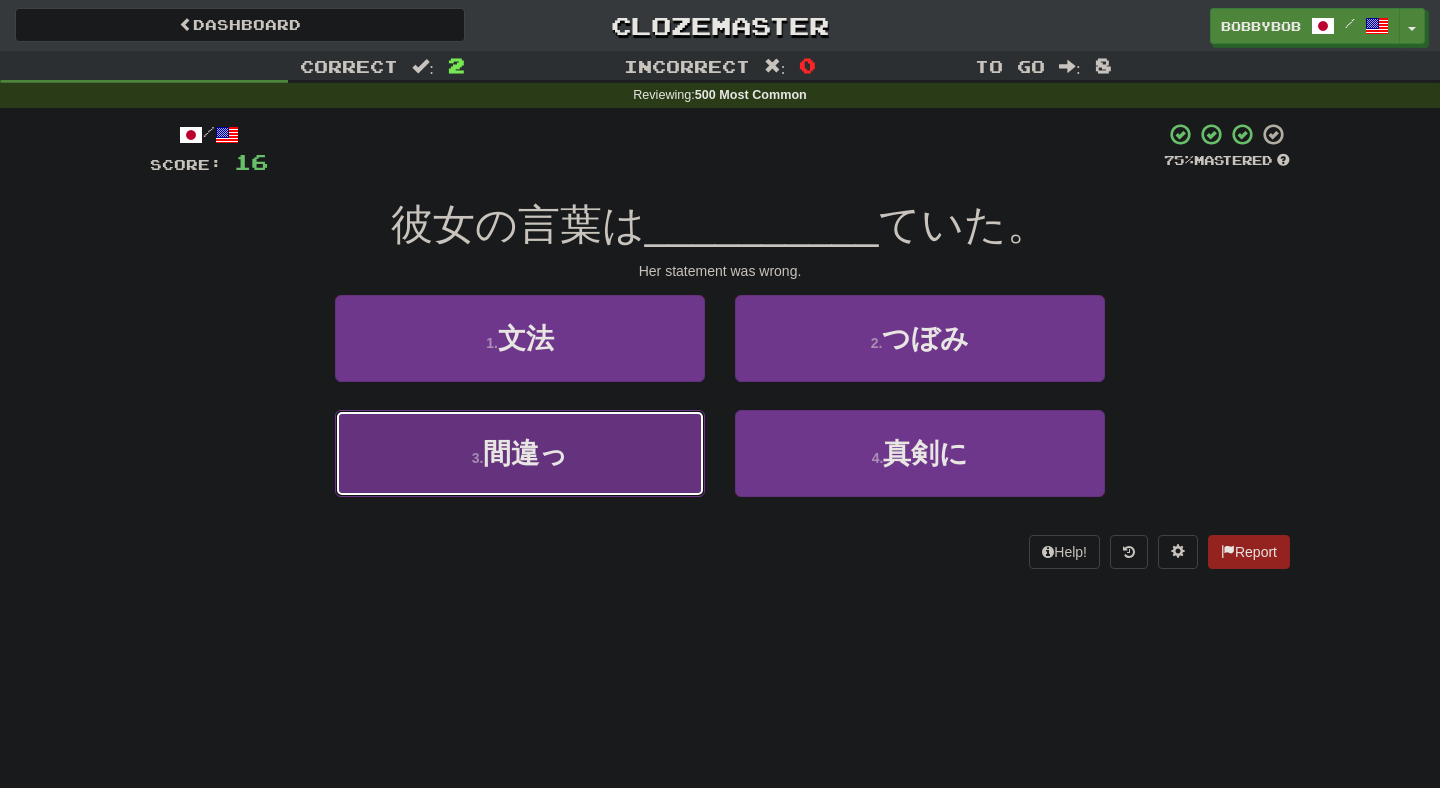click on "3 .  間違っ" at bounding box center (520, 453) 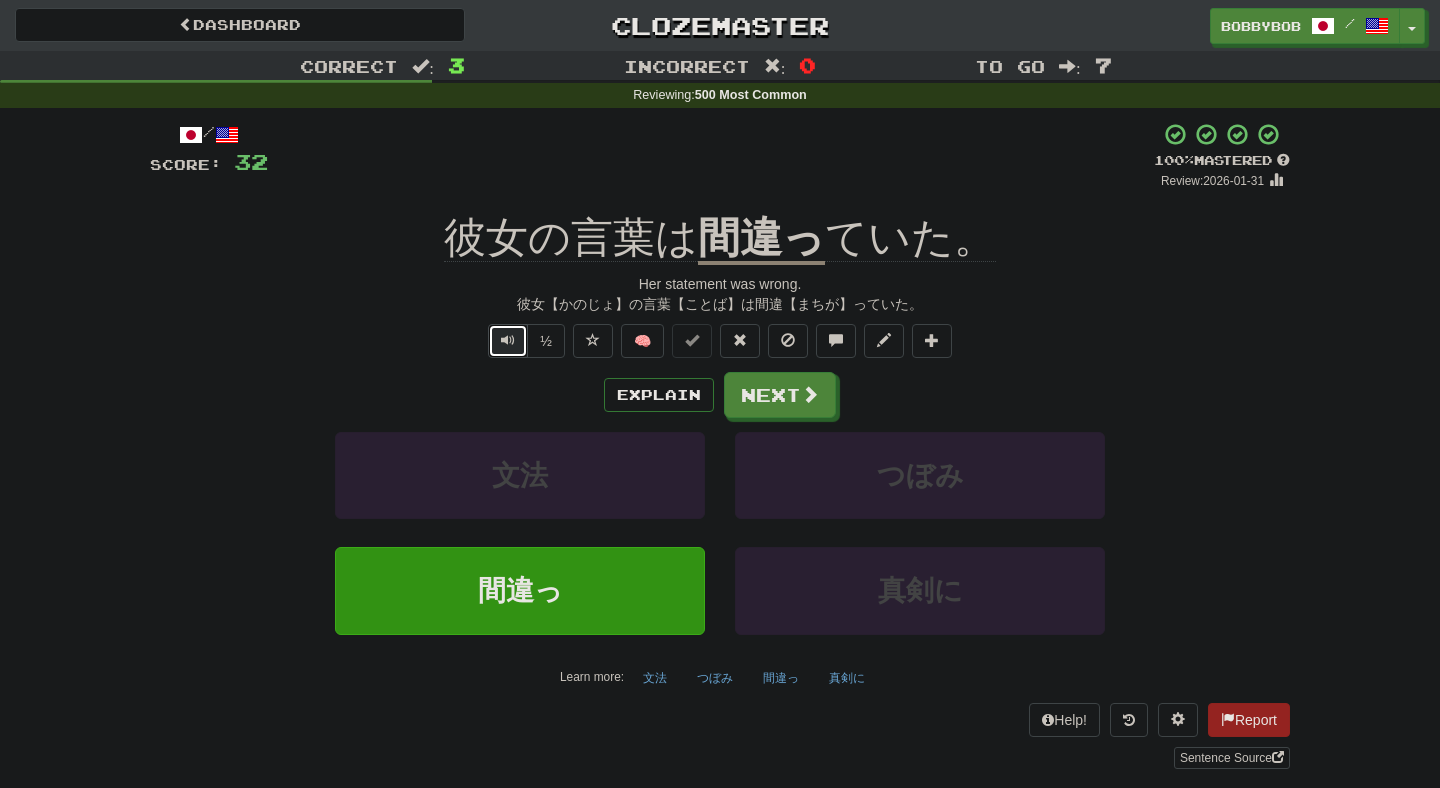 click at bounding box center (508, 341) 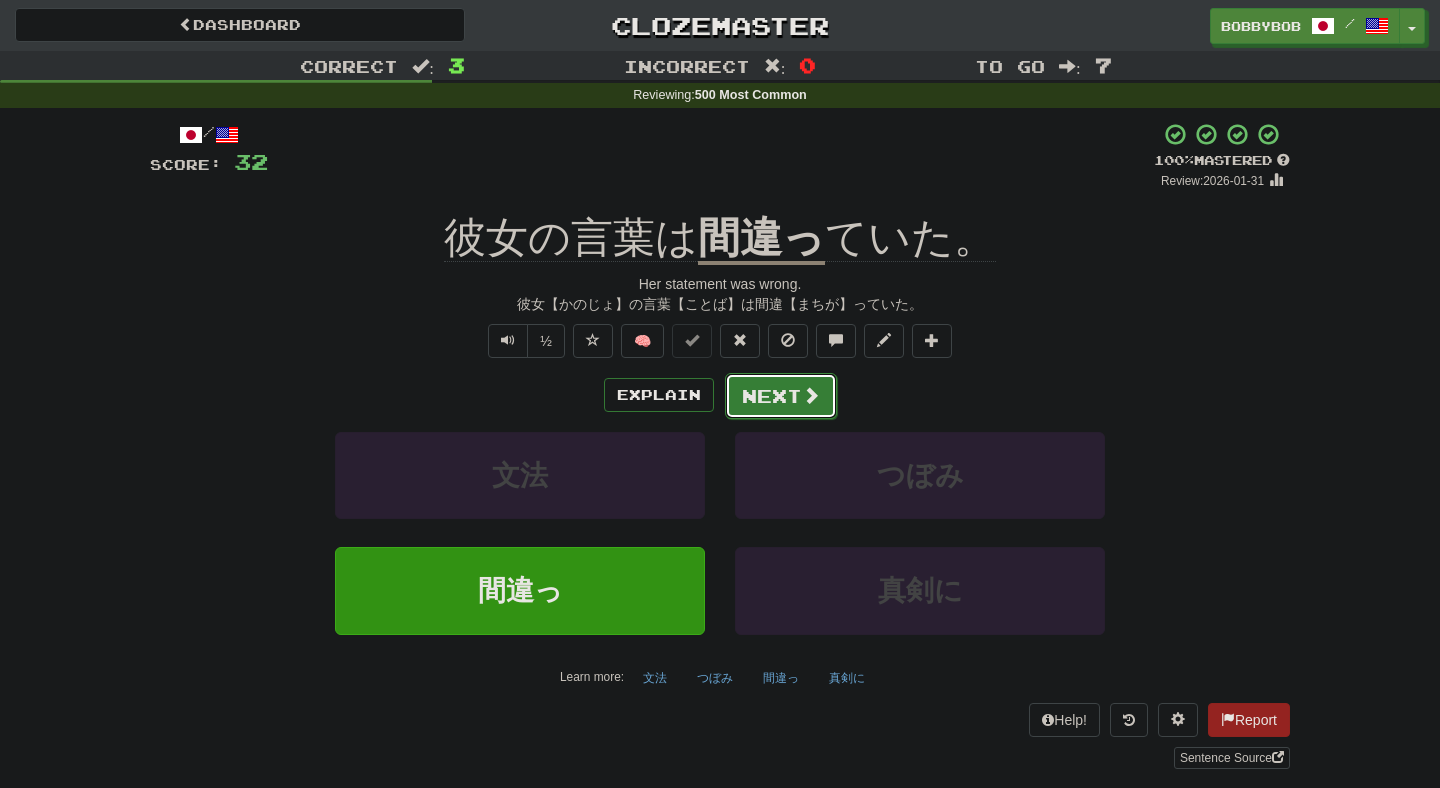 click on "Next" at bounding box center [781, 396] 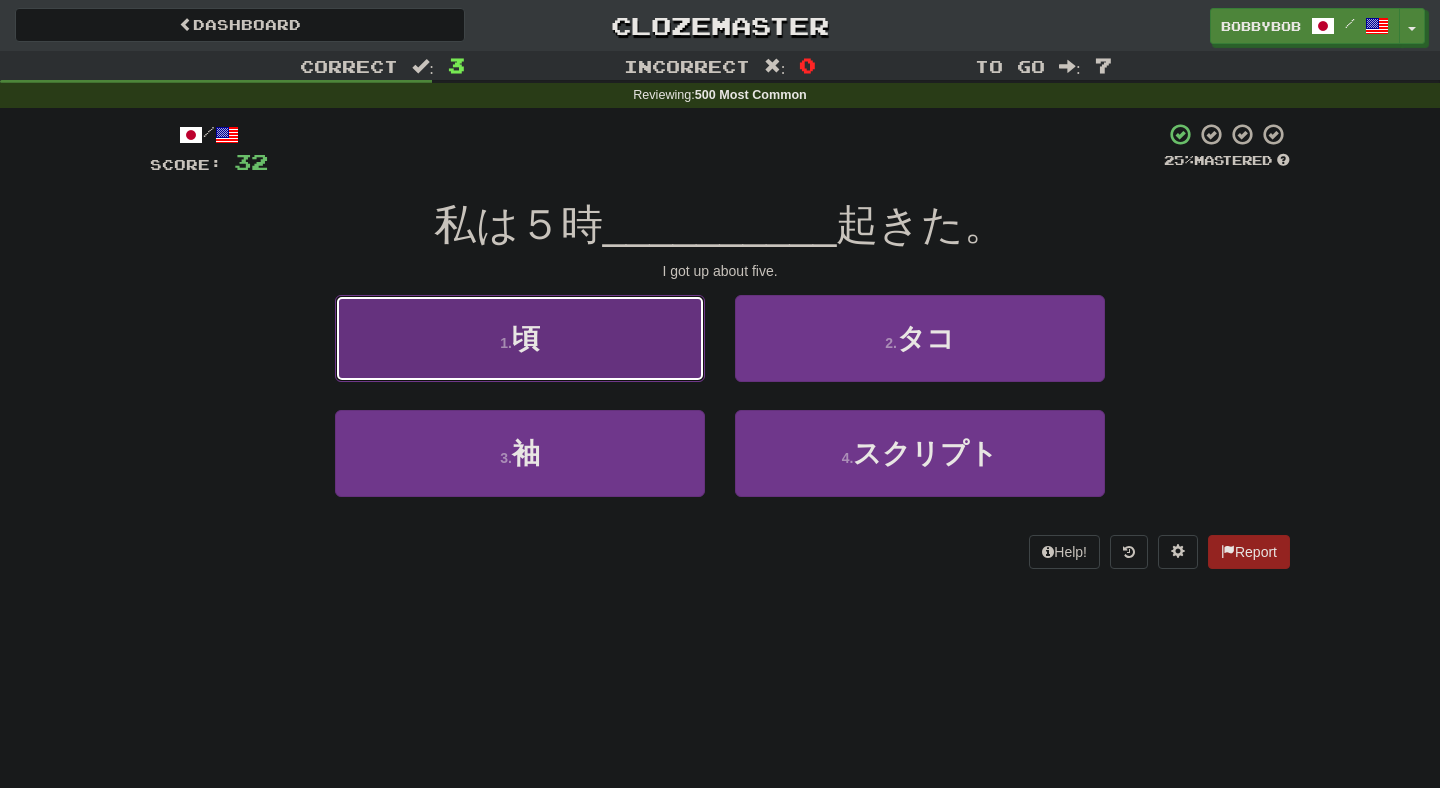 click on "1 .  頃" at bounding box center [520, 338] 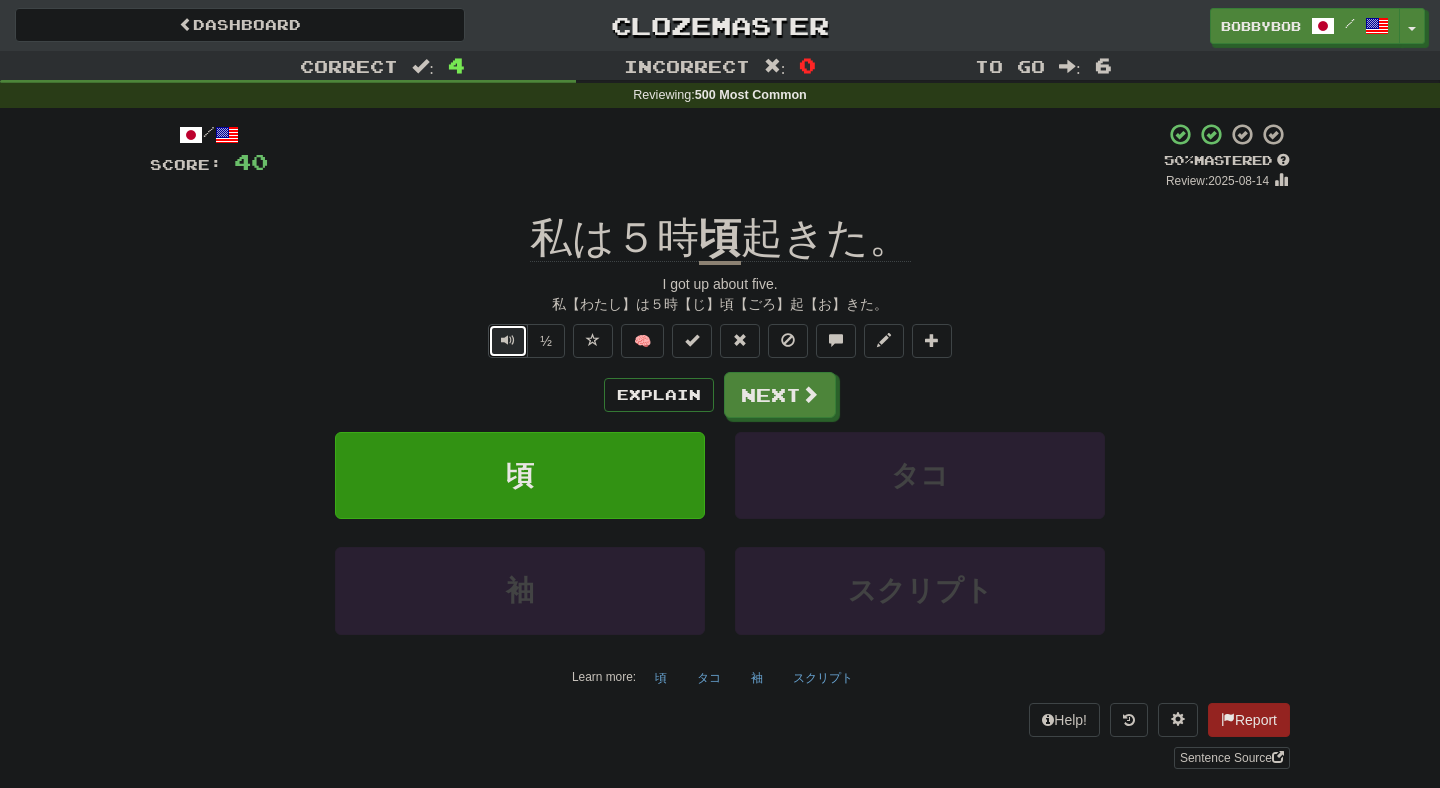 click at bounding box center (508, 341) 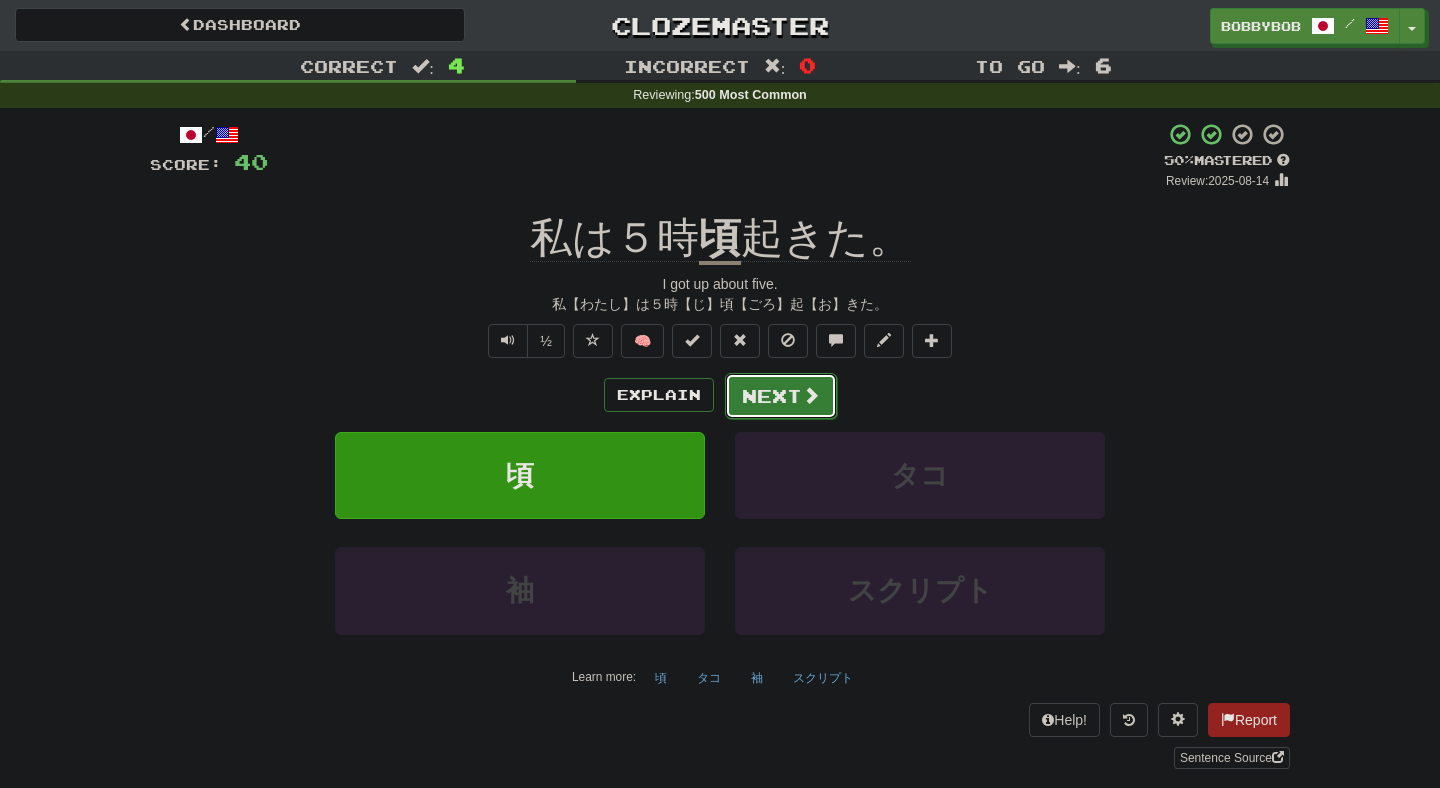 click on "Next" at bounding box center (781, 396) 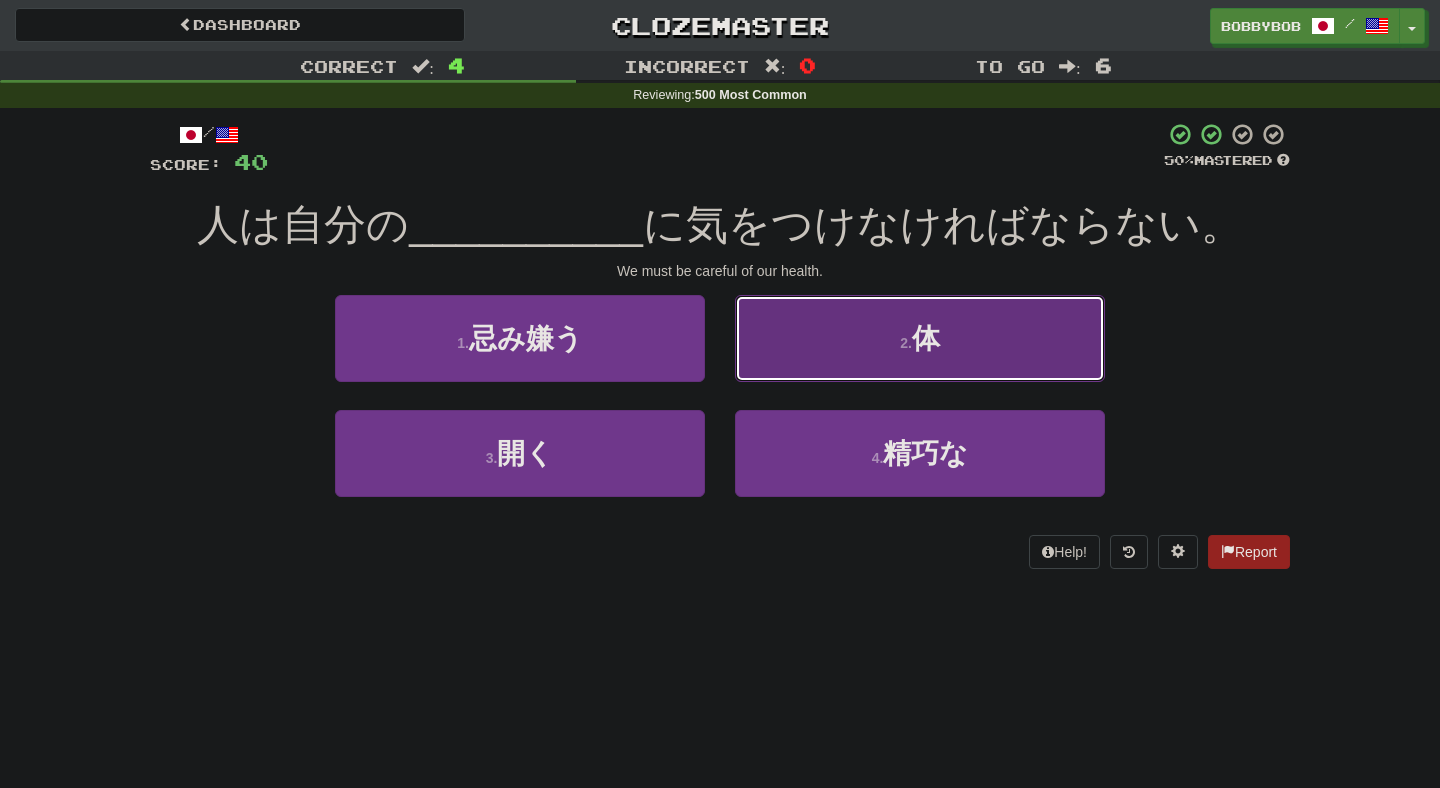 click on "2 .  体" at bounding box center (920, 338) 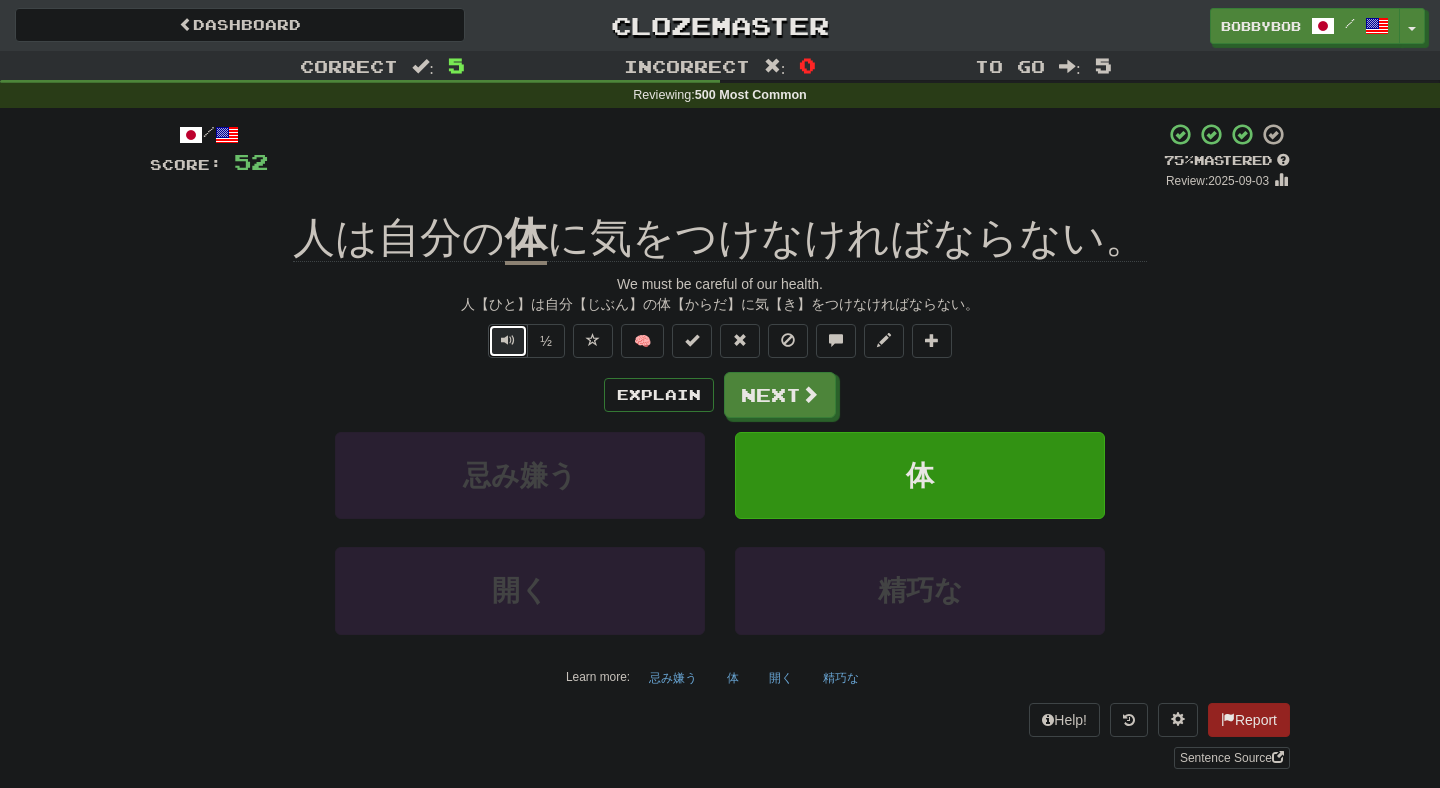 click at bounding box center [508, 340] 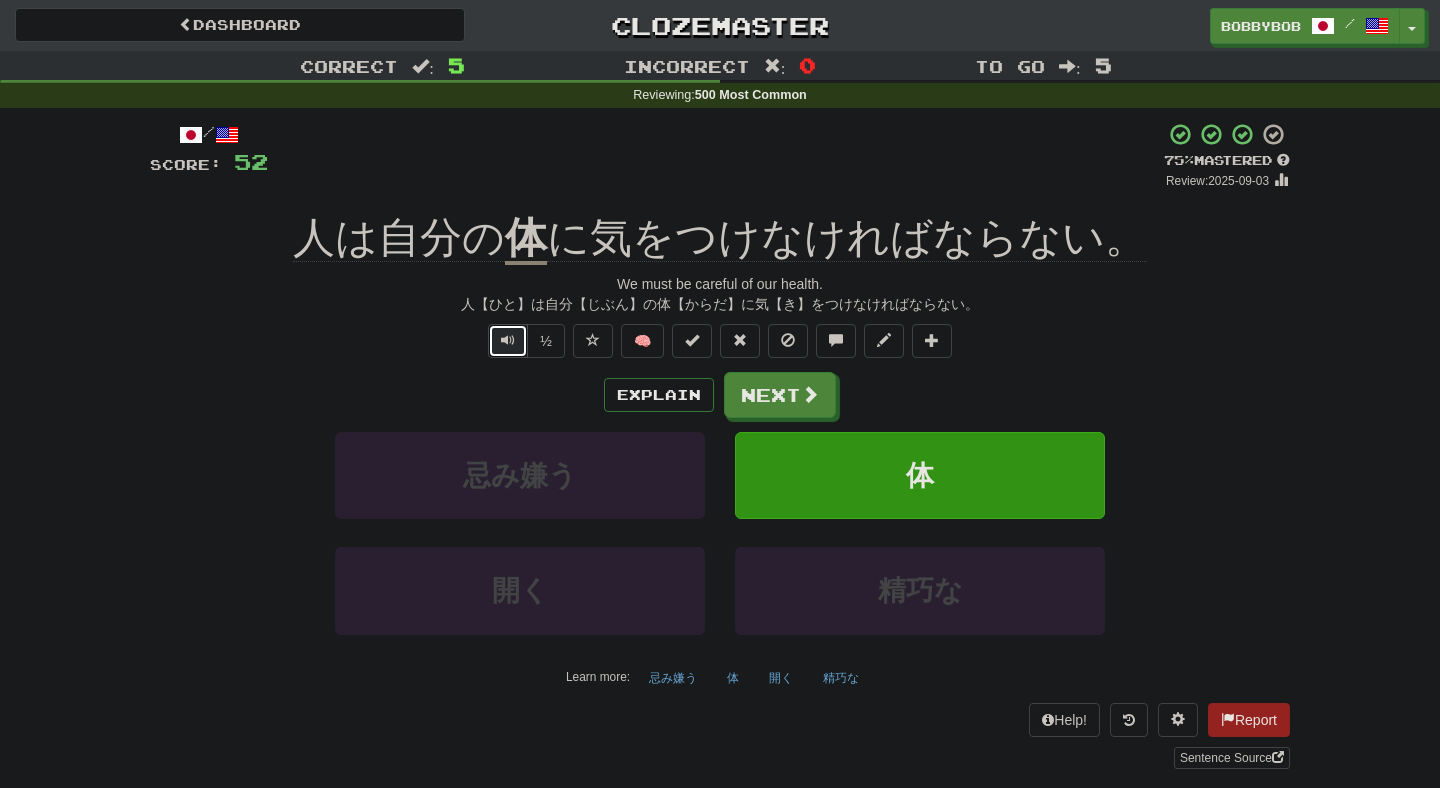 click at bounding box center (508, 340) 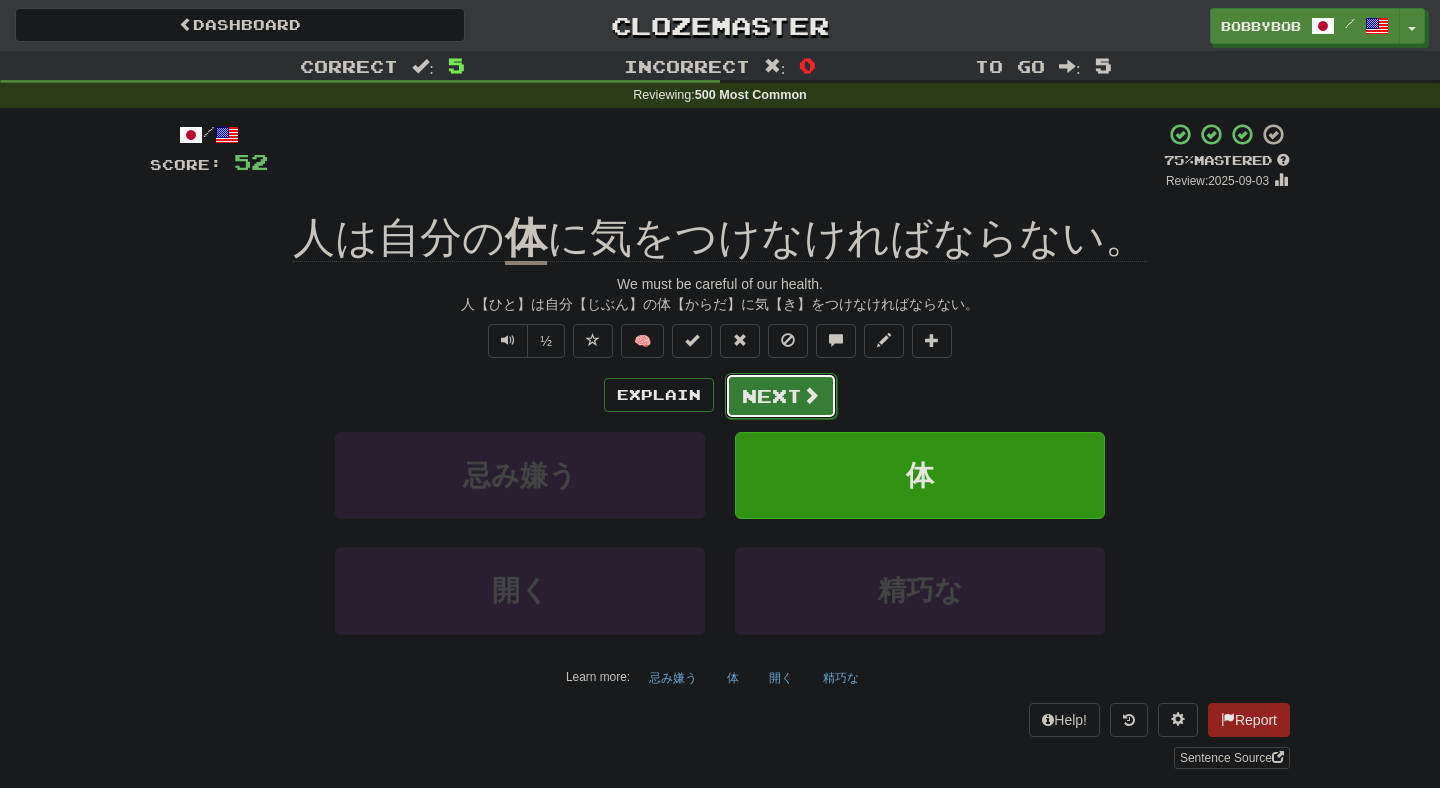 click at bounding box center [811, 395] 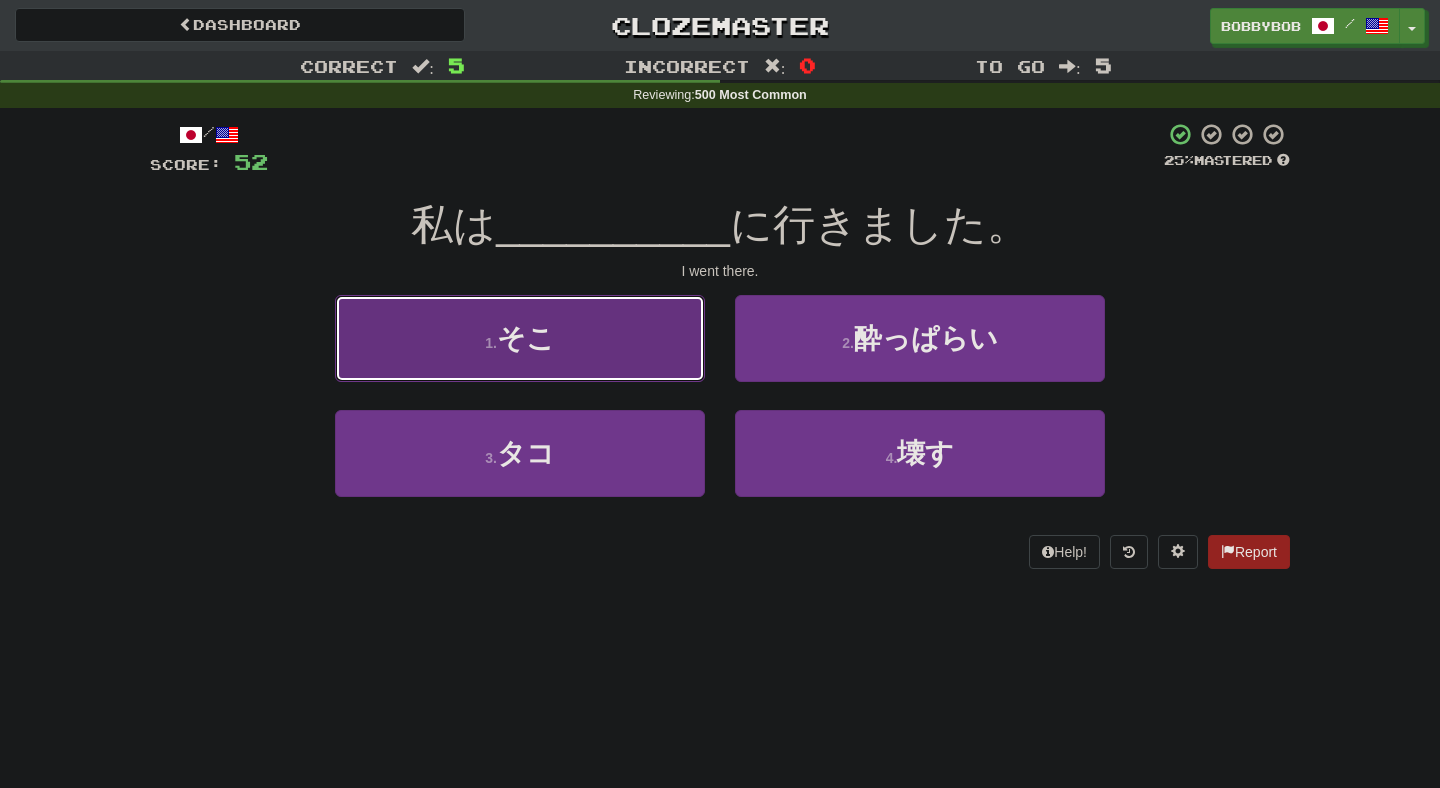 click on "1 .  そこ" at bounding box center [520, 338] 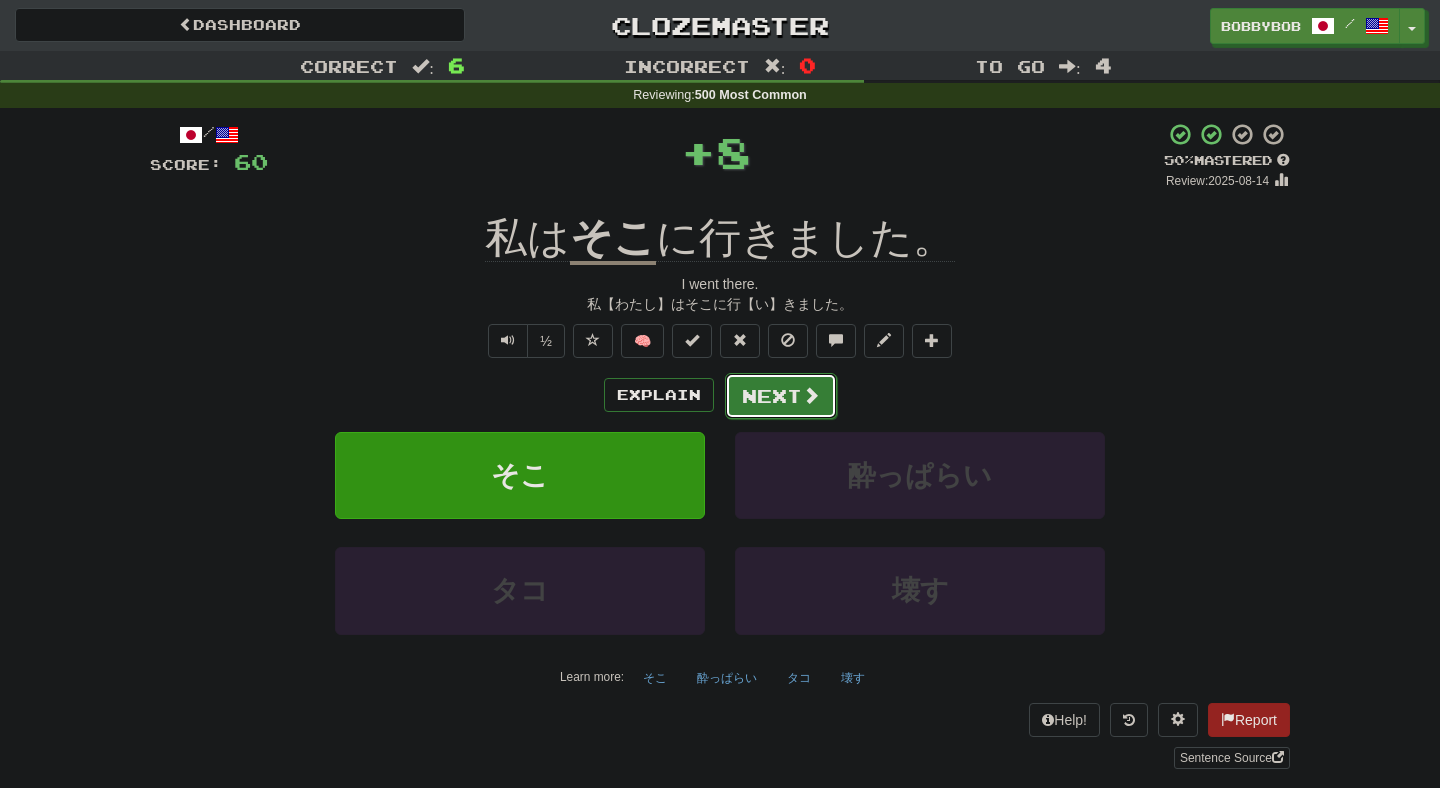 click on "Next" at bounding box center [781, 396] 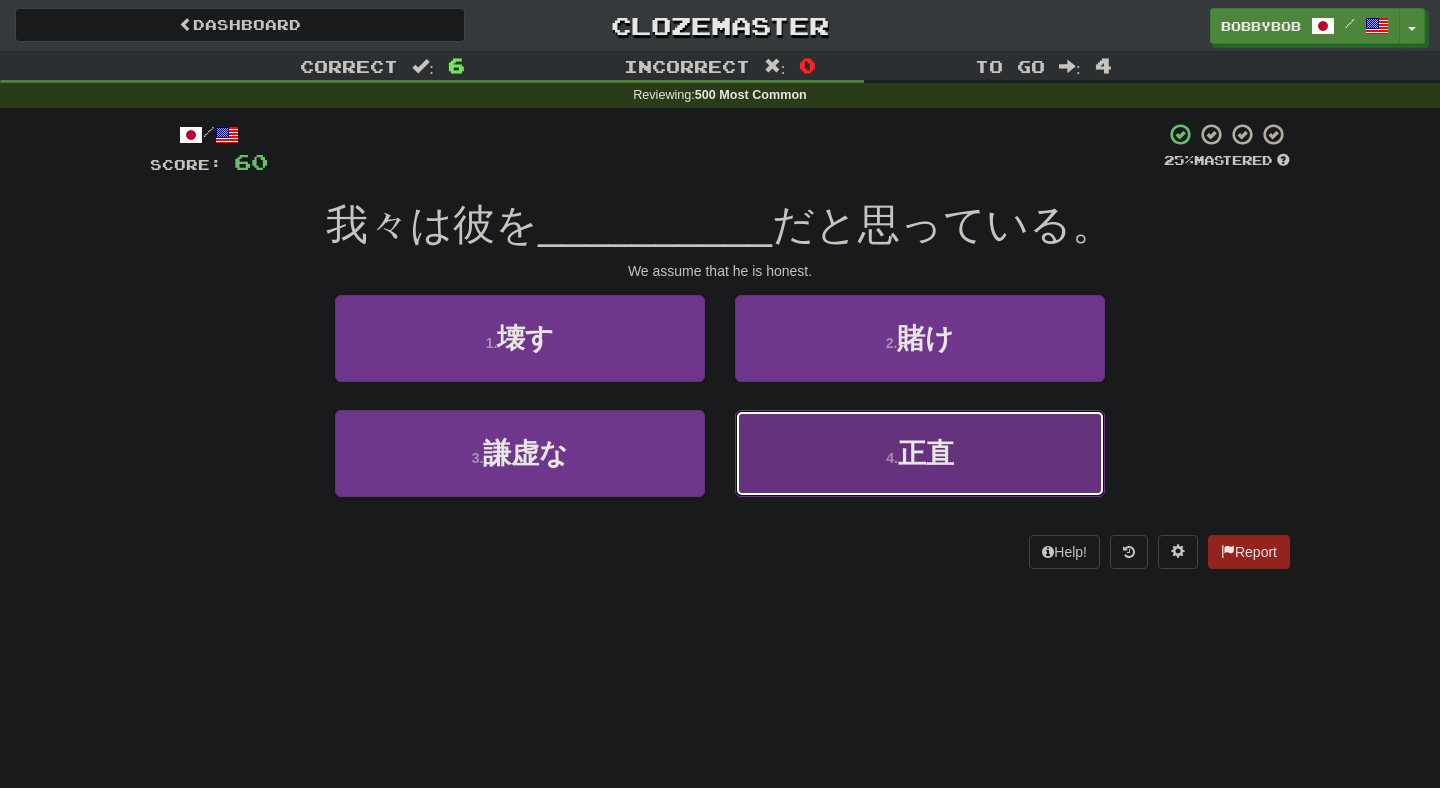 click on "4 .  正直" at bounding box center (920, 453) 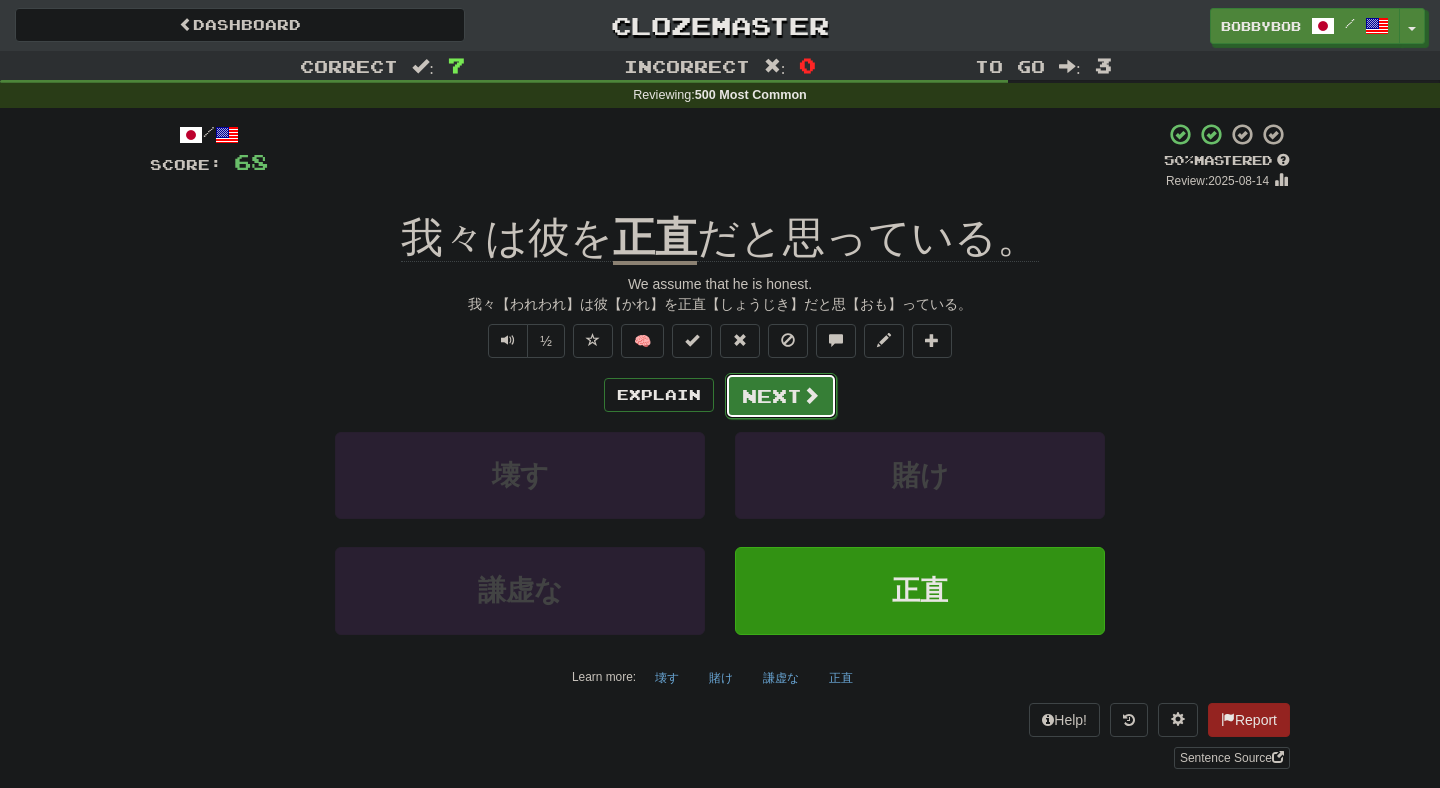 click on "Next" at bounding box center [781, 396] 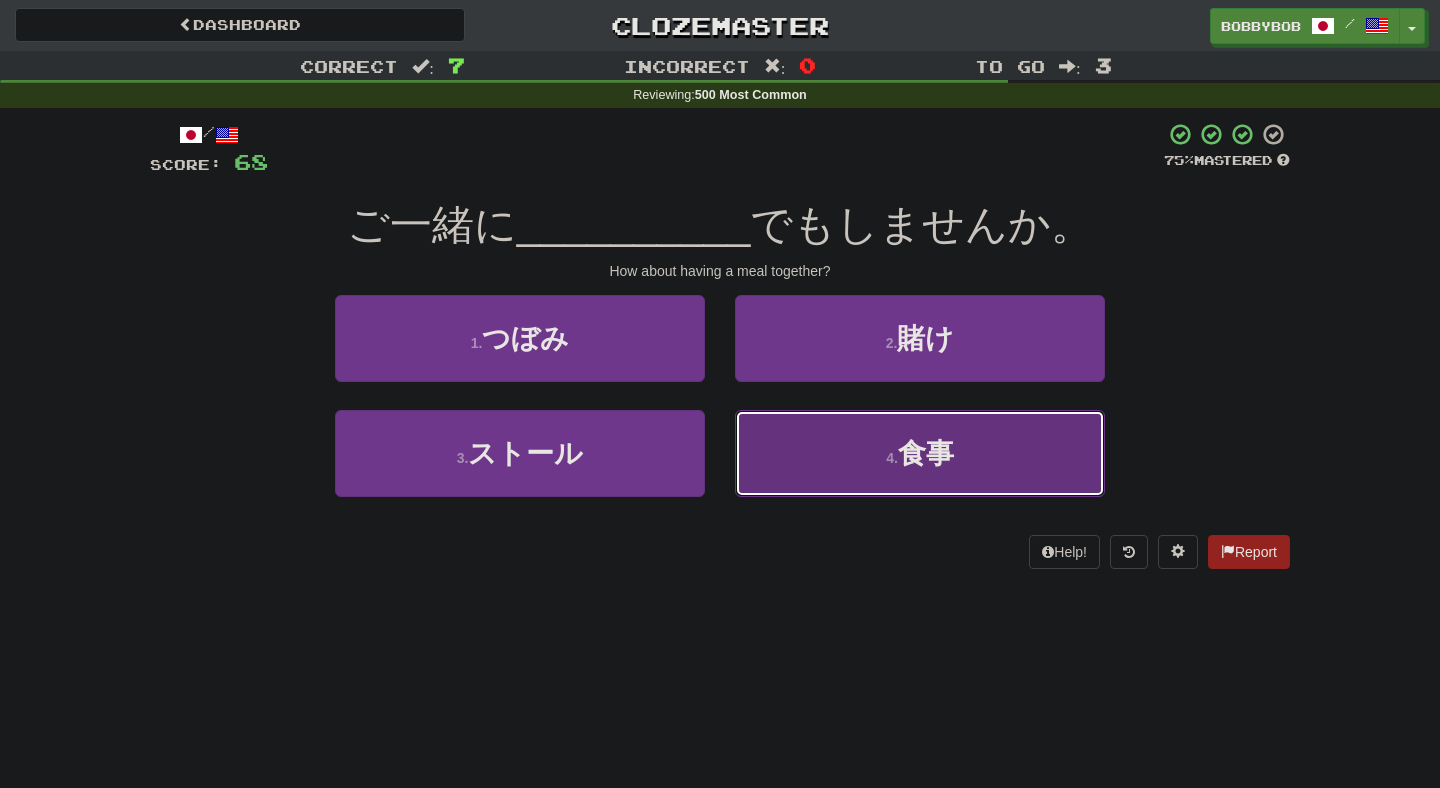 click on "4 .  食事" at bounding box center [920, 453] 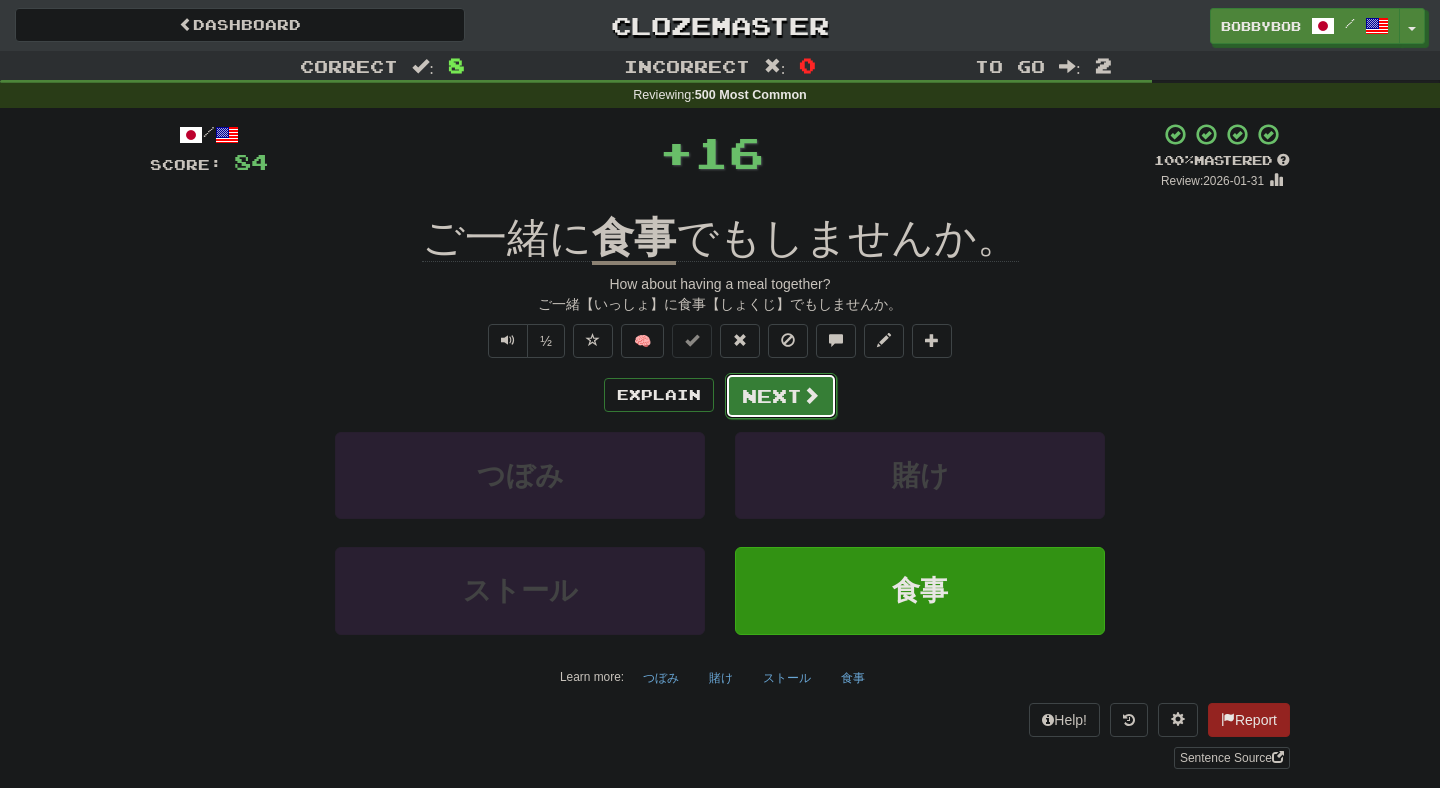 click on "Next" at bounding box center (781, 396) 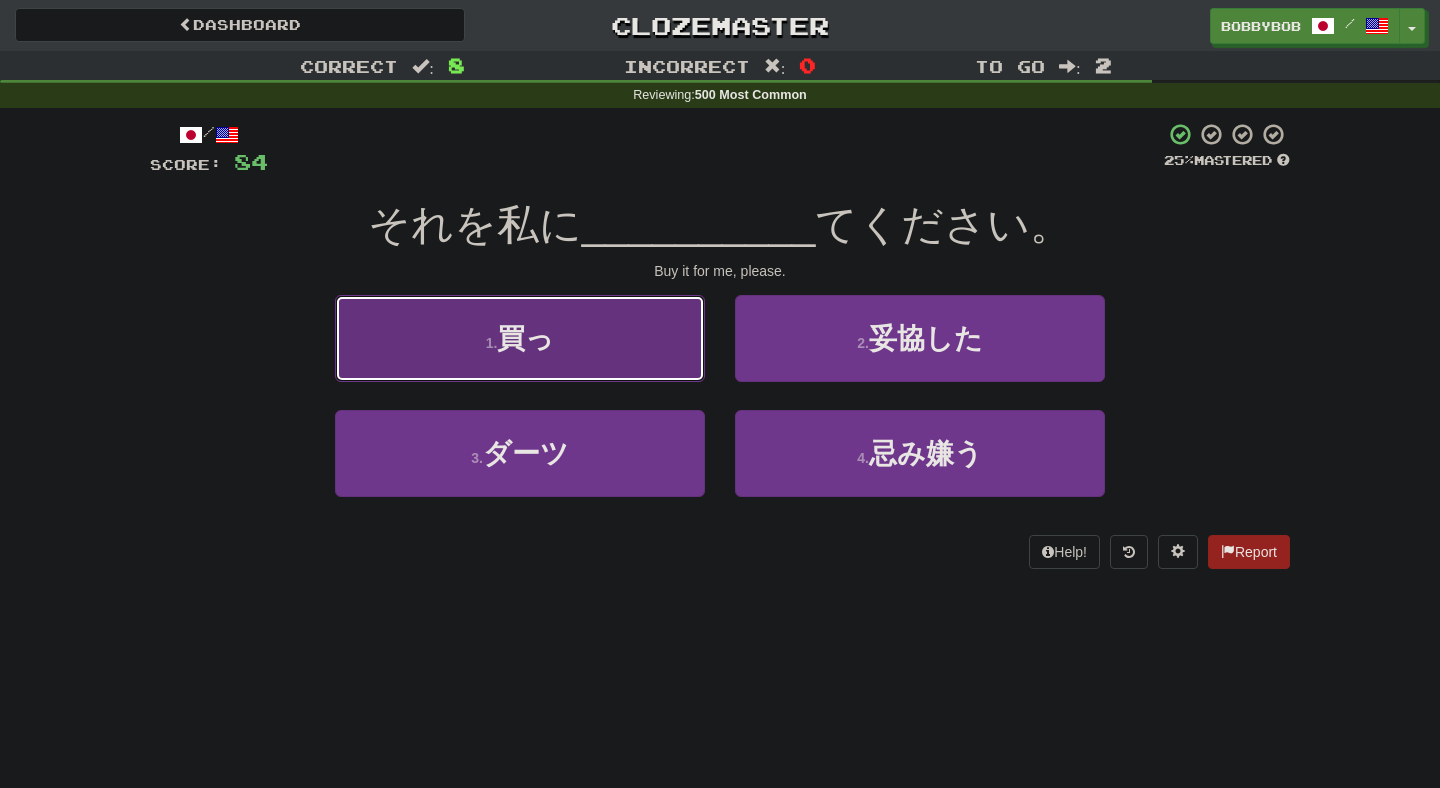 click on "1 .  買っ" at bounding box center [520, 338] 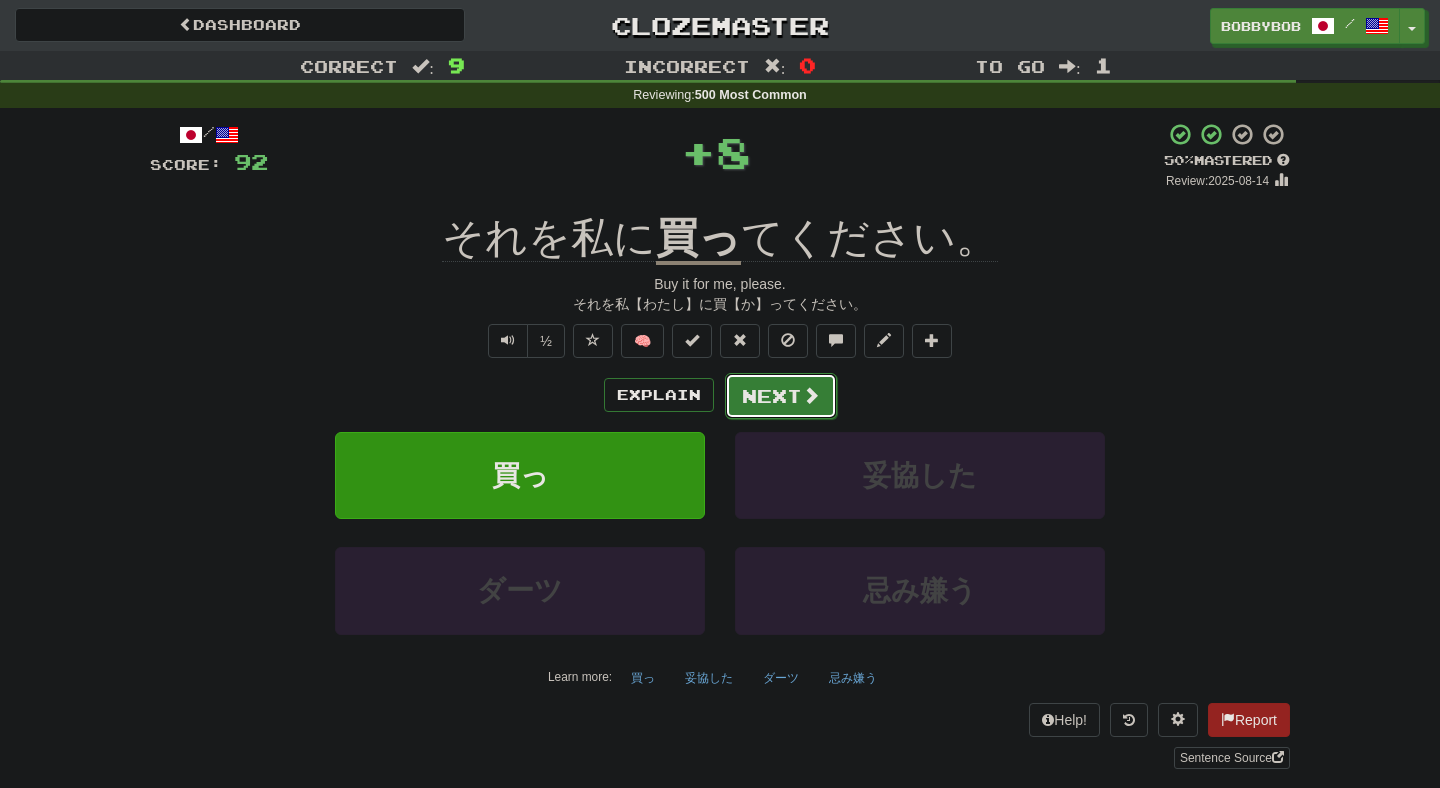 click on "Next" at bounding box center (781, 396) 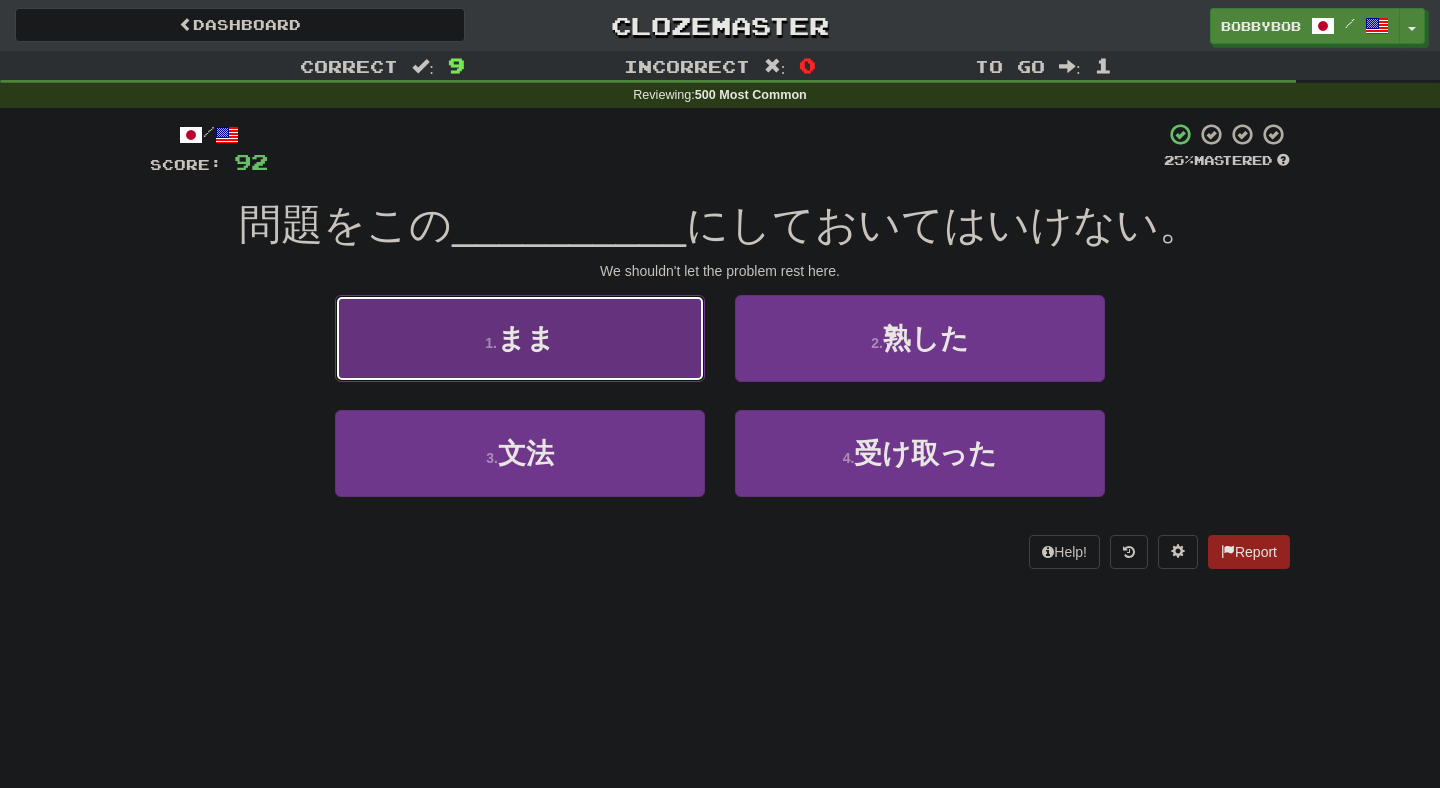 click on "1 .  まま" at bounding box center (520, 338) 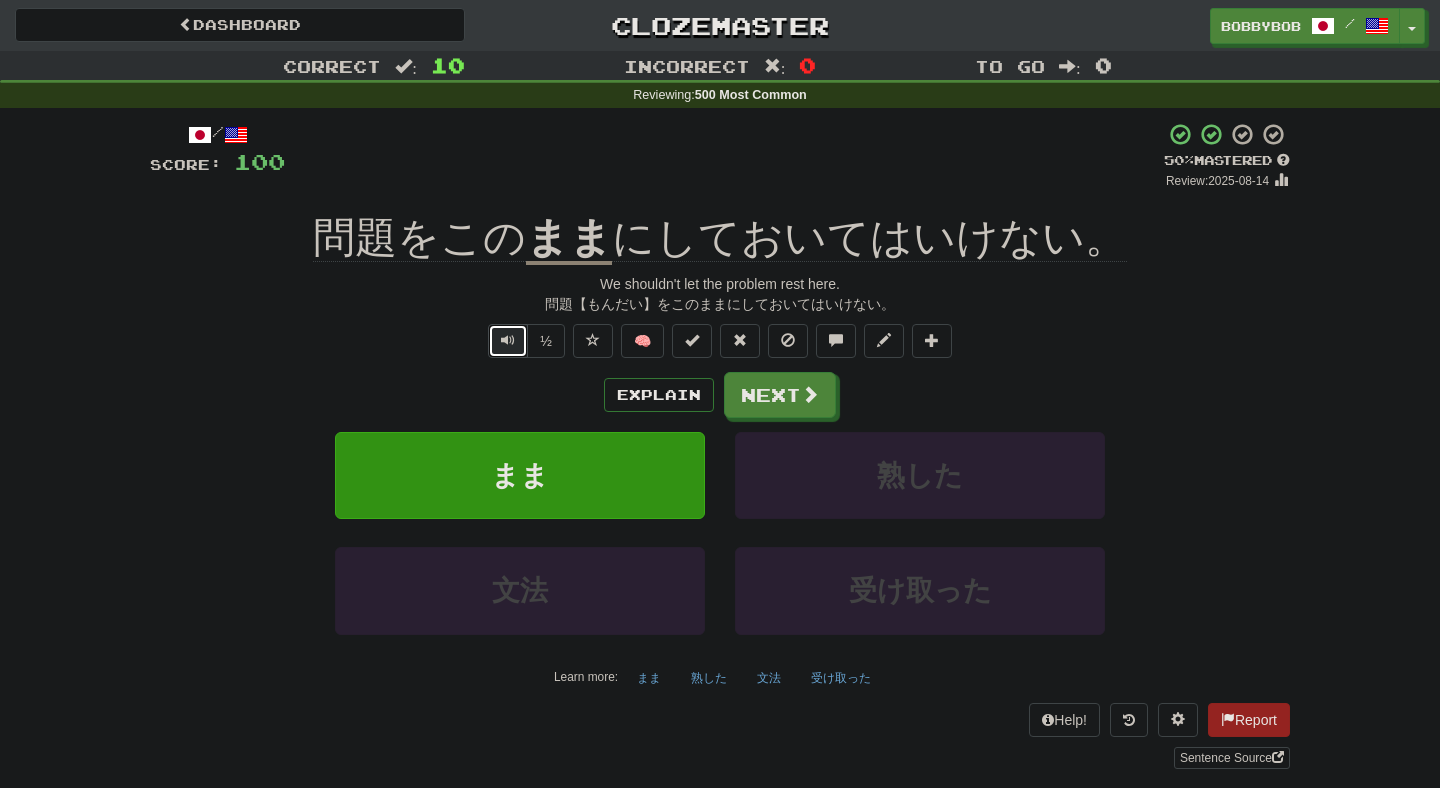 click at bounding box center [508, 340] 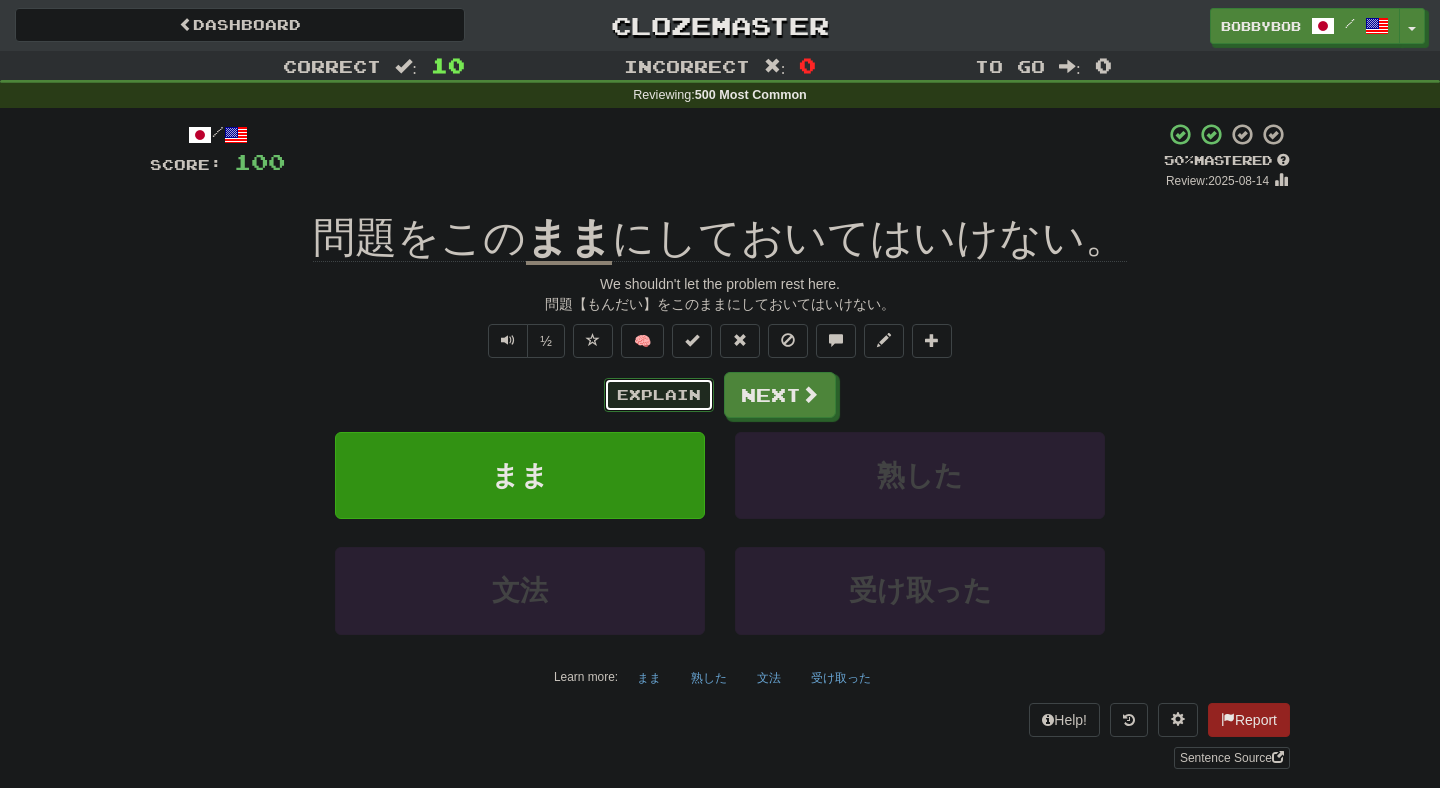 click on "Explain" at bounding box center (659, 395) 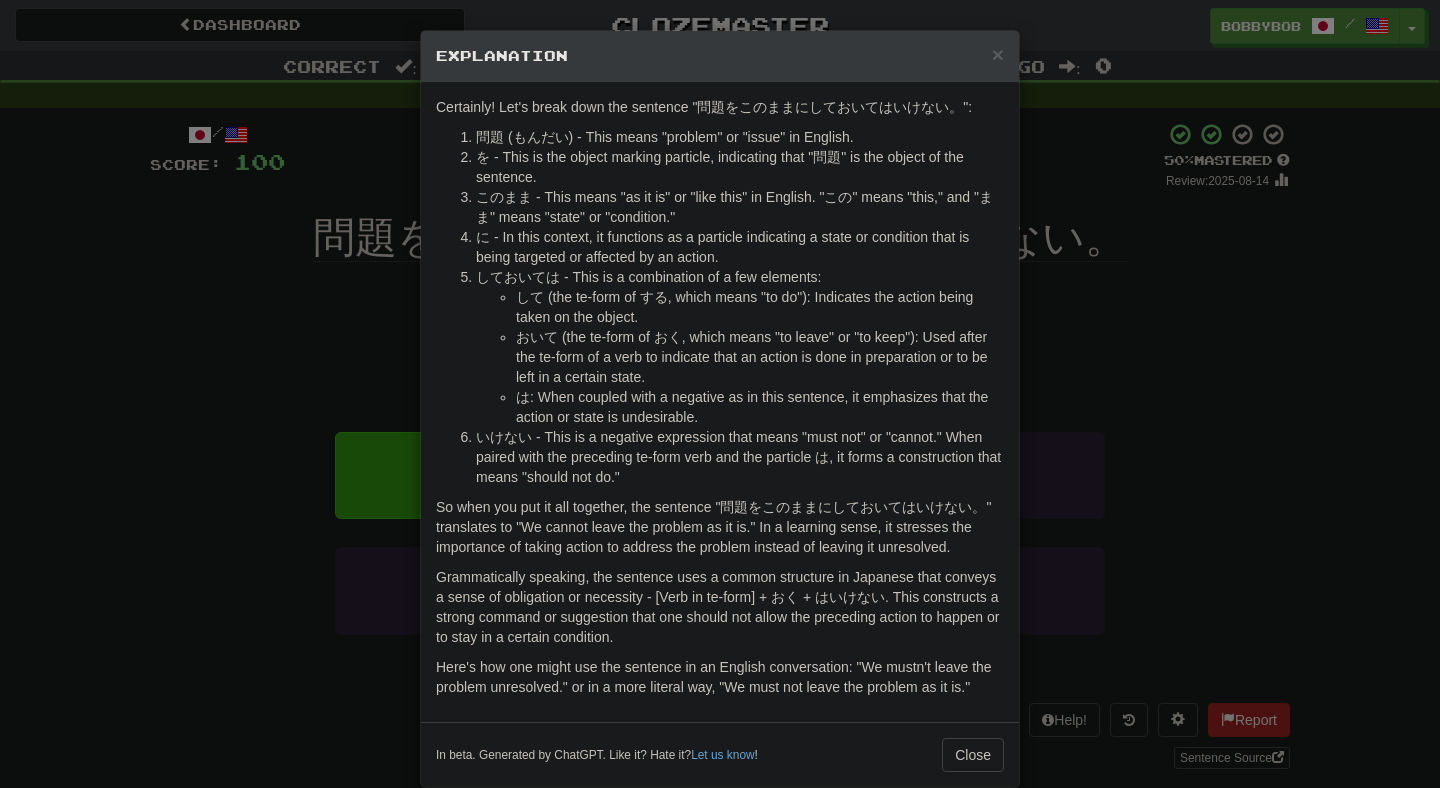 click on "× Explanation Certainly! Let's break down the sentence "問題をこのままにしておいてはいけない。":
問題 (もんだい) - This means "problem" or "issue" in English.
を - This is the object marking particle, indicating that "問題" is the object of the sentence.
このまま - This means "as it is" or "like this" in English. "この" means "this," and "まま" means "state" or "condition."
に - In this context, it functions as a particle indicating a state or condition that is being targeted or affected by an action.
しておいては - This is a combination of a few elements:
して (the te-form of する, which means "to do"): Indicates the action being taken on the object.
おいて (the te-form of おく, which means "to leave" or "to keep"): Used after the te-form of a verb to indicate that an action is done in preparation or to be left in a certain state.
In beta. Generated by ChatGPT. Like it? Hate it?  Let us know ! Close" at bounding box center (720, 394) 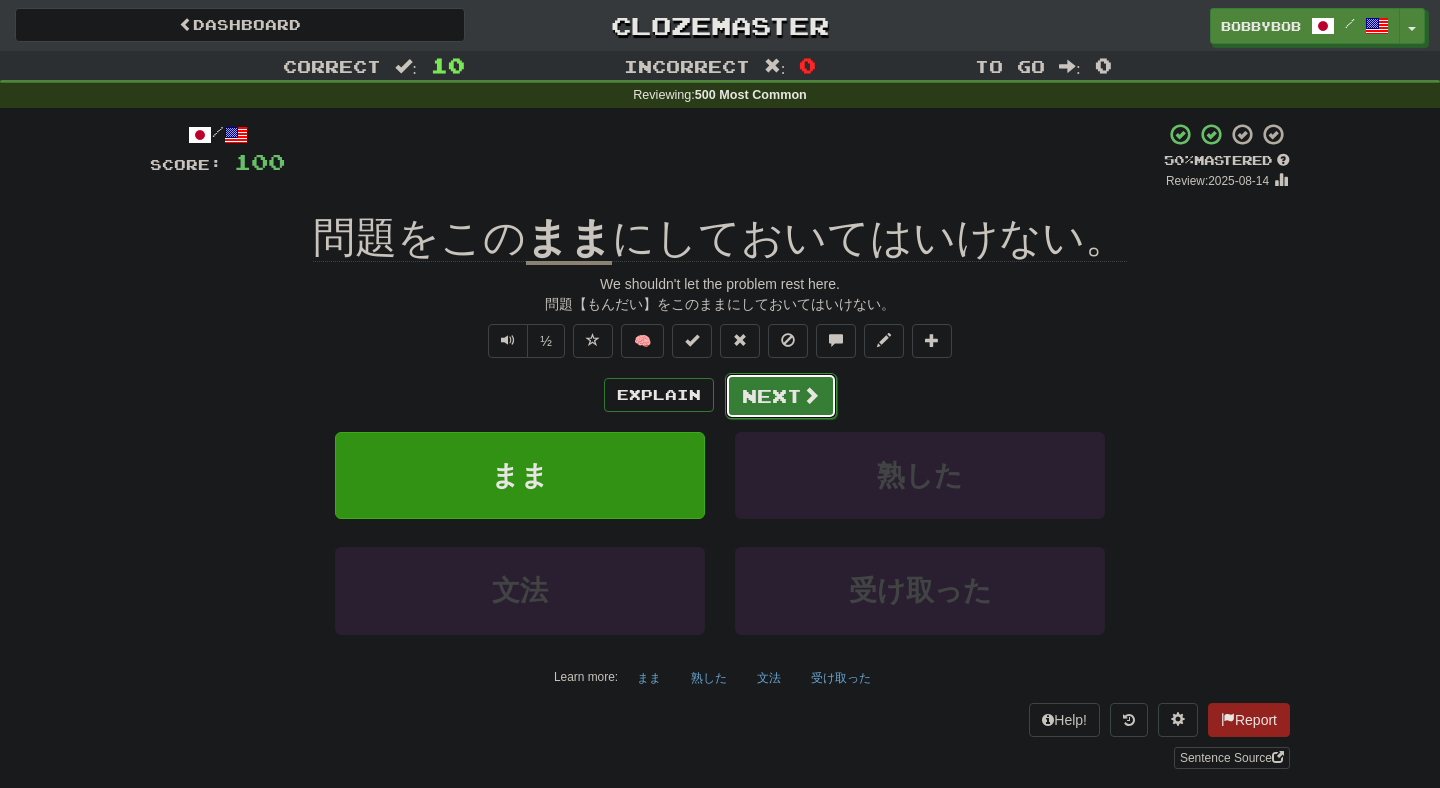 click on "Next" at bounding box center [781, 396] 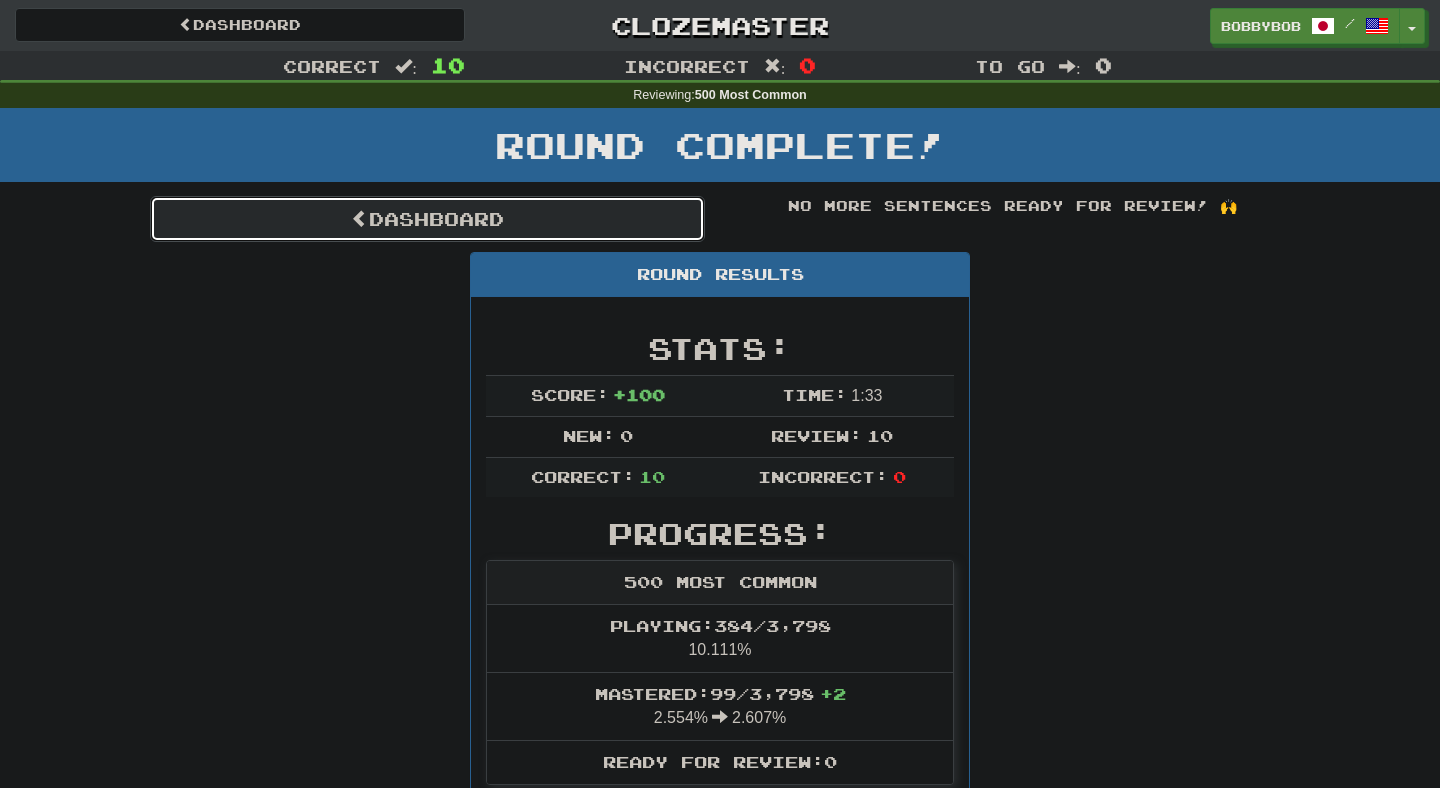 click on "Dashboard" at bounding box center (427, 219) 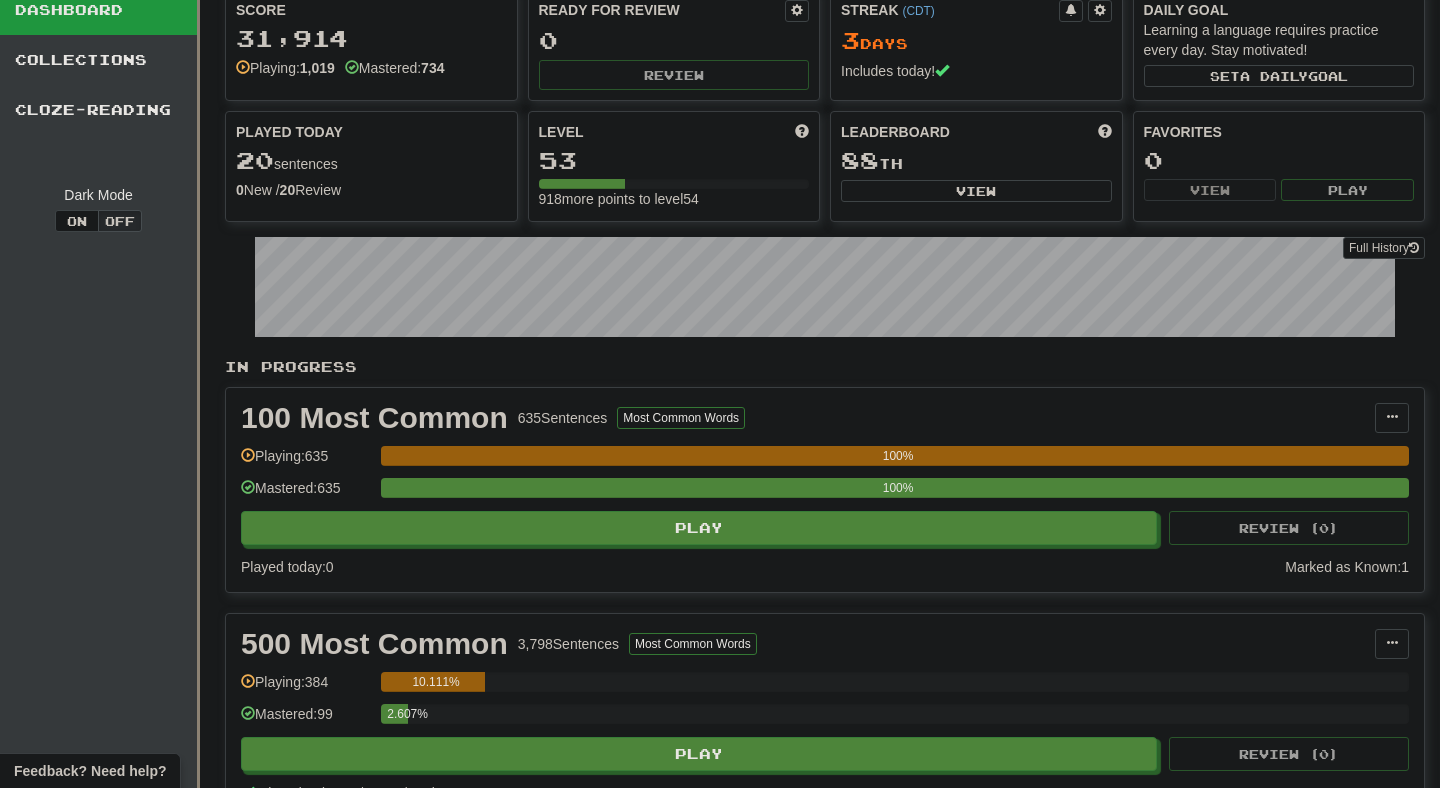 scroll, scrollTop: 177, scrollLeft: 0, axis: vertical 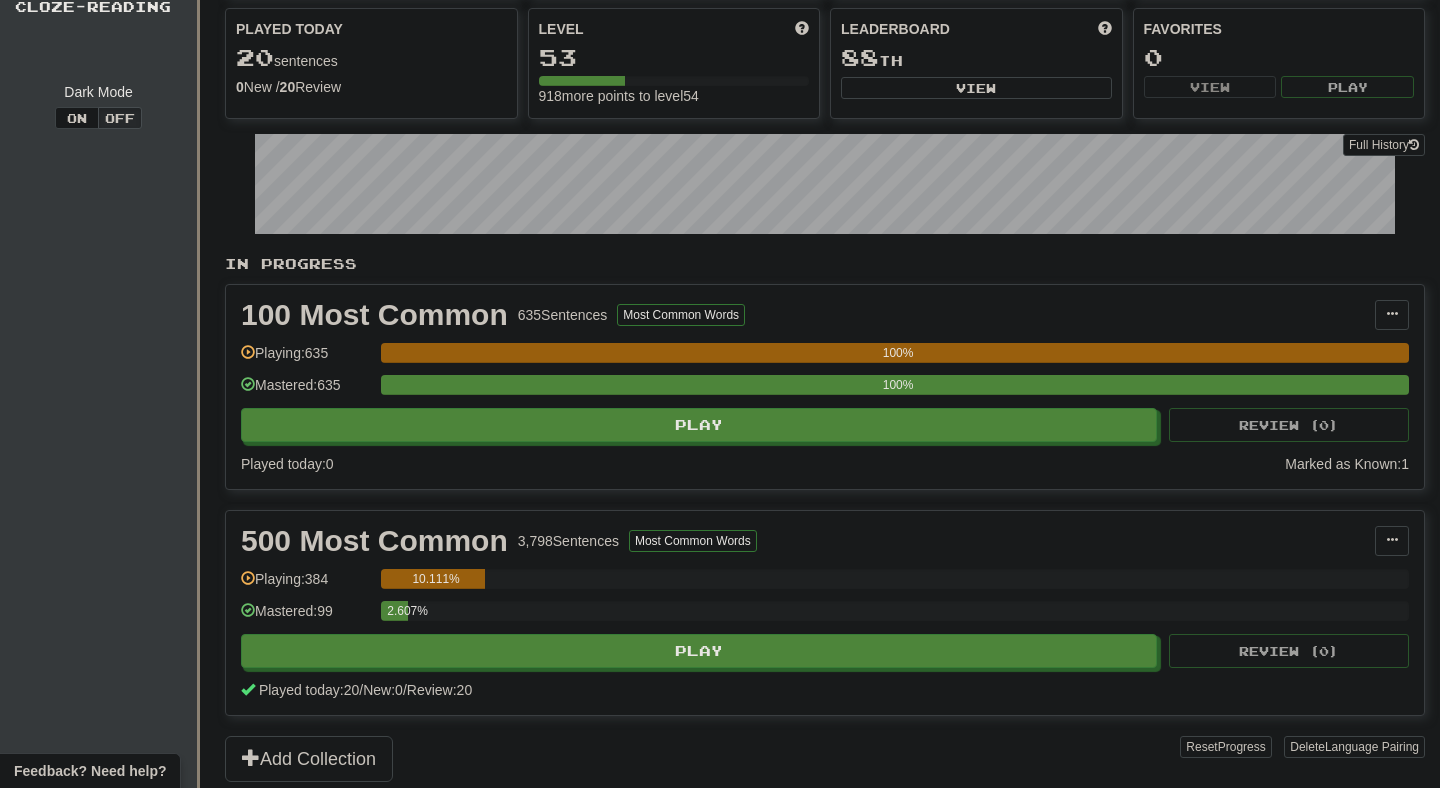 click on "500 Most Common 3,798  Sentences Most Common Words Manage Sentences Unpin from Dashboard  Playing:  384 10.111%  Mastered:  99 2.607% Play Review ( 0 )   Played today:  20  /  New:  0  /  Review:  20" at bounding box center [825, 613] 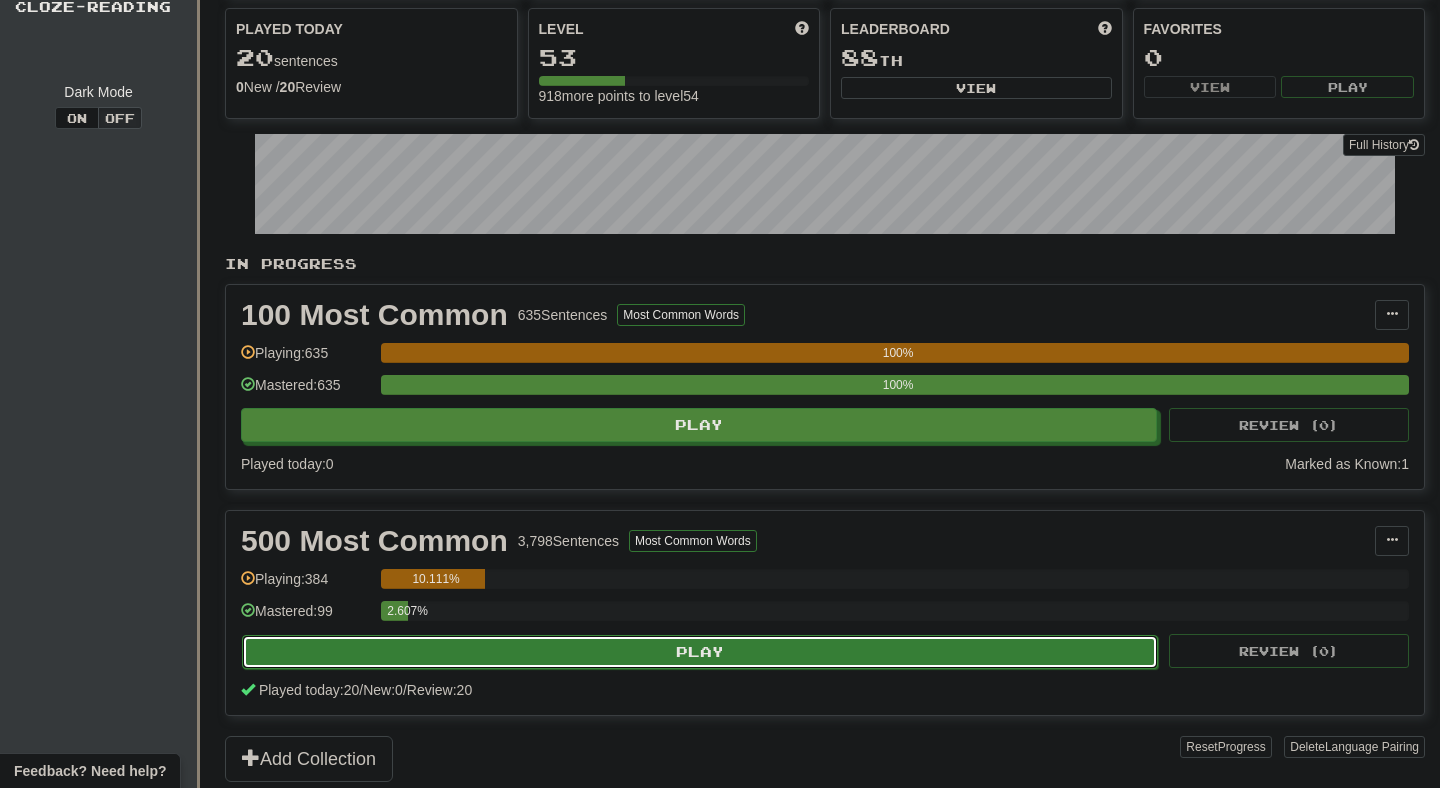 click on "Play" at bounding box center [700, 652] 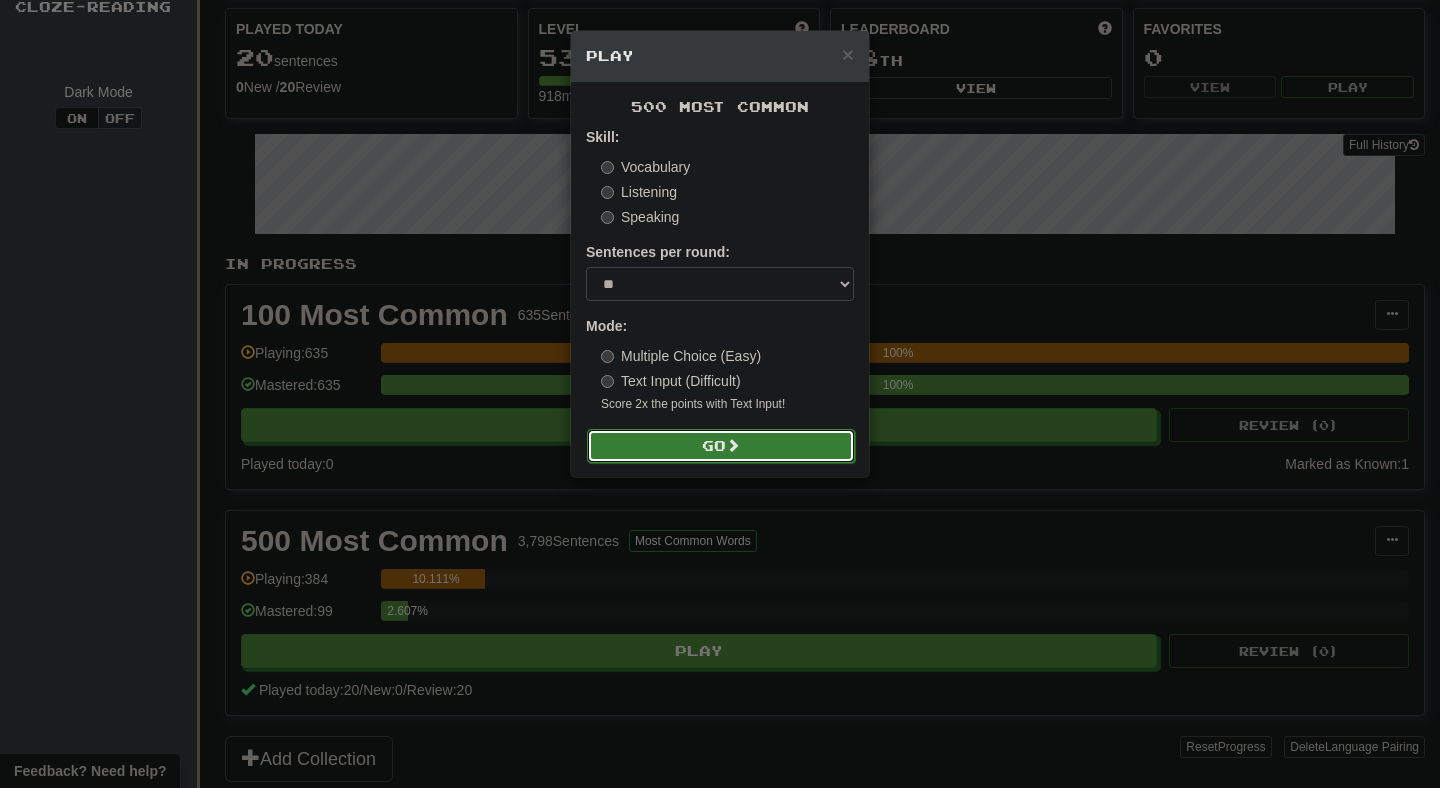 click on "Go" at bounding box center (721, 446) 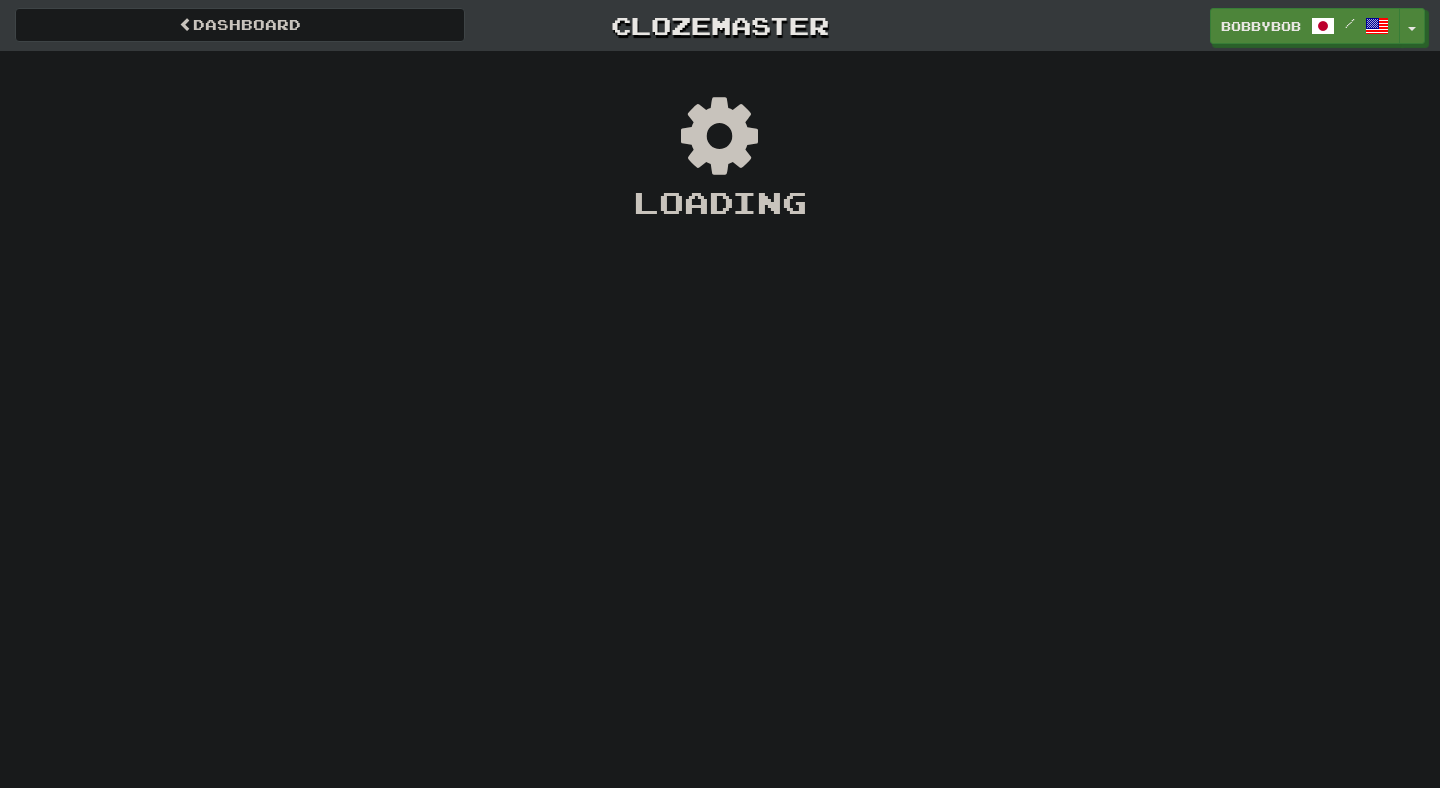 scroll, scrollTop: 0, scrollLeft: 0, axis: both 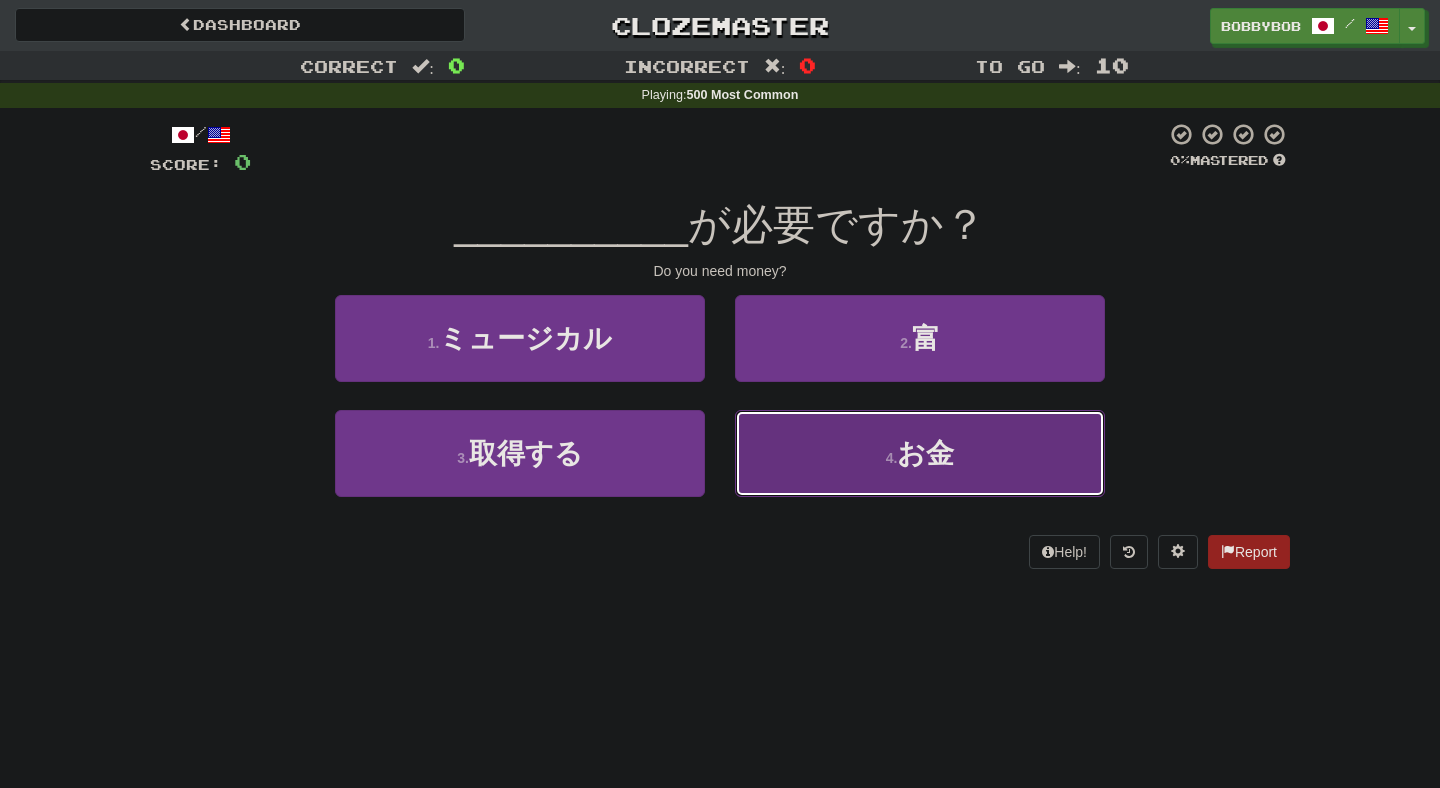 click on "4 .  お金" at bounding box center [920, 453] 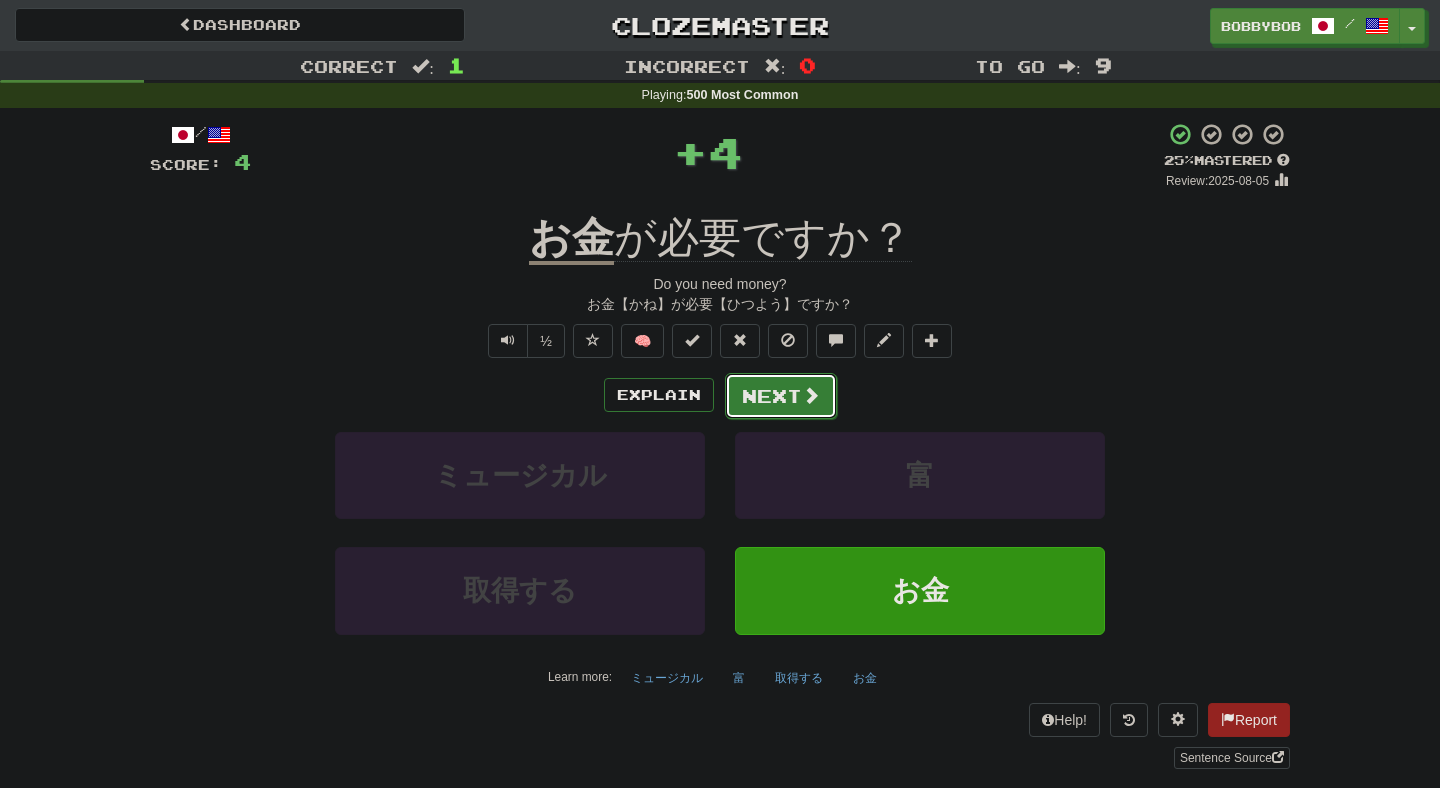 click on "Next" at bounding box center [781, 396] 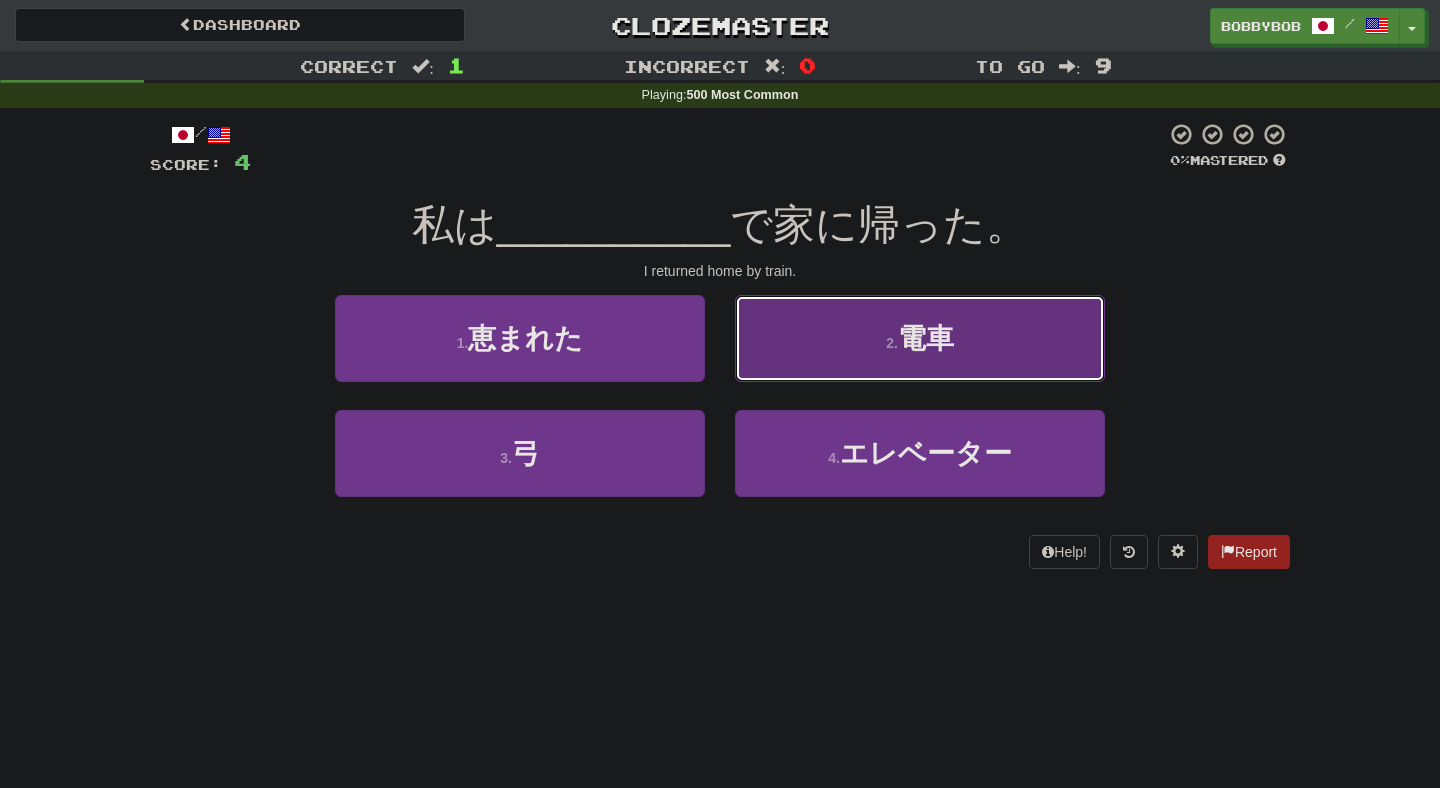 click on "2 .  電車" at bounding box center [920, 338] 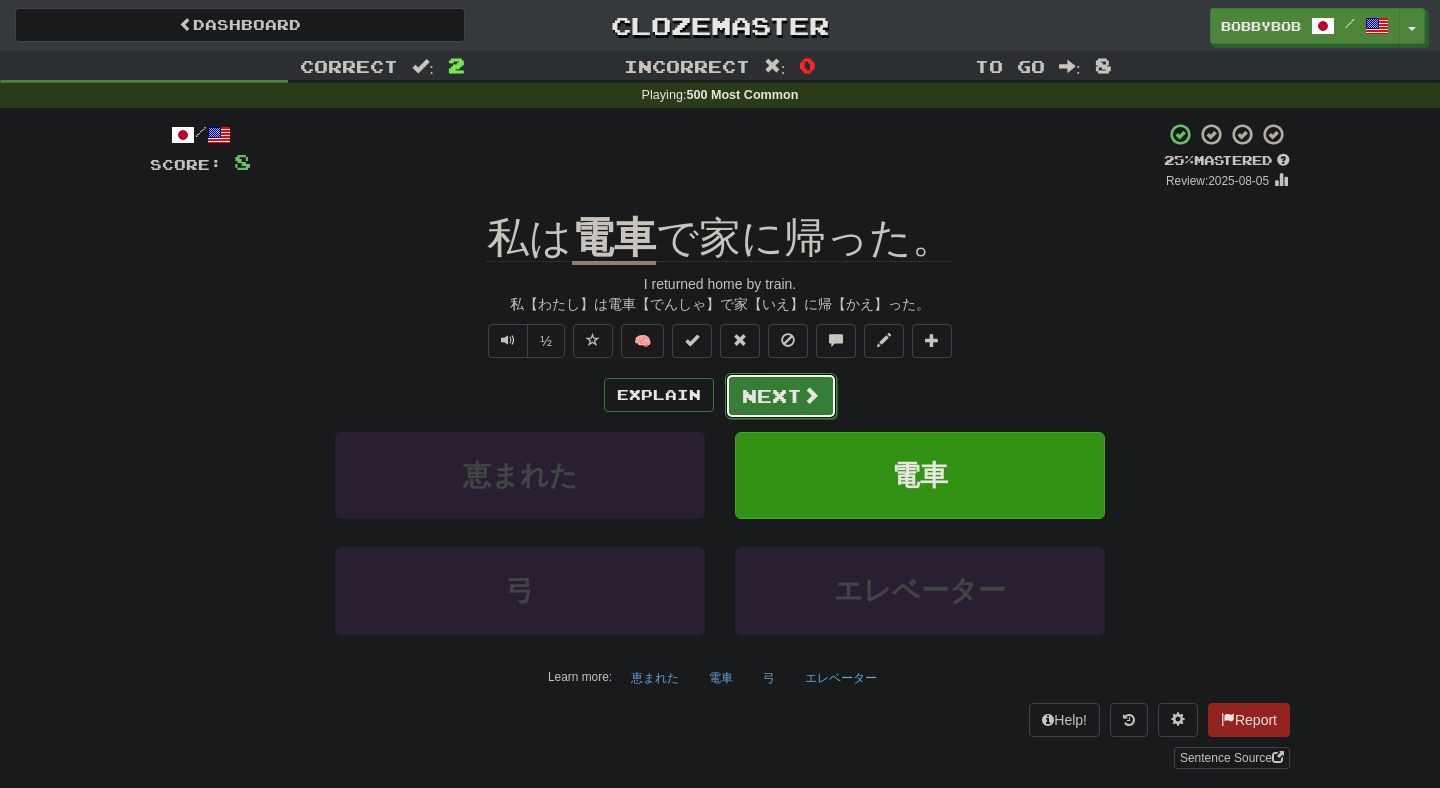 click on "Next" at bounding box center (781, 396) 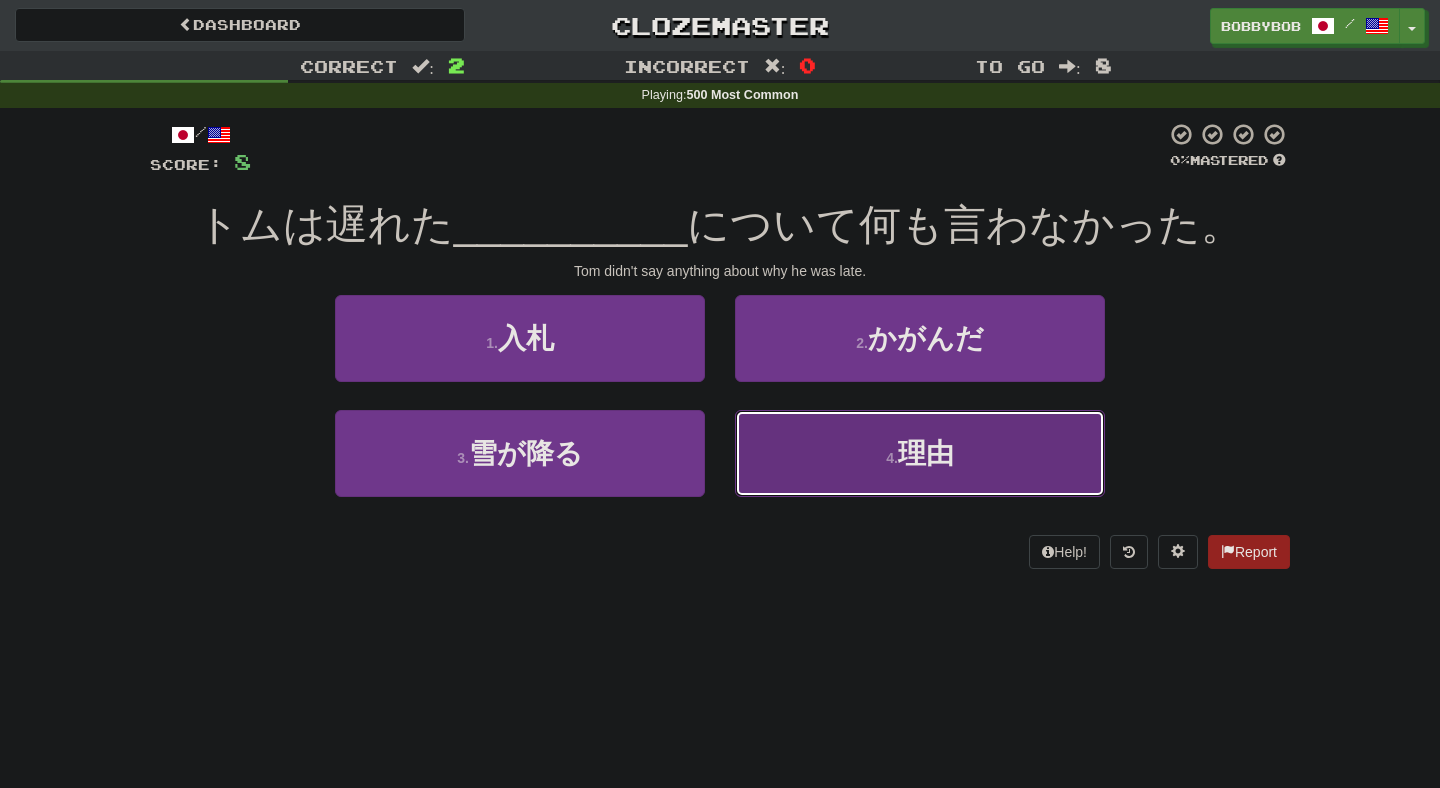 click on "4 .  理由" at bounding box center [920, 453] 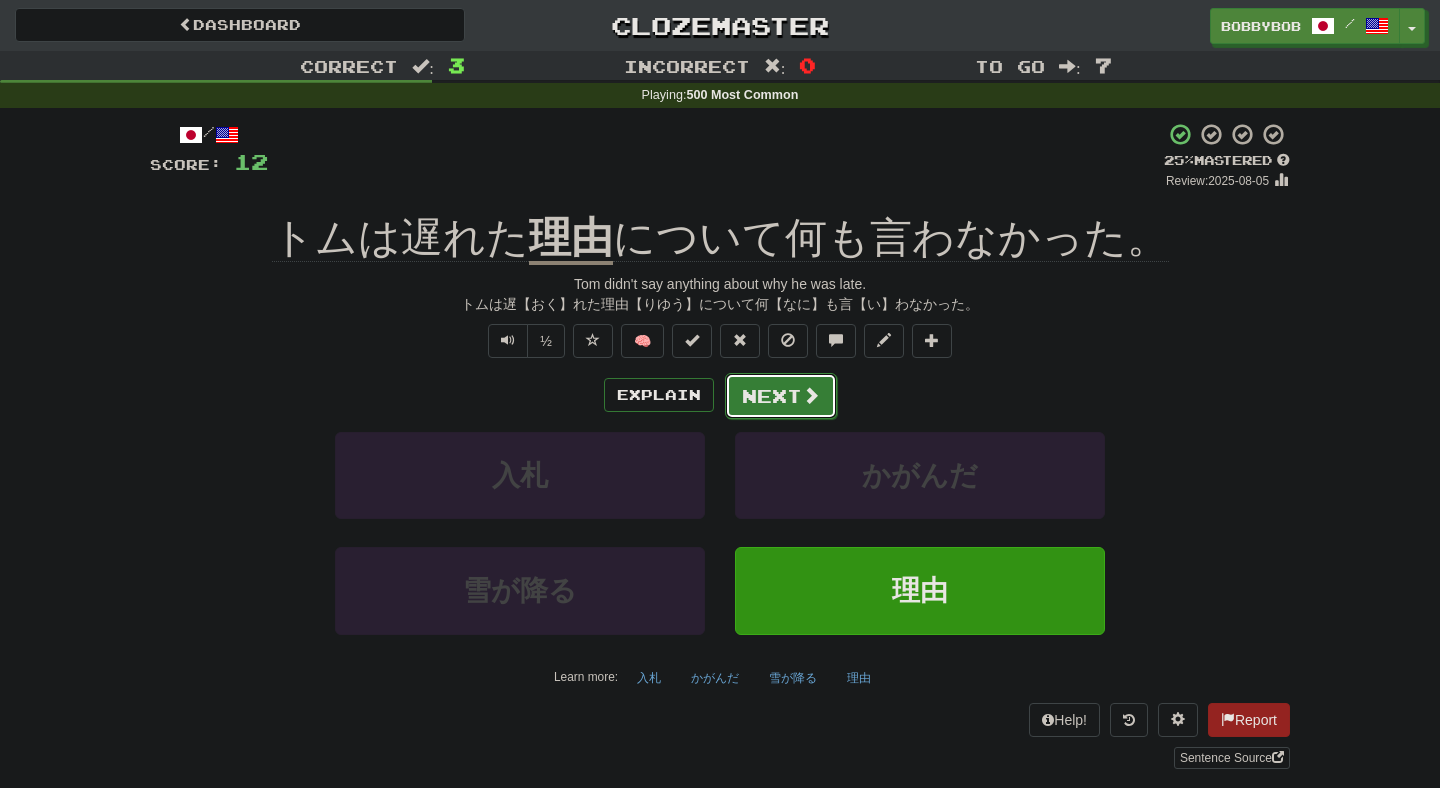 click on "Next" at bounding box center (781, 396) 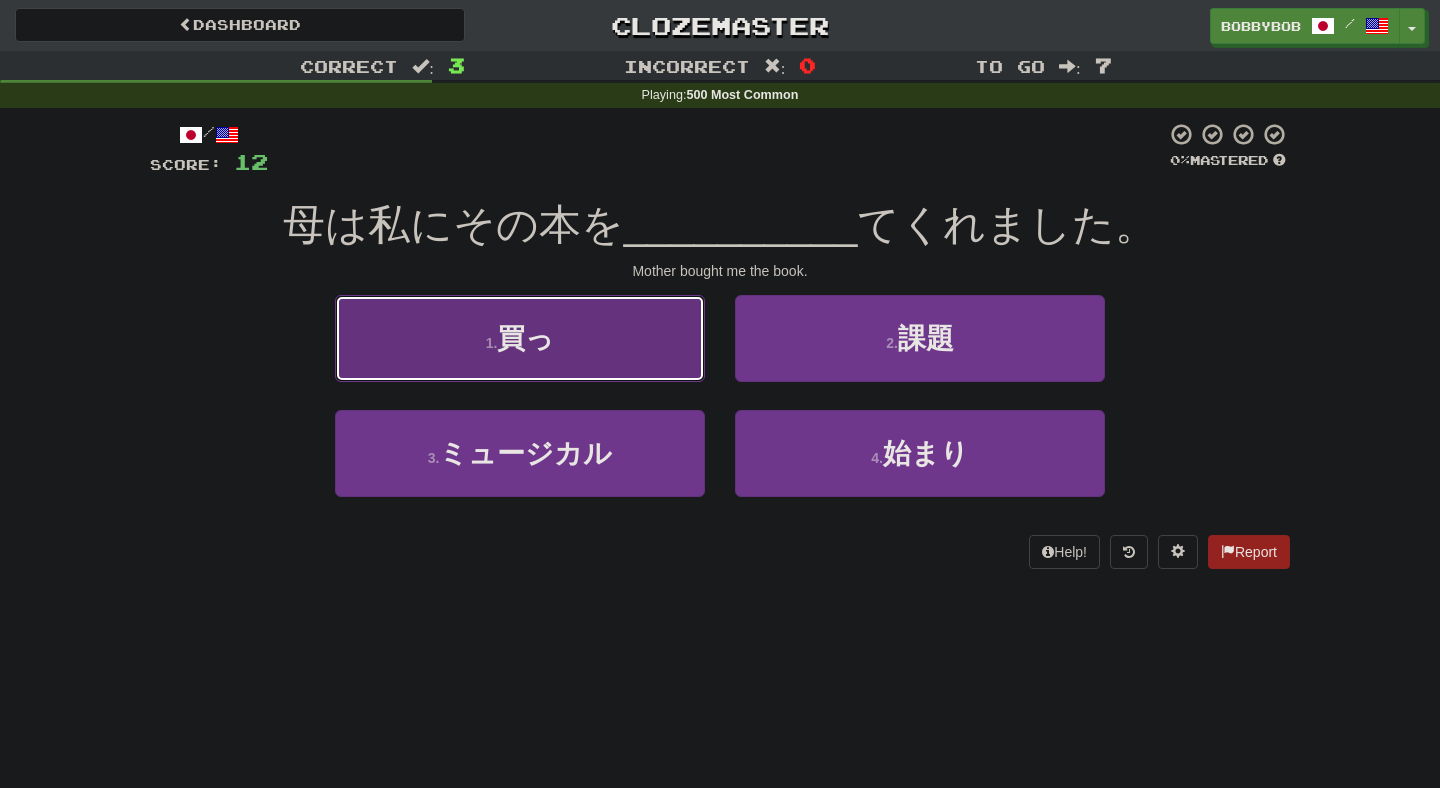 click on "1 .  買っ" at bounding box center [520, 338] 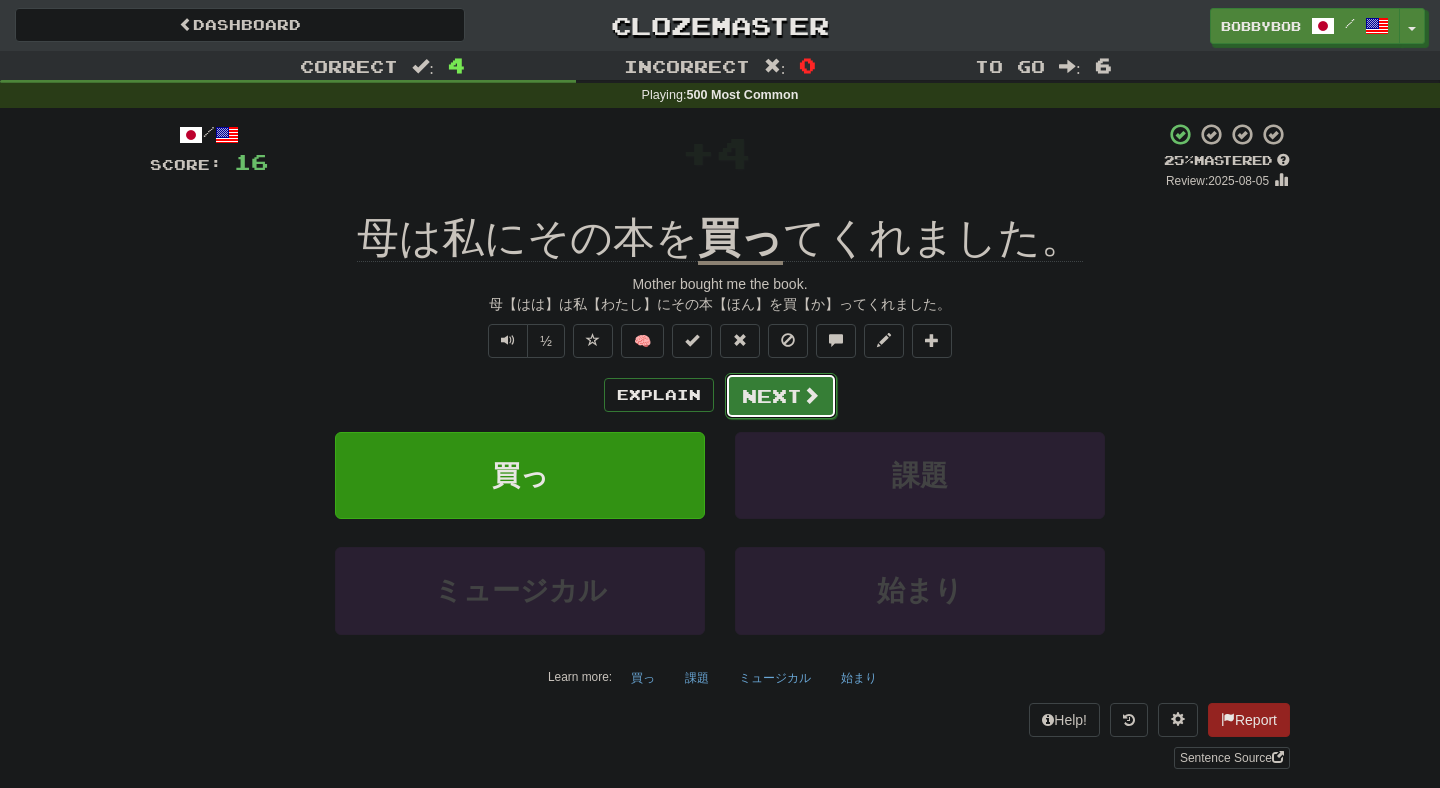 click on "Next" at bounding box center (781, 396) 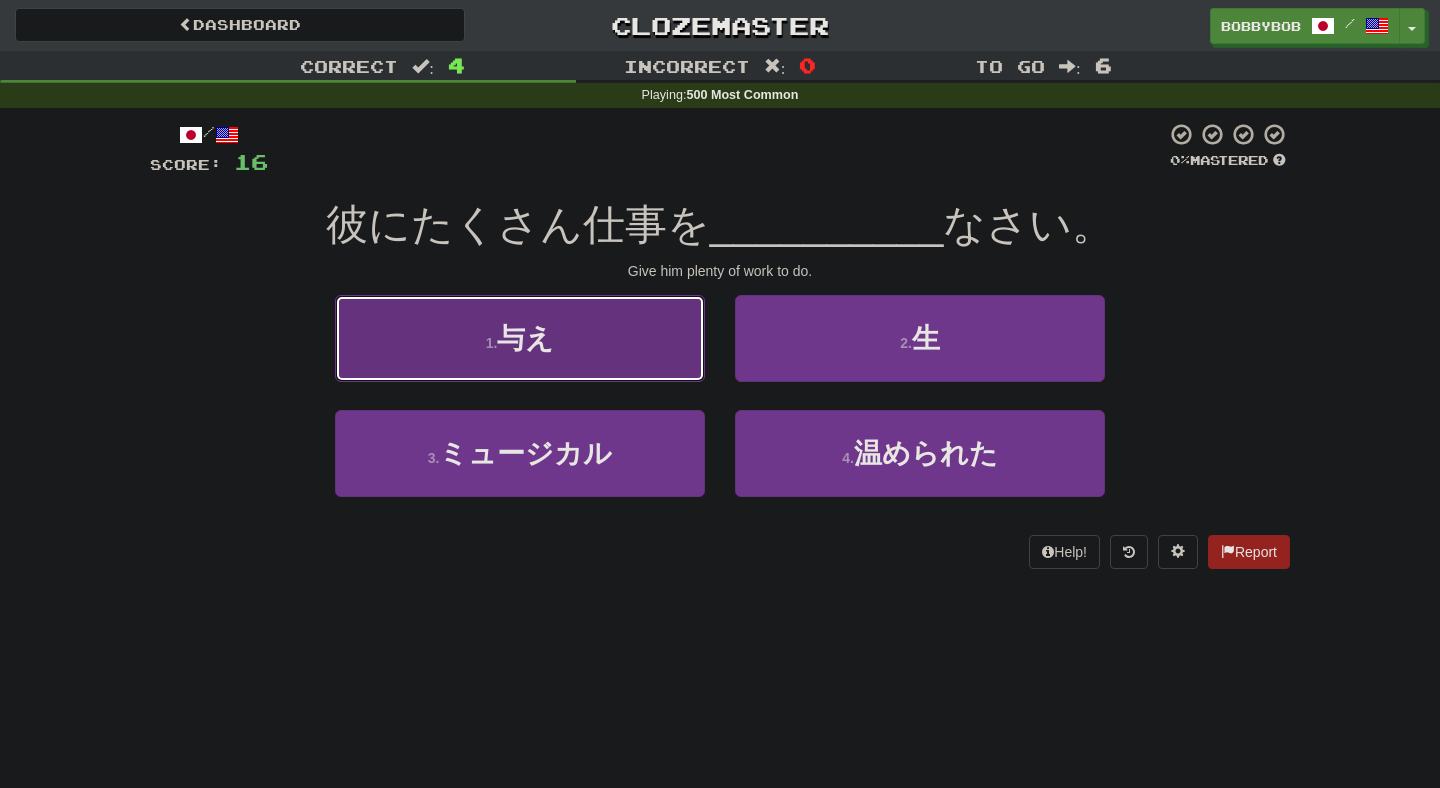 click on "1 . 与え" at bounding box center [520, 338] 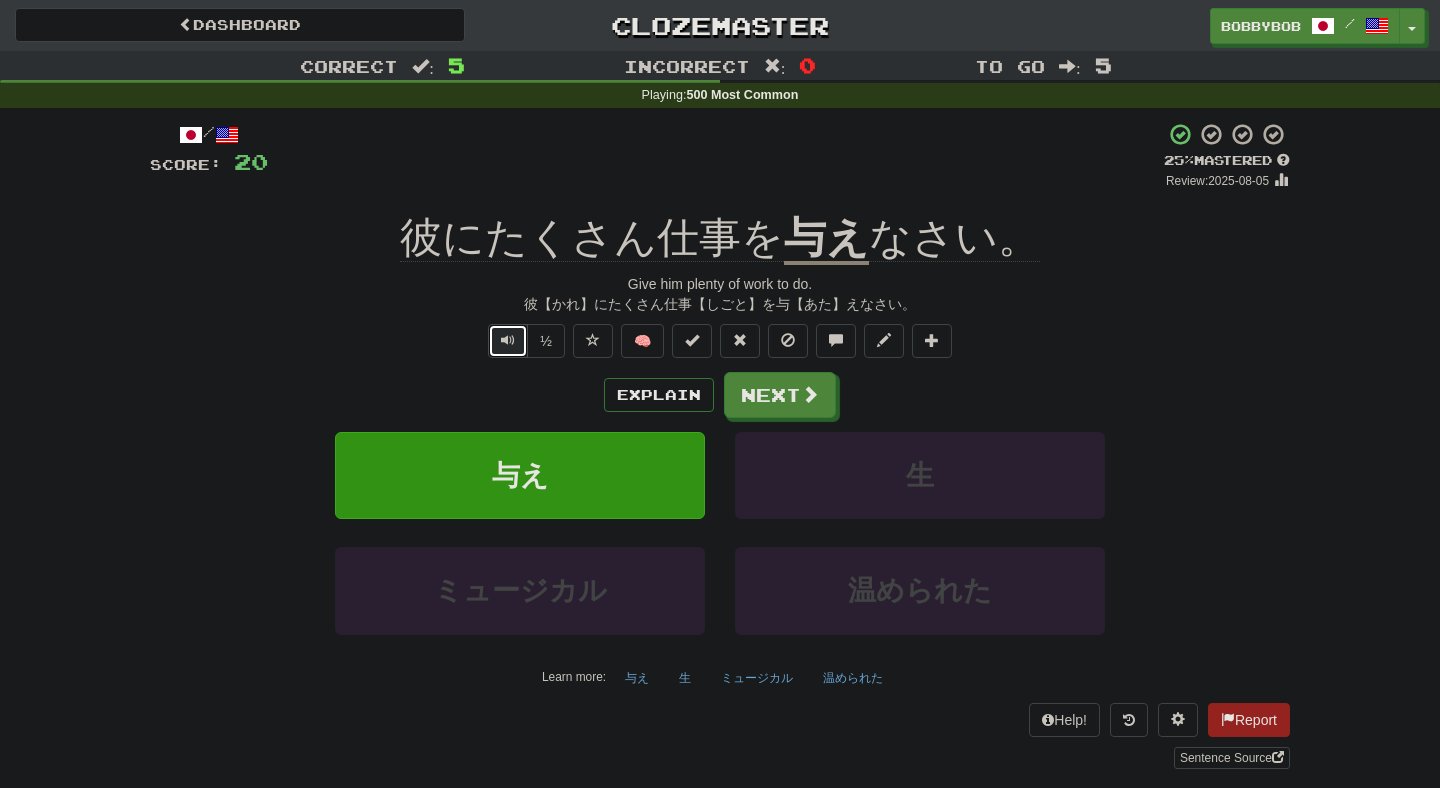 click at bounding box center (508, 340) 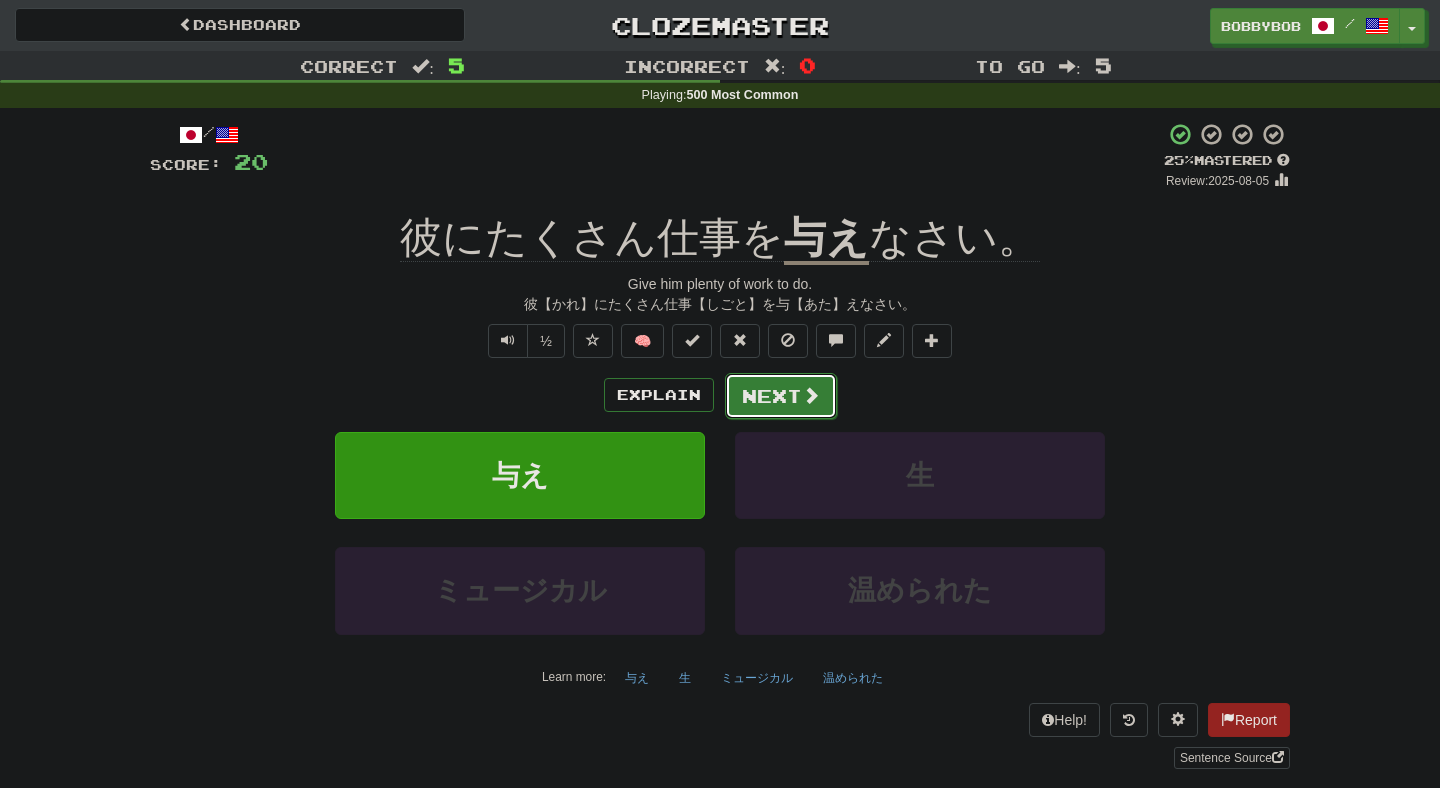 click on "Next" at bounding box center (781, 396) 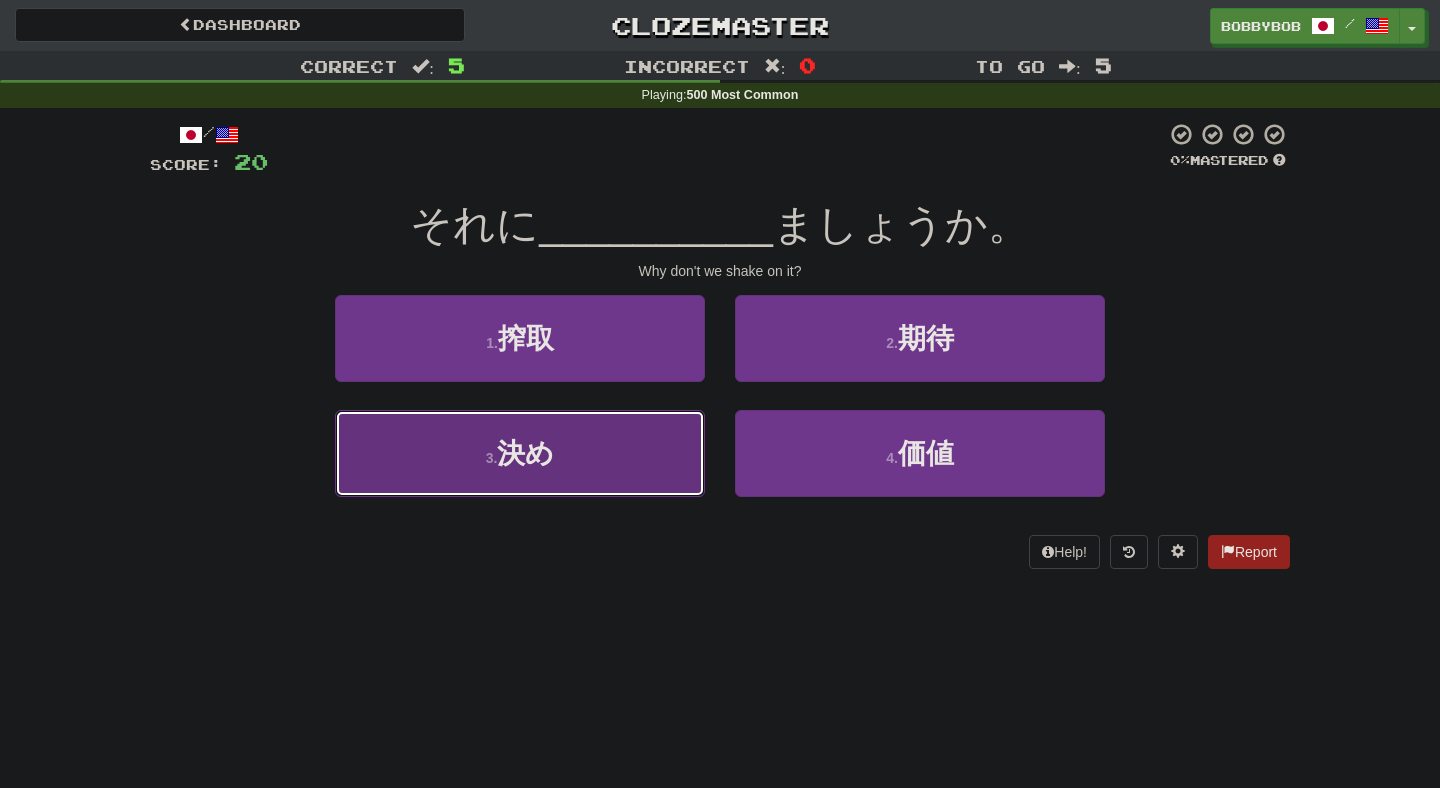 click on "3 .  決め" at bounding box center (520, 453) 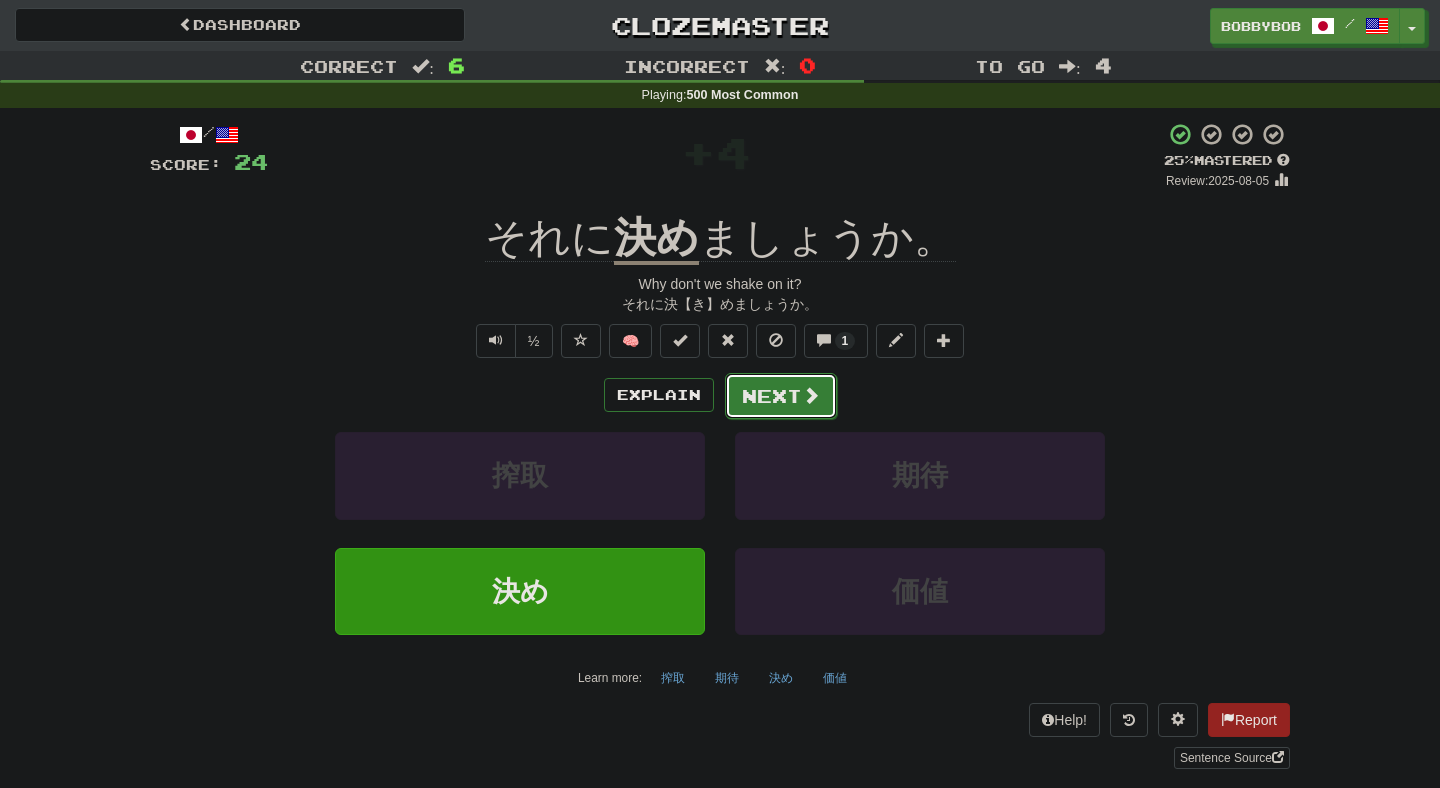 click on "Next" at bounding box center (781, 396) 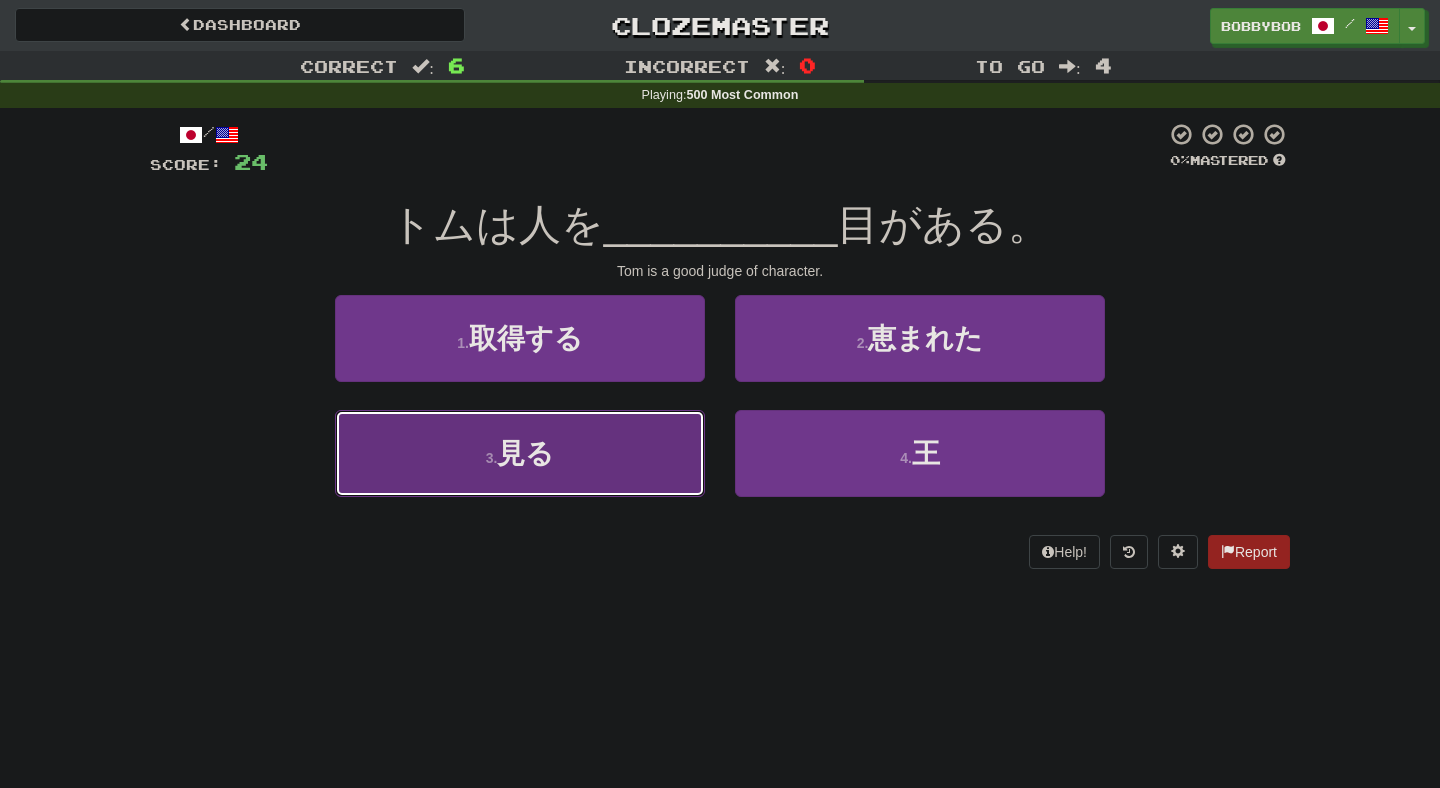 click on "3 .  見る" at bounding box center (520, 453) 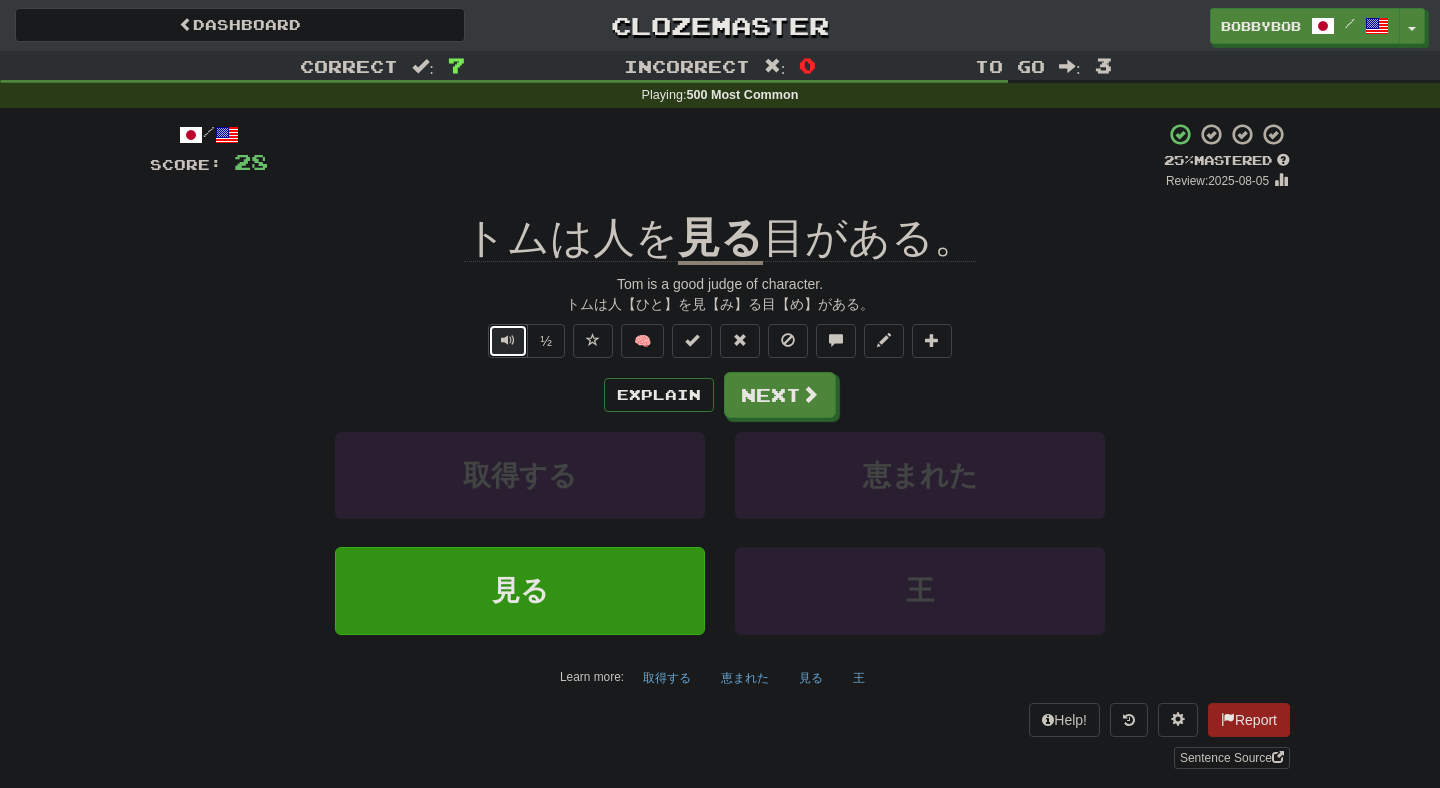 click at bounding box center [508, 340] 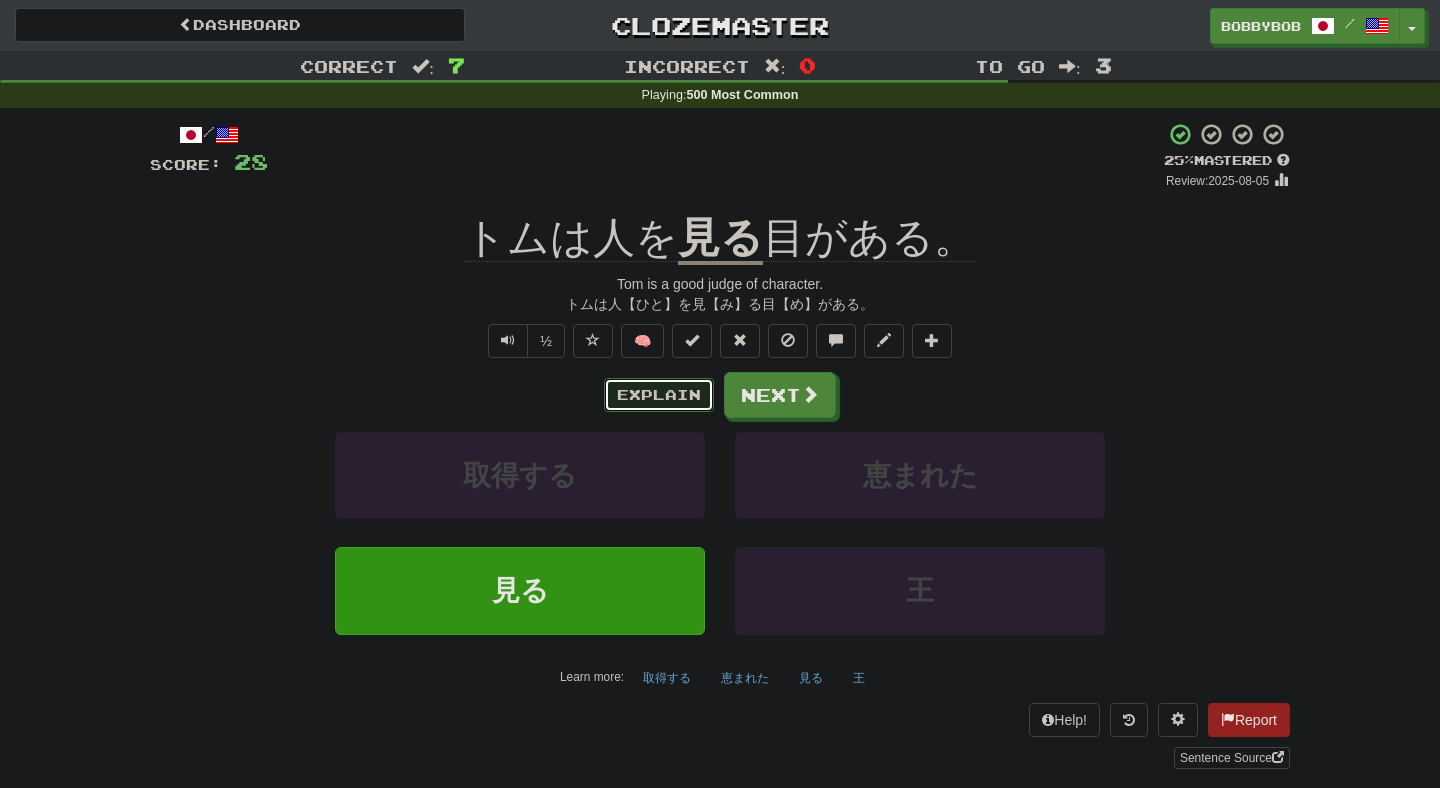 click on "Explain" at bounding box center [659, 395] 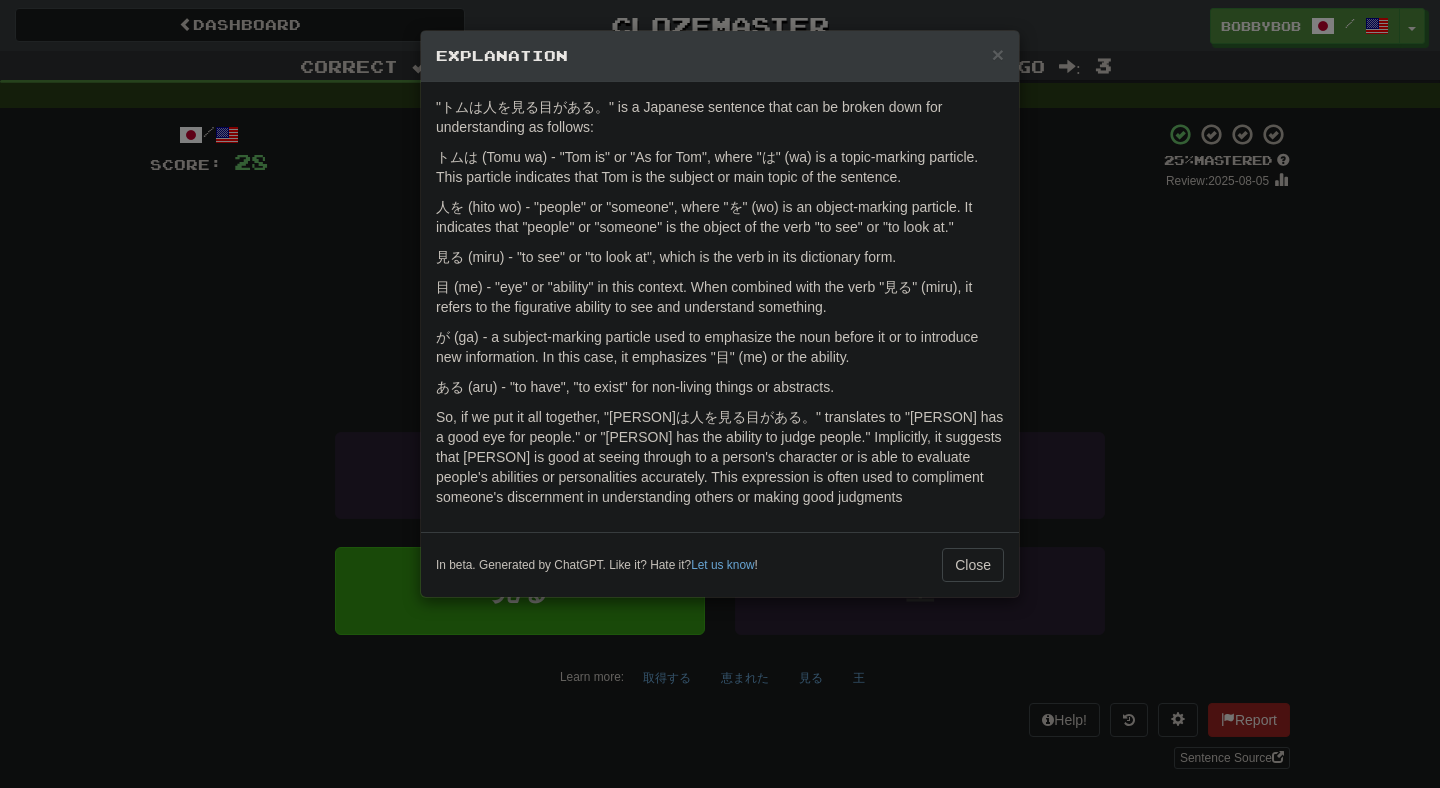 click on "× Explanation "[PERSON]は人を見る目がある。" is a Japanese sentence that can be broken down for understanding as follows:
[PERSON]は (Tomu wa) - "[PERSON] is" or "As for [PERSON]", where "は" (wa) is a topic-marking particle. This particle indicates that [PERSON] is the subject or main topic of the sentence.
人を (hito wo) - "people" or "someone", where "を" (wo) is an object-marking particle. It indicates that "people" or "someone" is the object of the verb "to see" or "to look at."
見る (miru) - "to see" or "to look at", which is the verb in its dictionary form.
目 (me) - "eye" or "ability" in this context. When combined with the verb "見る" (miru), it refers to the figurative ability to see and understand something.
が (ga) - a subject-marking particle used to emphasize the noun before it or to introduce new information. In this case, it emphasizes "目" (me) or the ability.
ある (aru) - "to have", "to exist" for non-living things or abstracts.
Let us know ! Close" at bounding box center (720, 394) 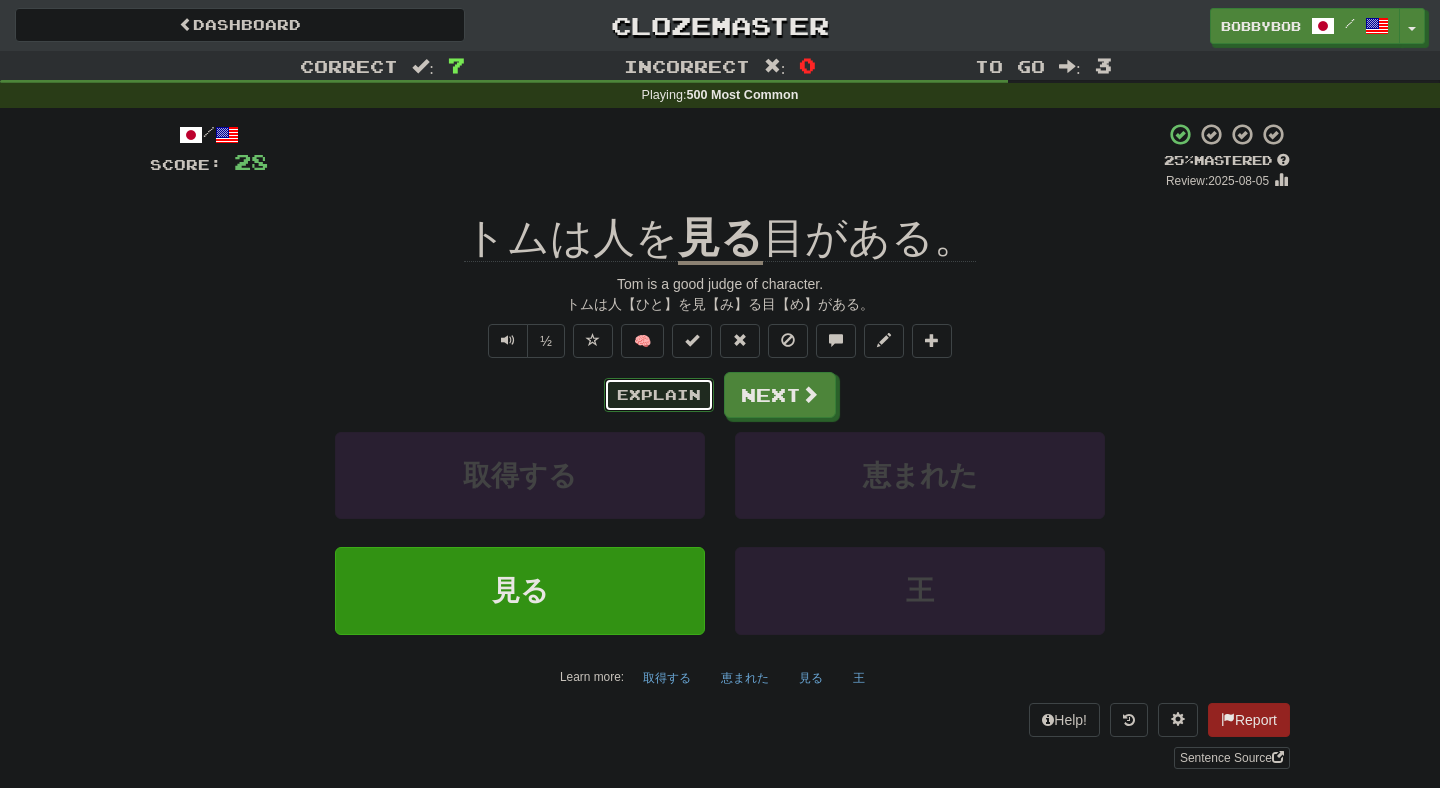 click on "Explain" at bounding box center (659, 395) 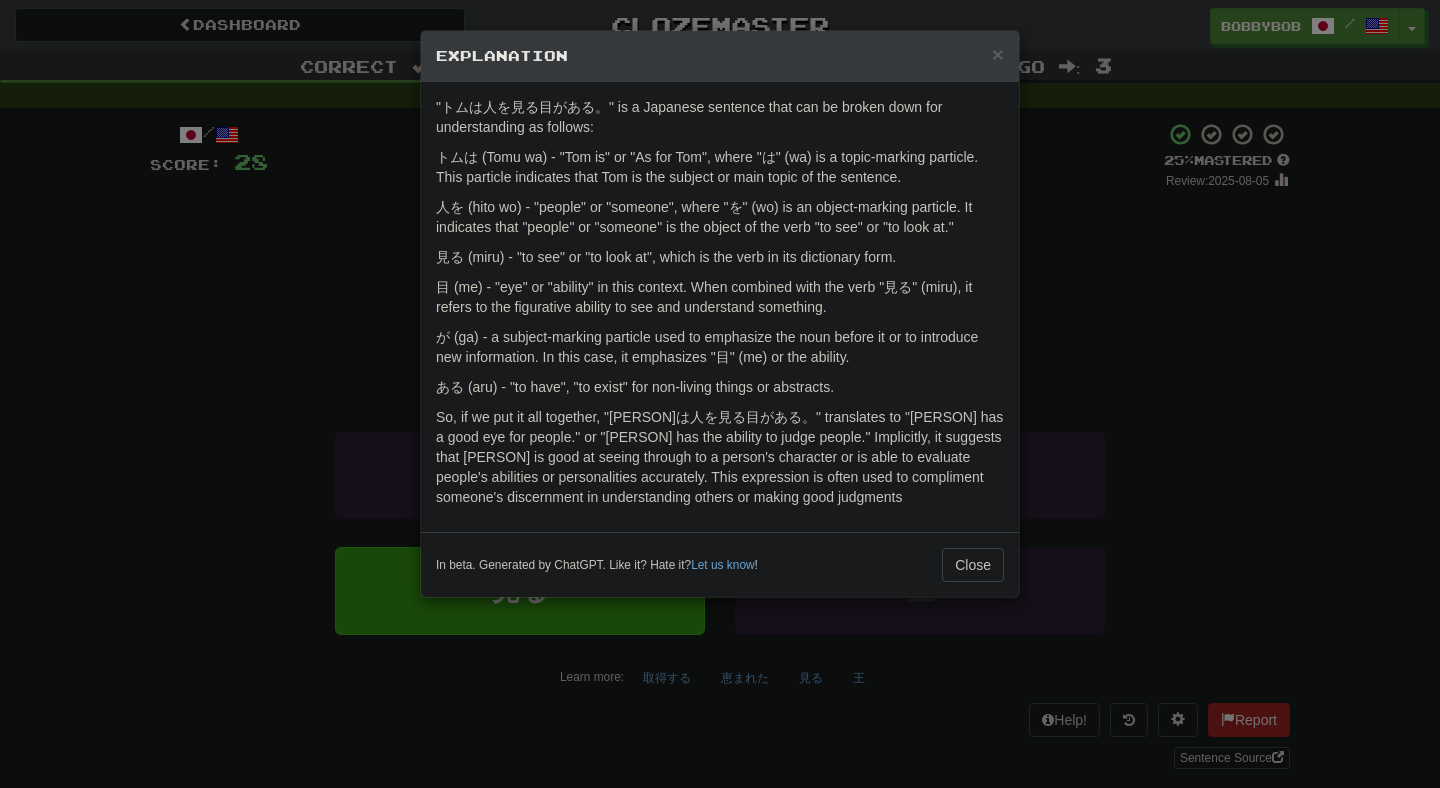 click on "× Explanation "[PERSON]は人を見る目がある。" is a Japanese sentence that can be broken down for understanding as follows:
[PERSON]は (Tomu wa) - "[PERSON] is" or "As for [PERSON]", where "は" (wa) is a topic-marking particle. This particle indicates that [PERSON] is the subject or main topic of the sentence.
人を (hito wo) - "people" or "someone", where "を" (wo) is an object-marking particle. It indicates that "people" or "someone" is the object of the verb "to see" or "to look at."
見る (miru) - "to see" or "to look at", which is the verb in its dictionary form.
目 (me) - "eye" or "ability" in this context. When combined with the verb "見る" (miru), it refers to the figurative ability to see and understand something.
が (ga) - a subject-marking particle used to emphasize the noun before it or to introduce new information. In this case, it emphasizes "目" (me) or the ability.
ある (aru) - "to have", "to exist" for non-living things or abstracts.
Let us know ! Close" at bounding box center (720, 394) 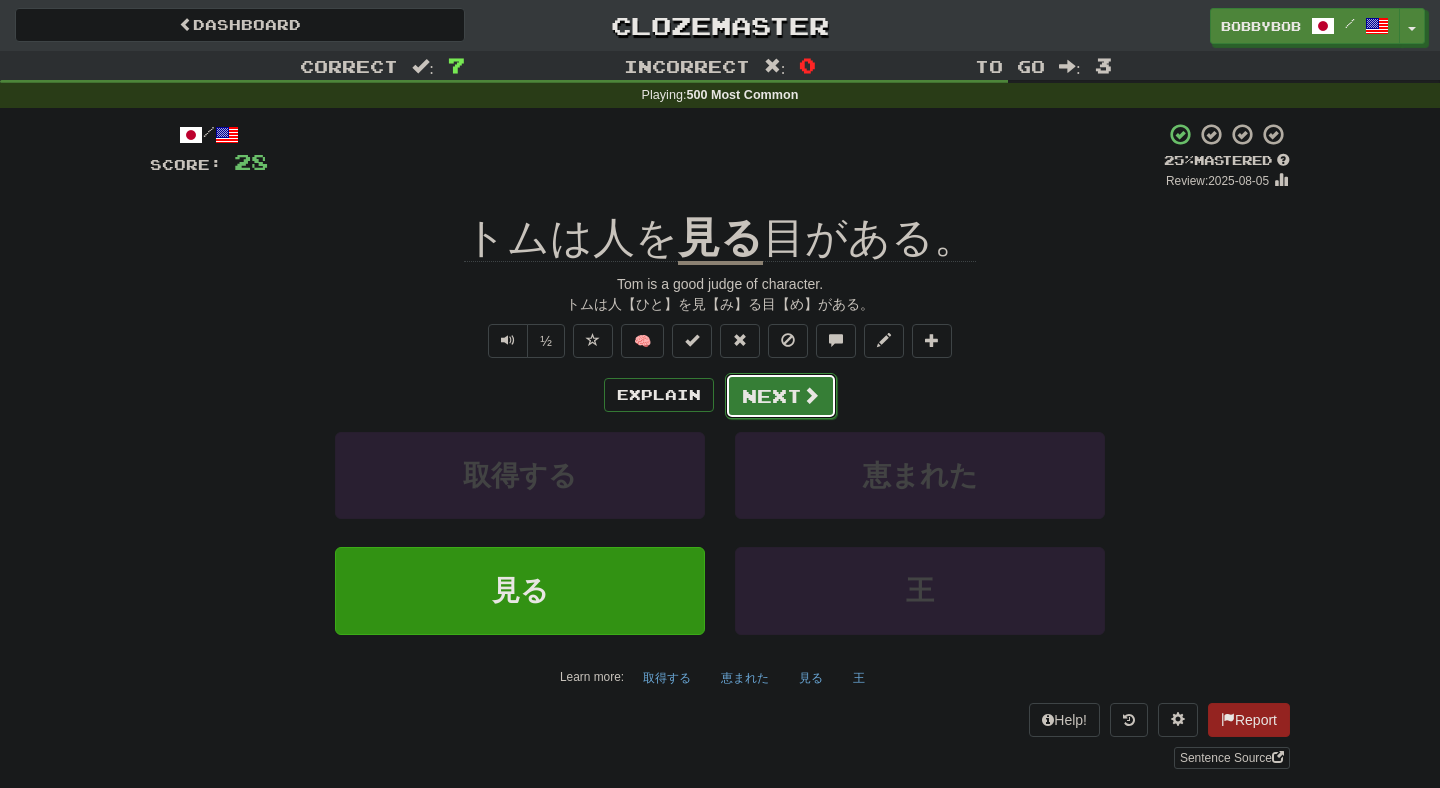 click on "Next" at bounding box center [781, 396] 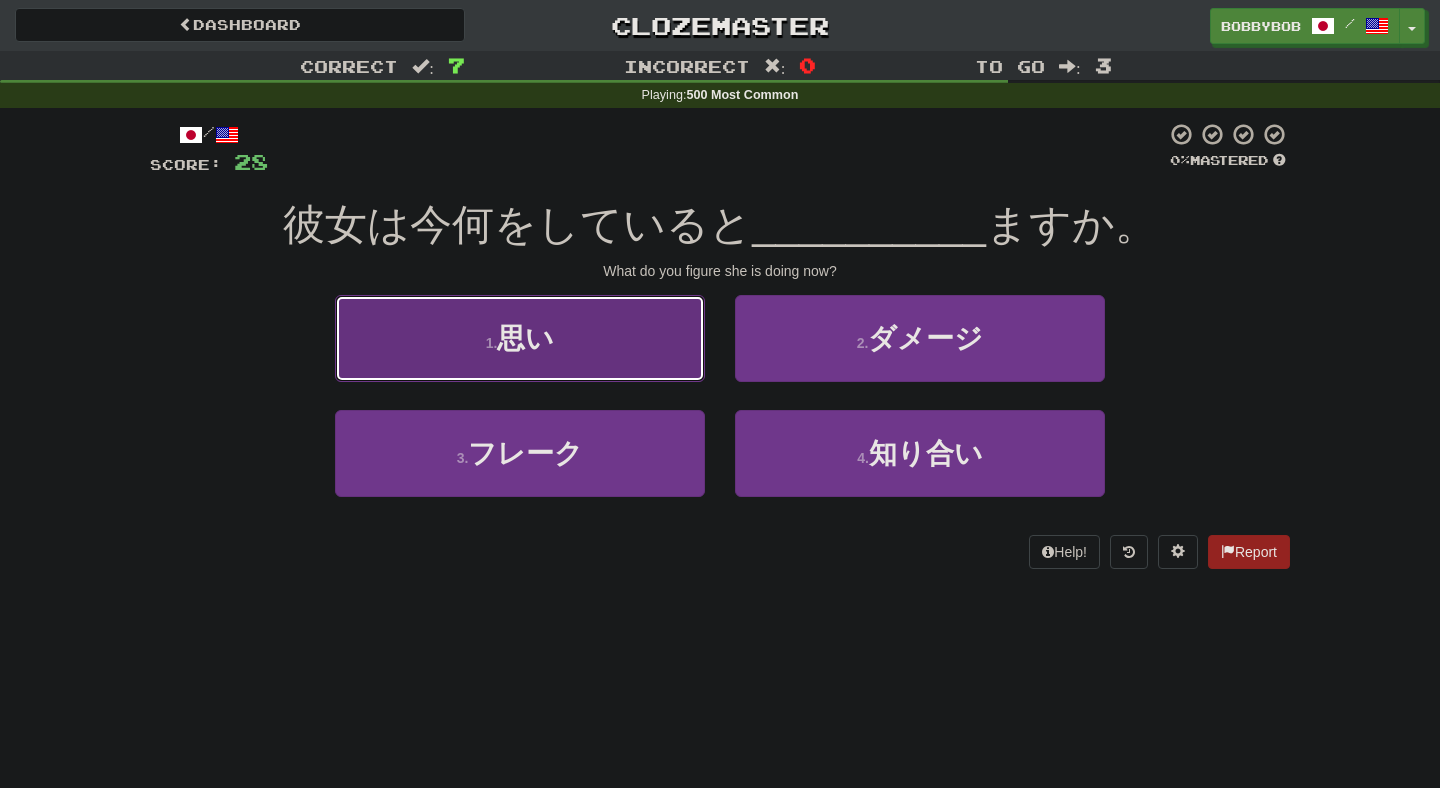 click on "1 .  思い" at bounding box center [520, 338] 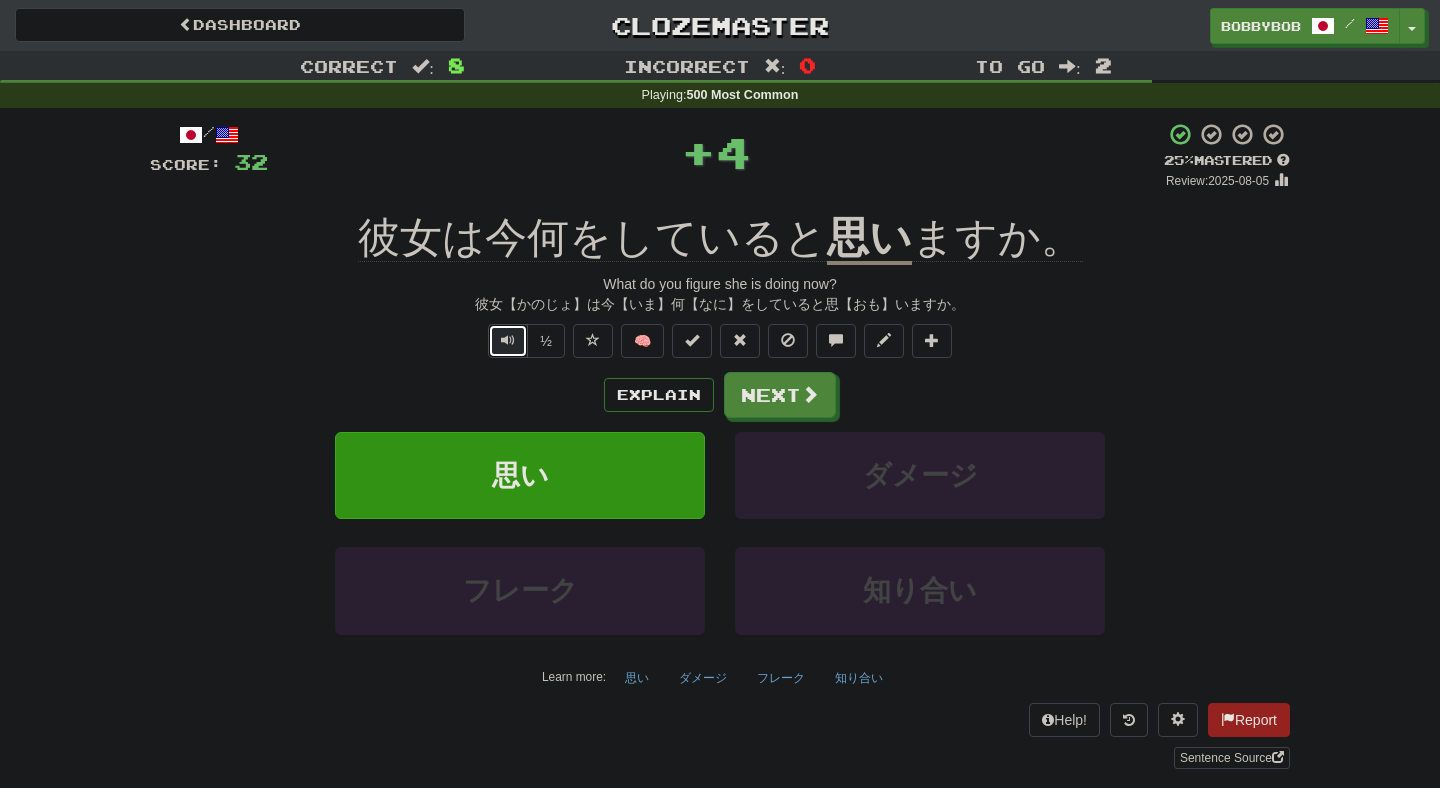 click at bounding box center (508, 341) 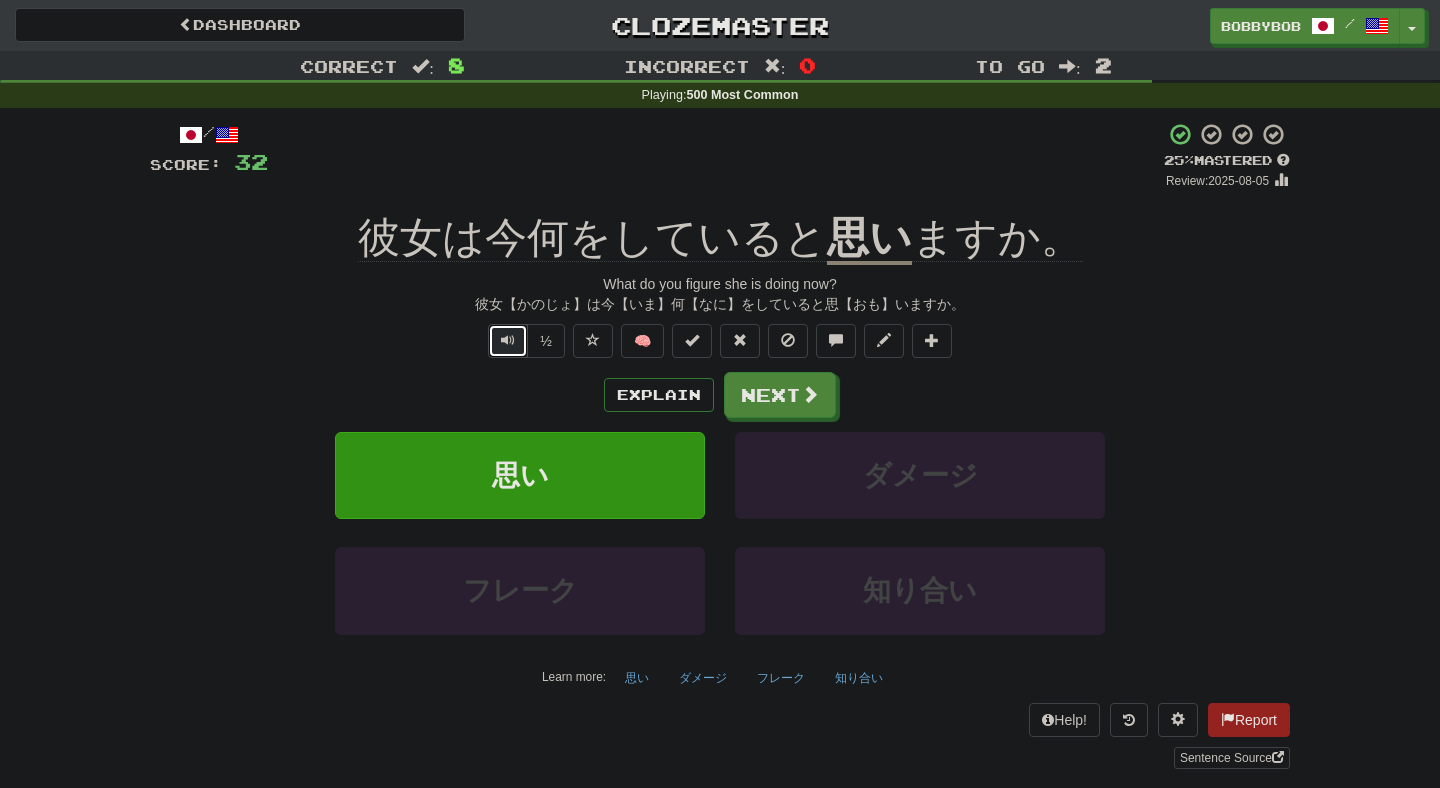 click at bounding box center [508, 341] 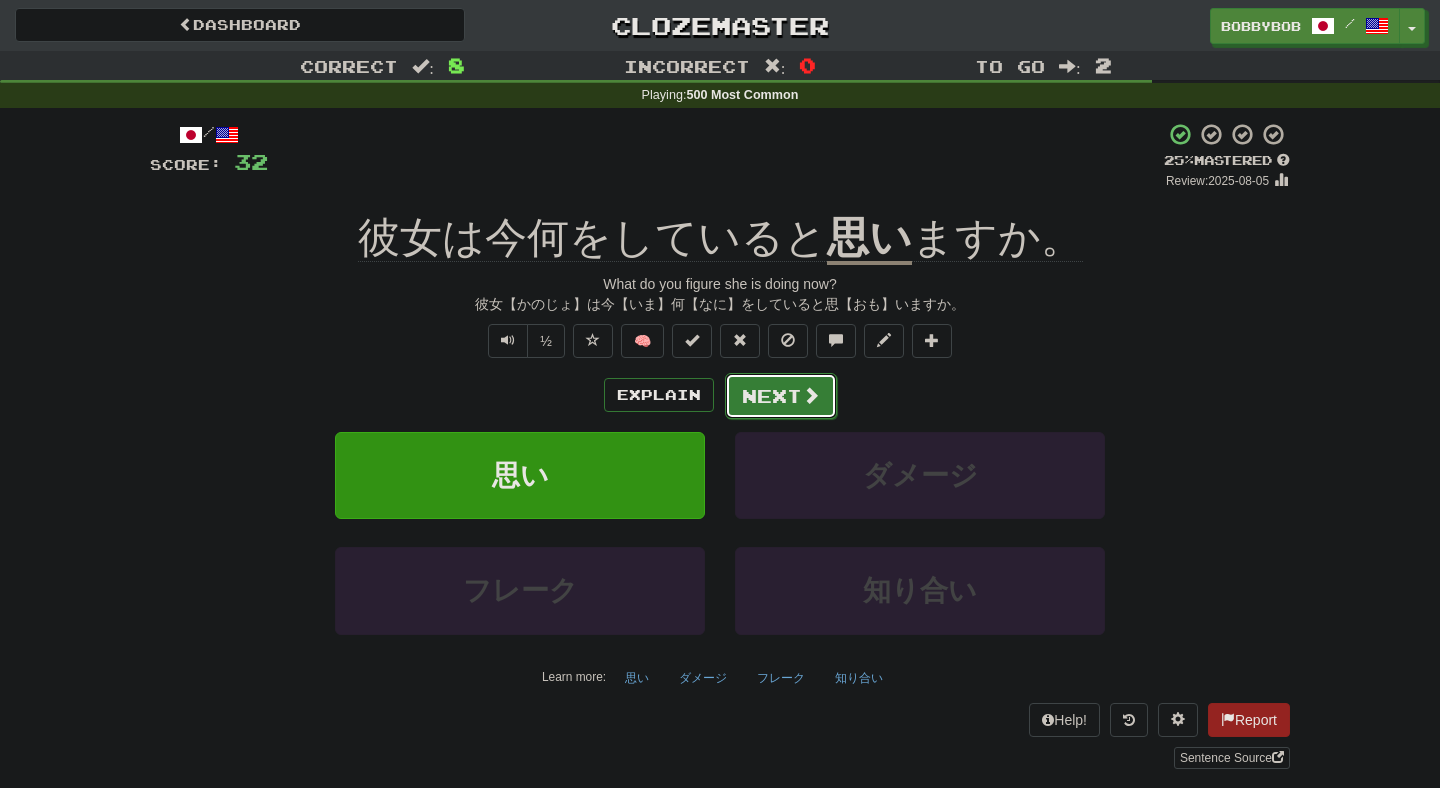 click on "Next" at bounding box center (781, 396) 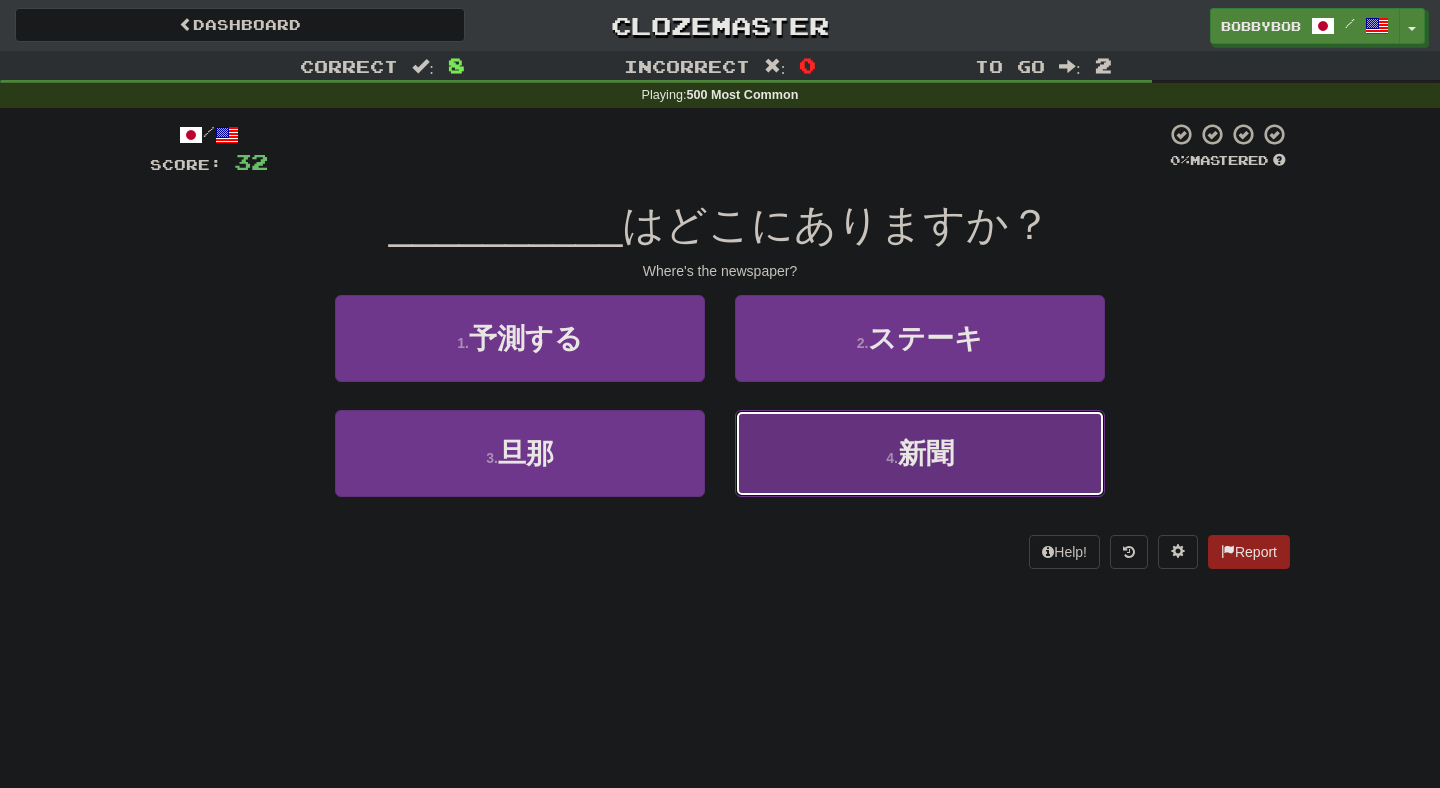 click on "4 .  新聞" at bounding box center [920, 453] 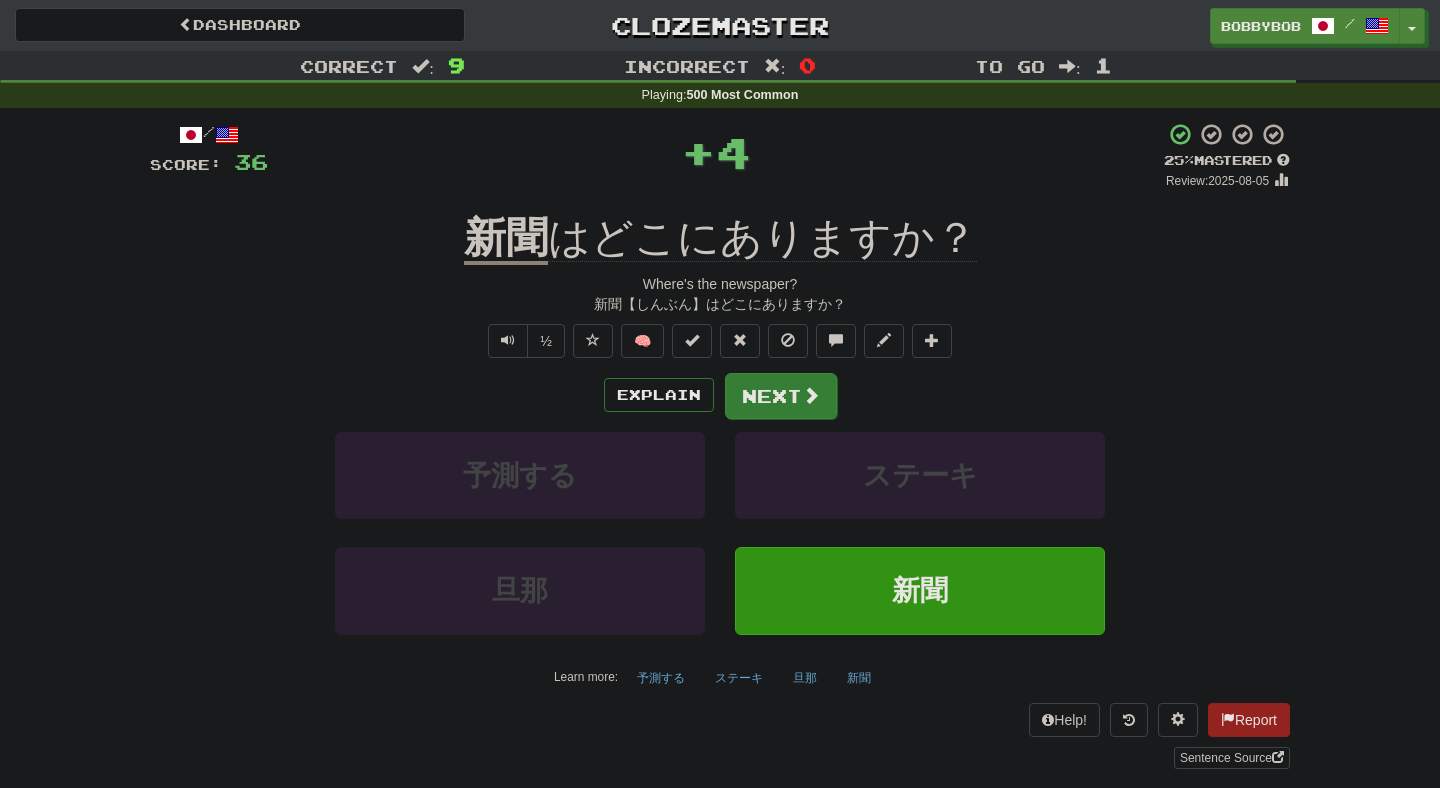 click on "Next" at bounding box center (781, 396) 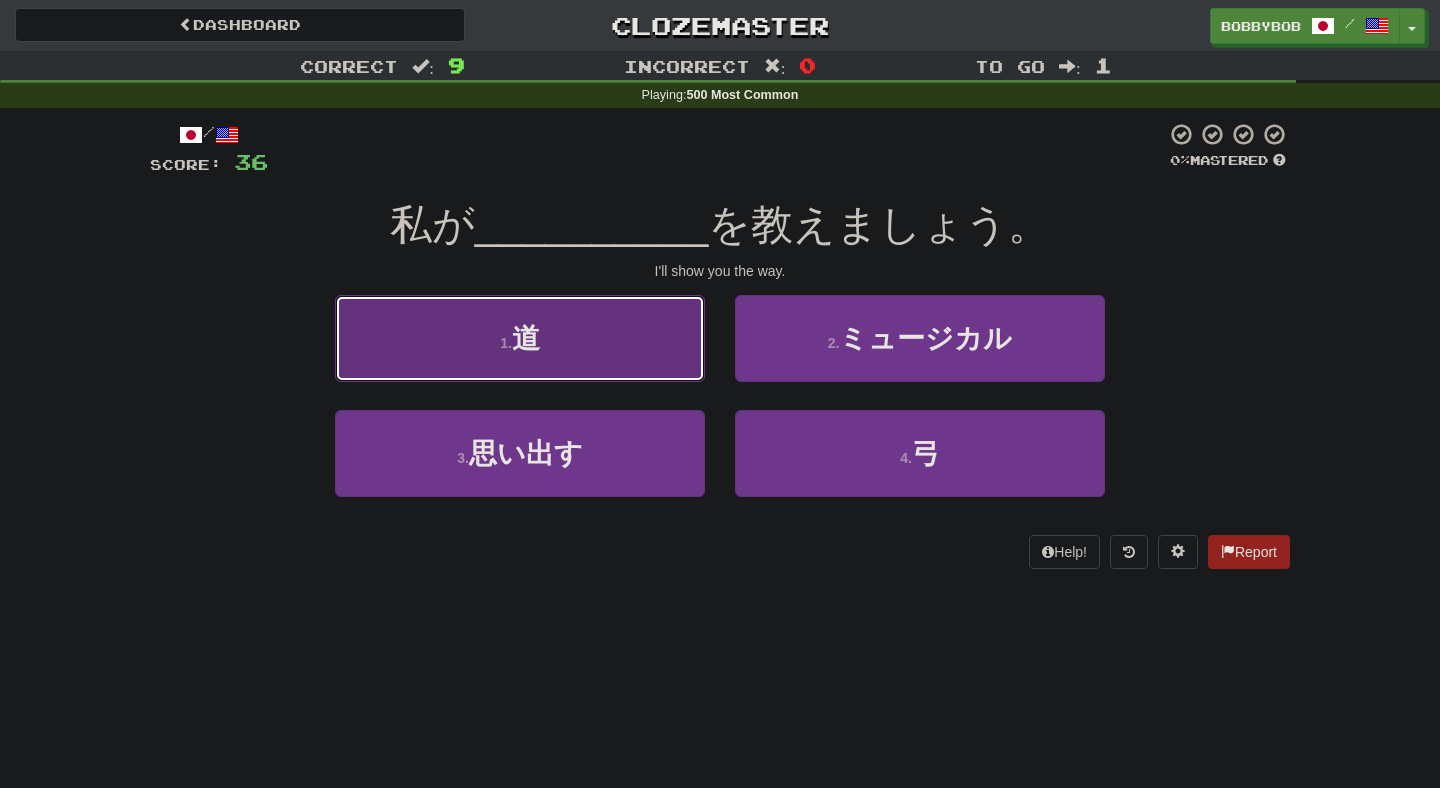 click on "1 . 道" at bounding box center (520, 338) 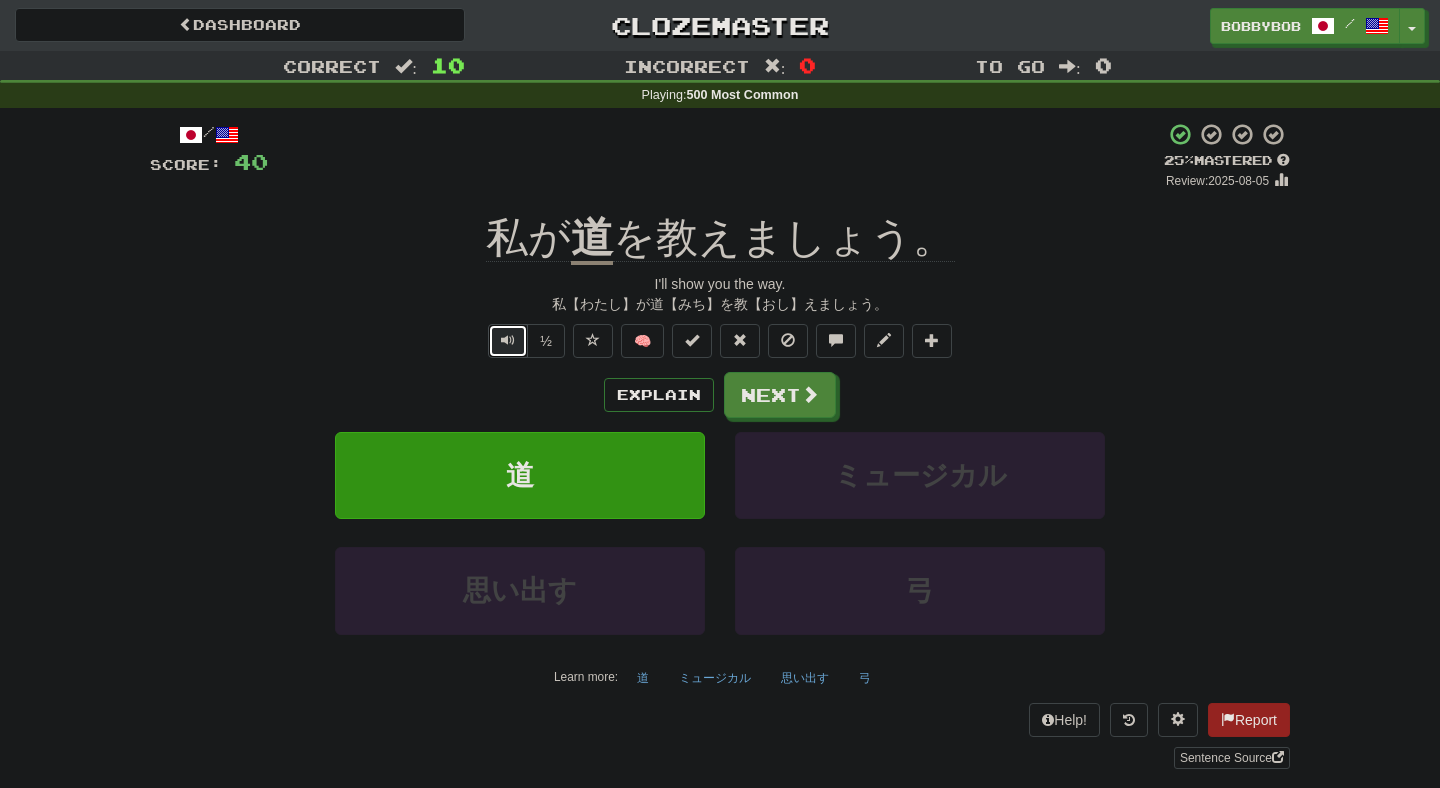 click at bounding box center [508, 341] 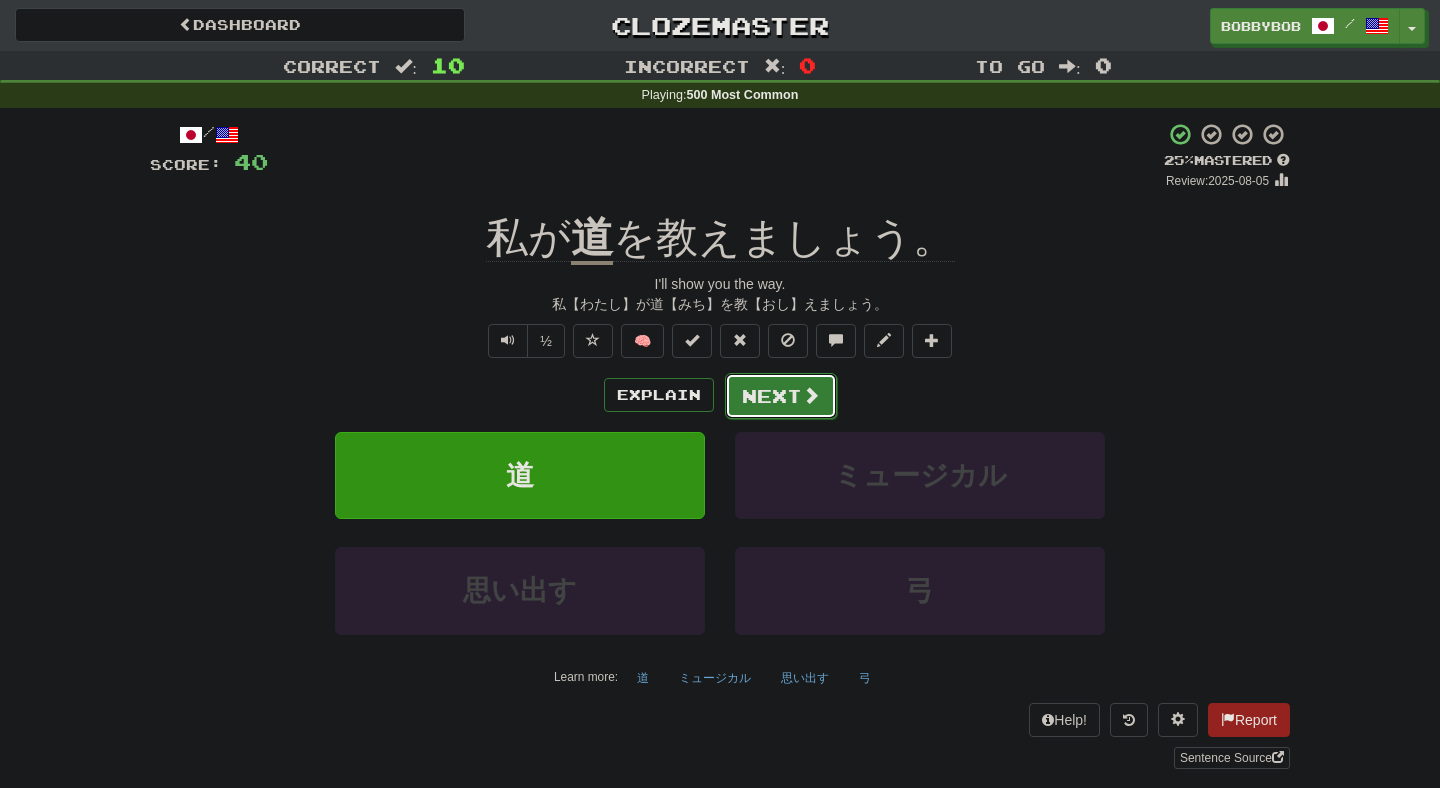 click on "Next" at bounding box center [781, 396] 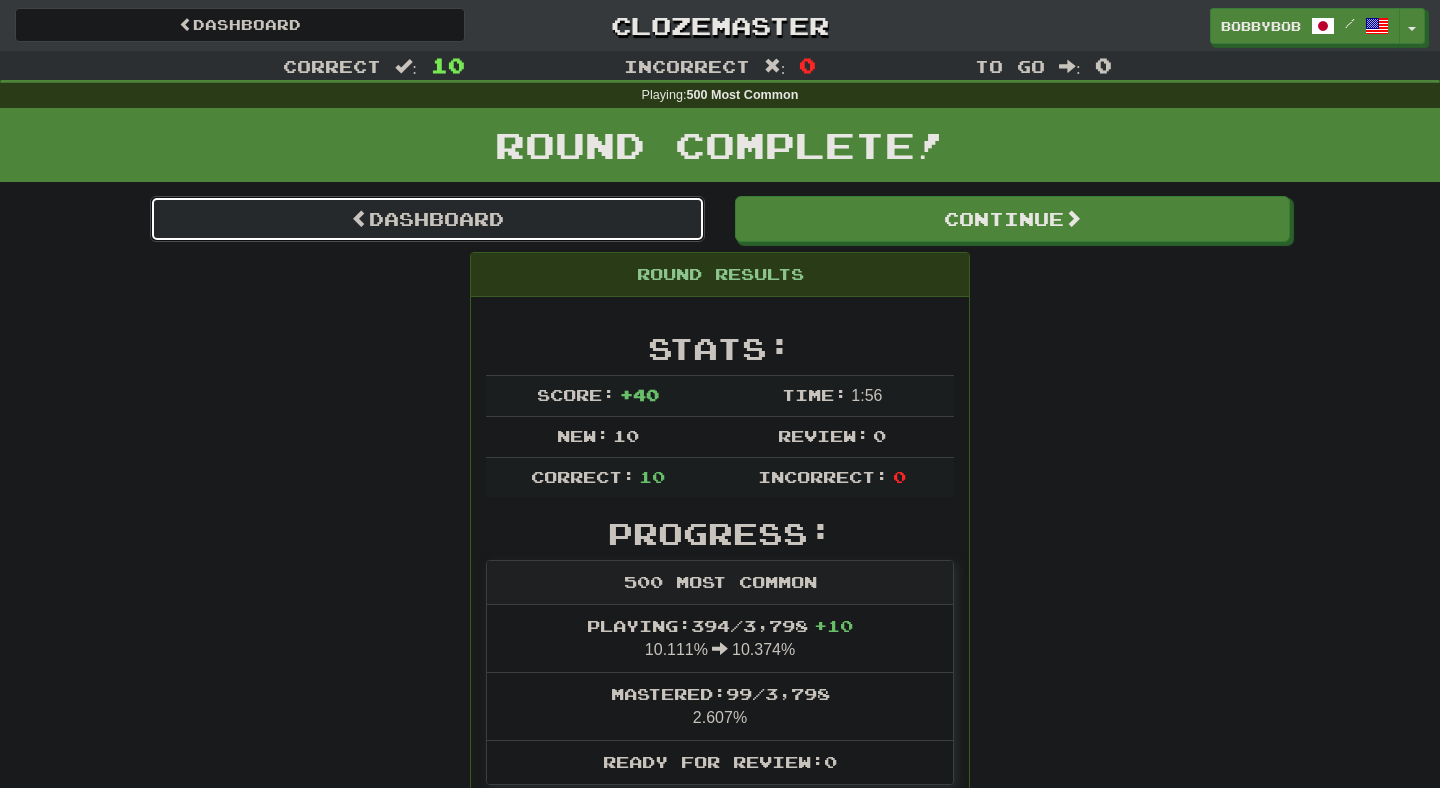 click on "Dashboard" at bounding box center (427, 219) 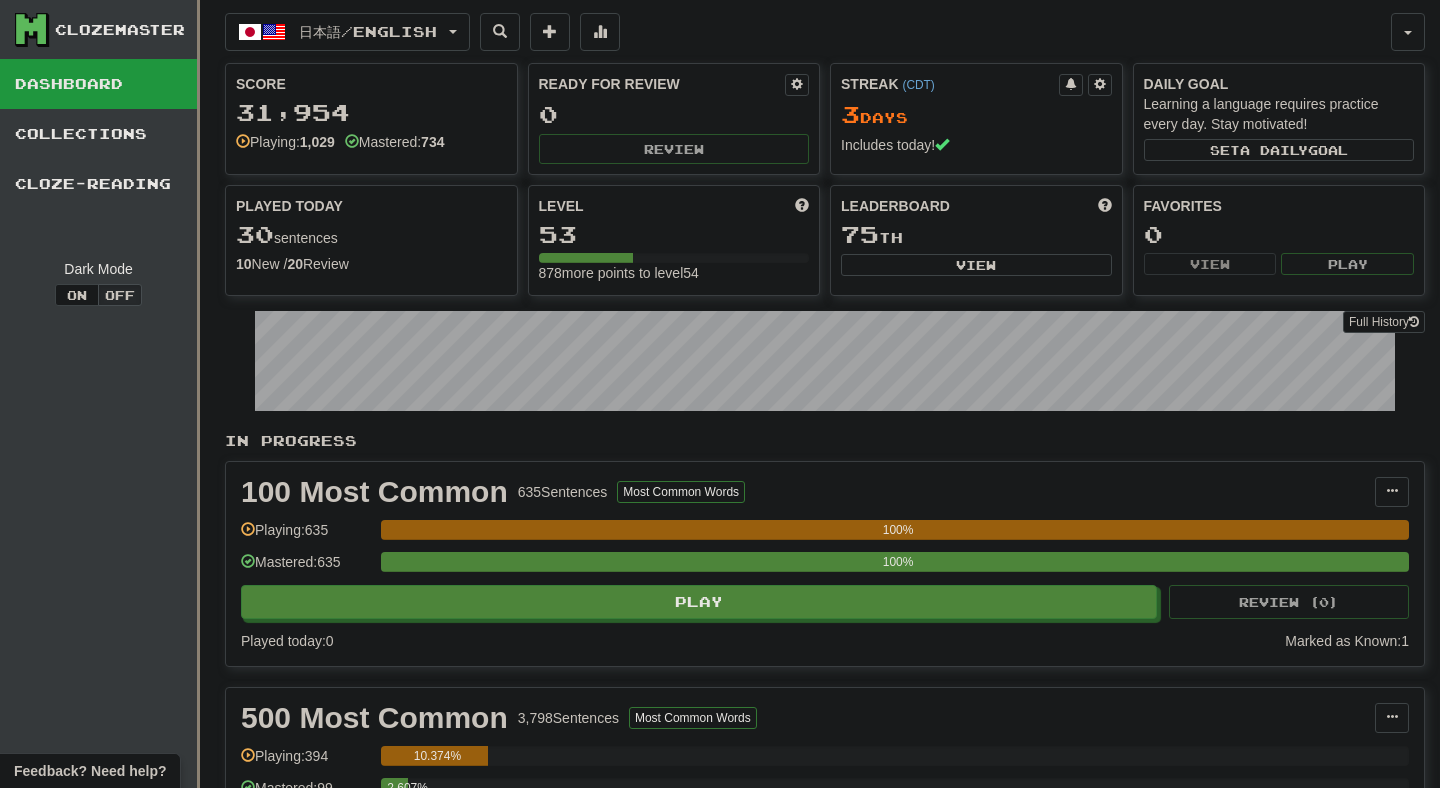 scroll, scrollTop: 0, scrollLeft: 0, axis: both 